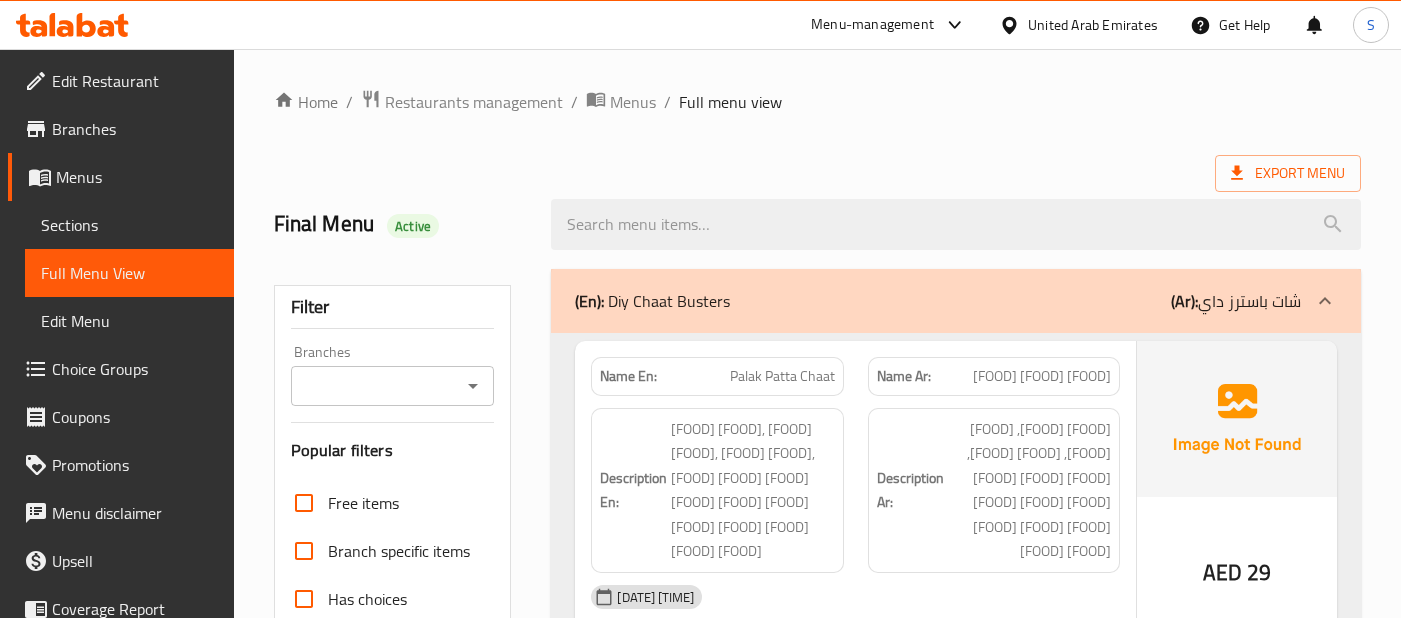 scroll, scrollTop: 8644, scrollLeft: 0, axis: vertical 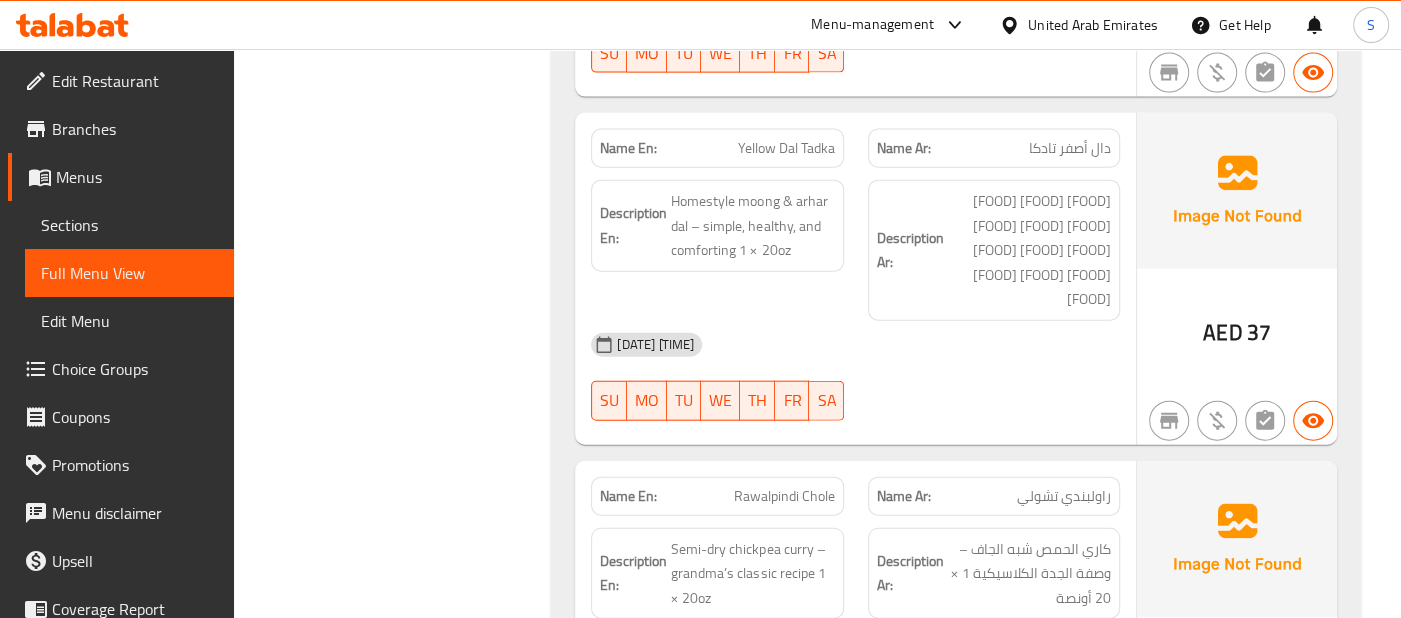 click at bounding box center (1237, -7506) 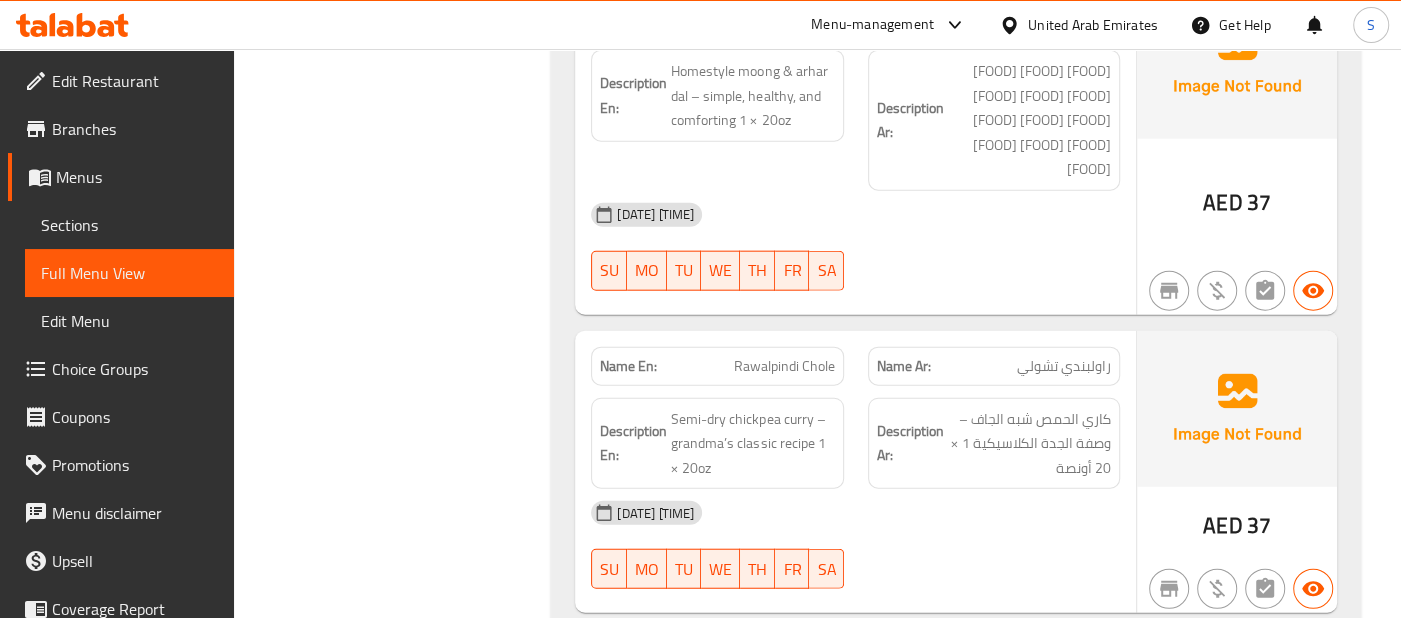 scroll, scrollTop: 8777, scrollLeft: 0, axis: vertical 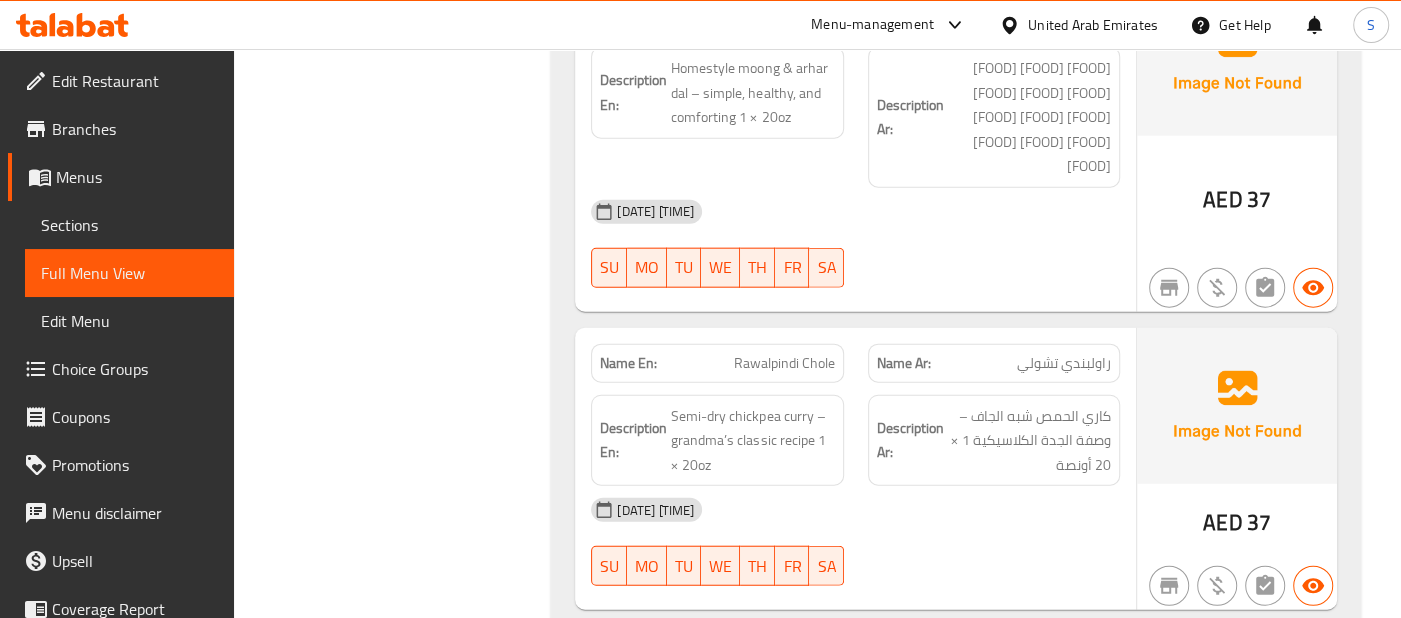 click on "Description Ar: [FOOD] [FOOD] [FOOD] [FOOD] [FOOD] [FOOD] [FOOD] [FOOD] [FOOD] [FOOD] [FOOD] [FOOD] [FOOD]" at bounding box center [994, -7220] 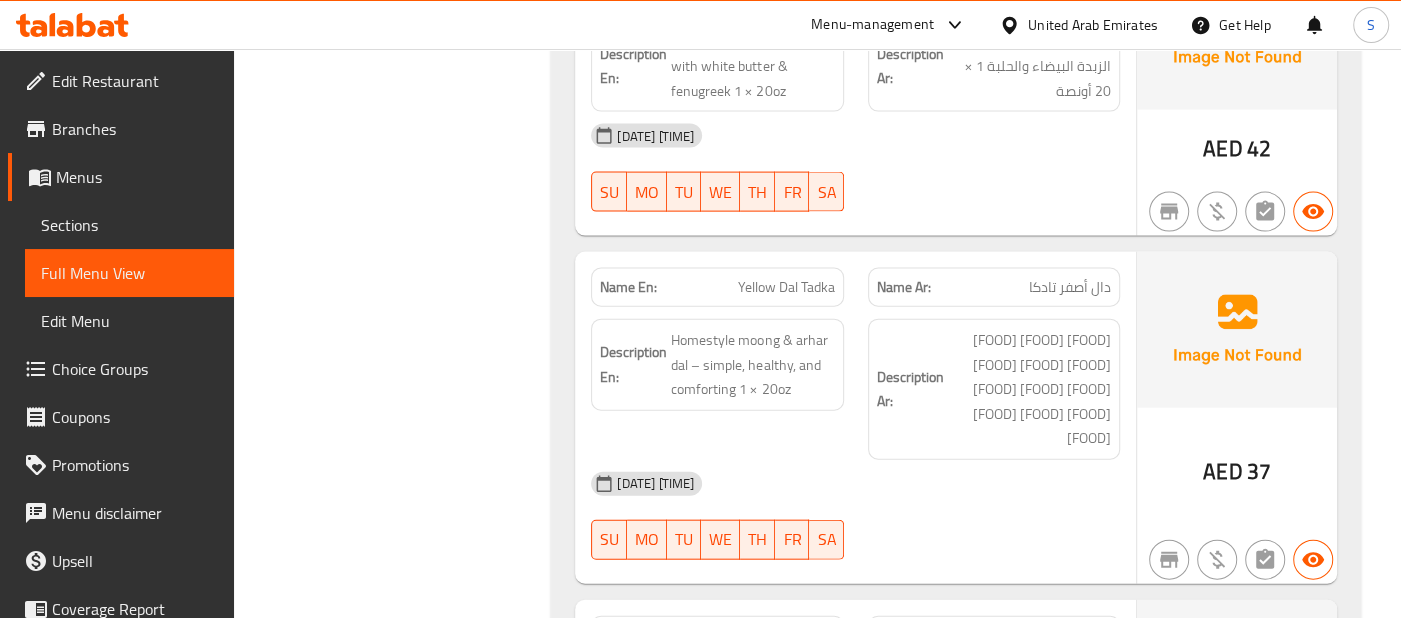 scroll, scrollTop: 8500, scrollLeft: 0, axis: vertical 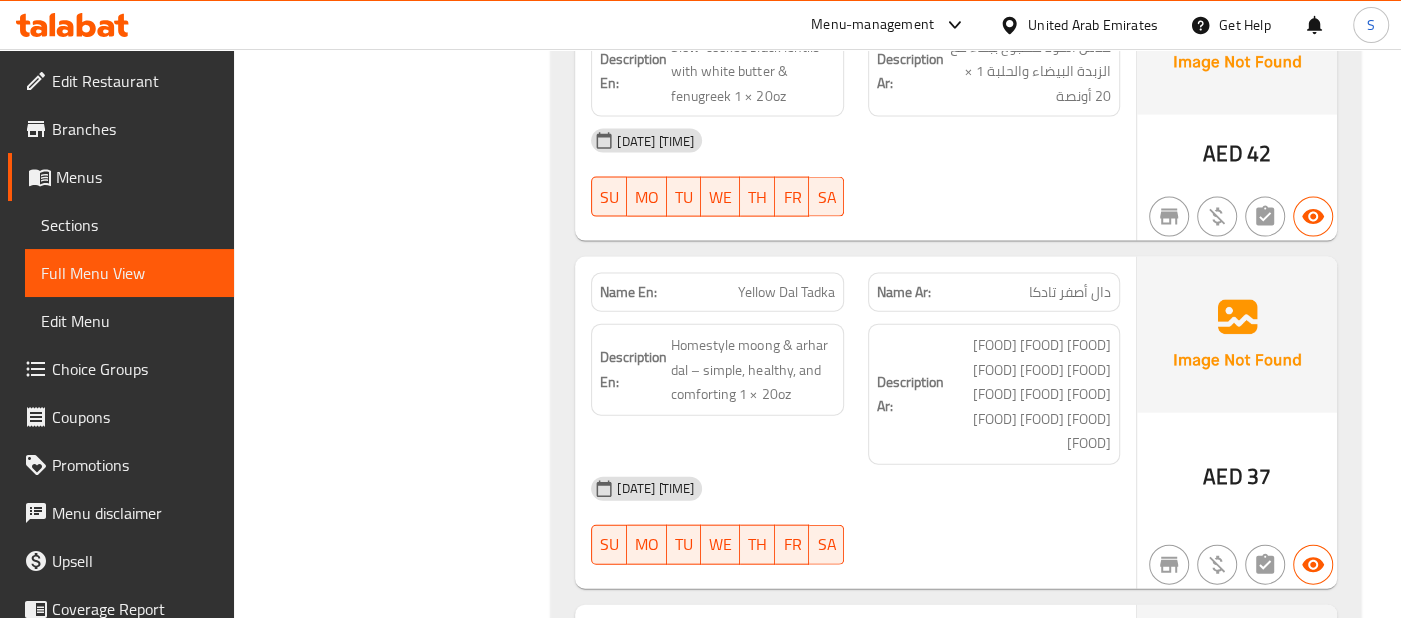 click on "Name Ar: [CITY] [FOOD]" at bounding box center [994, -7405] 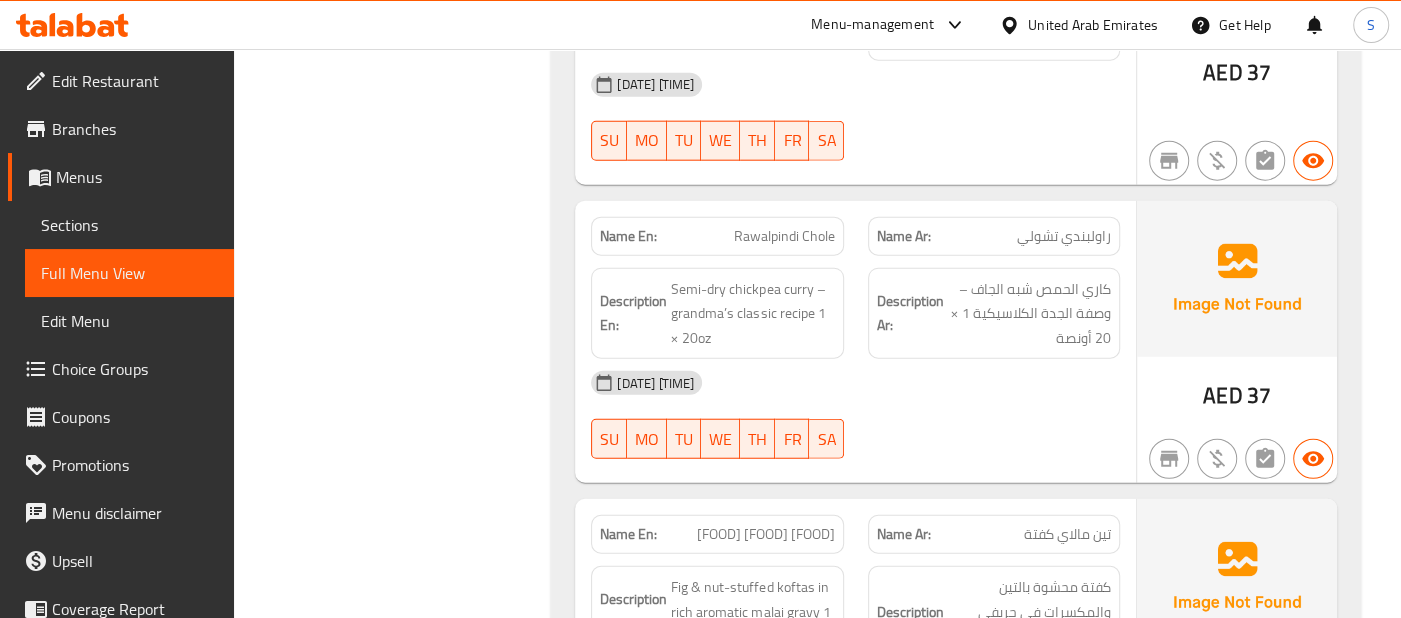 scroll, scrollTop: 8907, scrollLeft: 0, axis: vertical 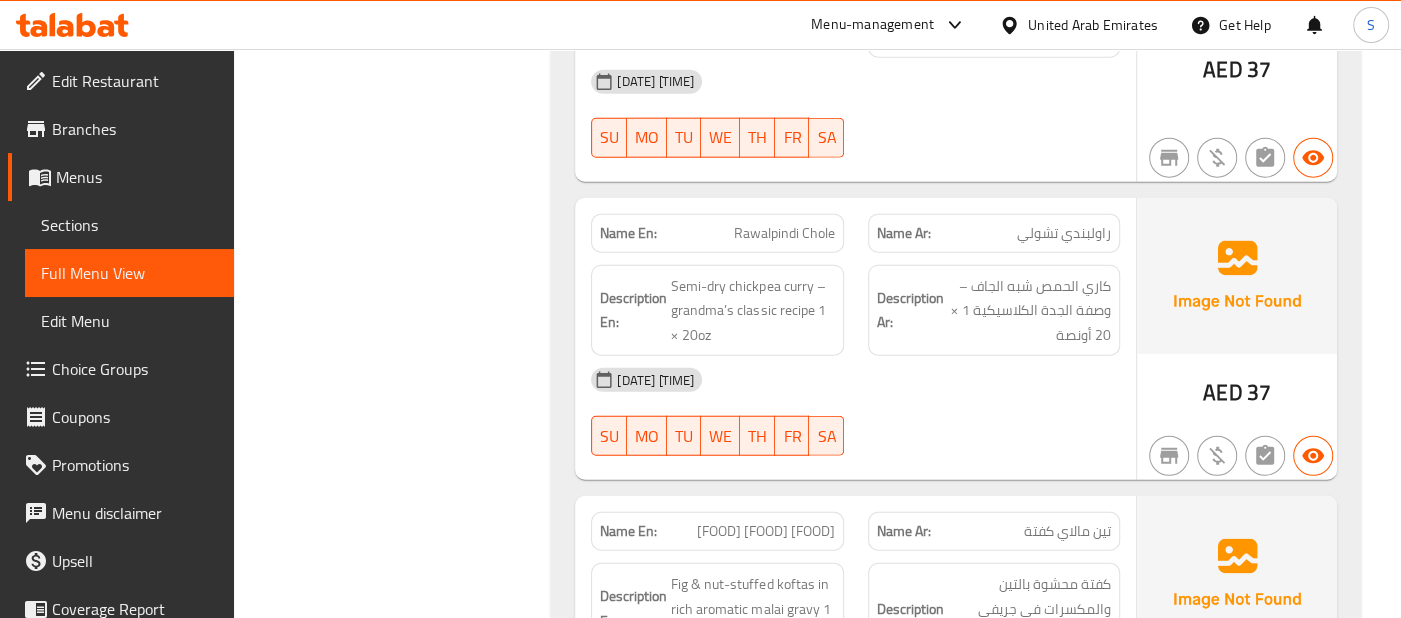 click on "Description Ar: [FOOD] [FOOD] [FOOD] [FOOD] [FOOD] [FOOD] [FOOD] [FOOD] [FOOD] [FOOD] [FOOD] [FOOD] [FOOD]" at bounding box center (994, -7350) 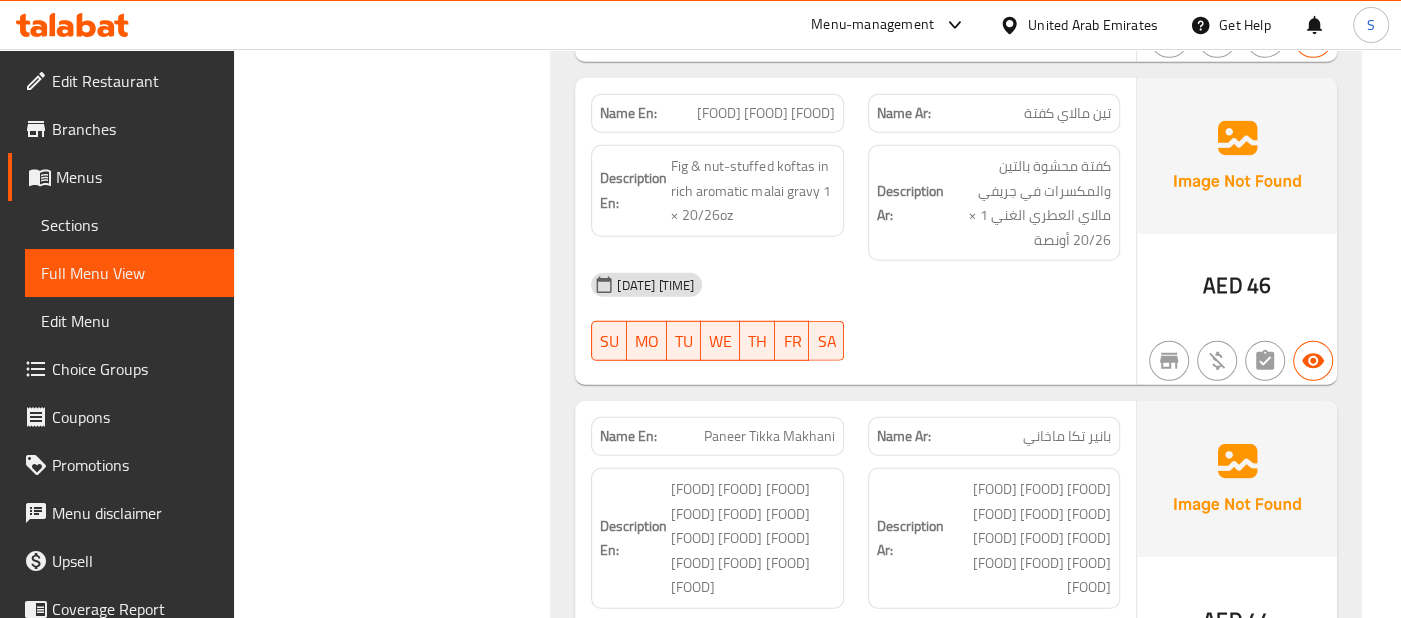 scroll, scrollTop: 9444, scrollLeft: 0, axis: vertical 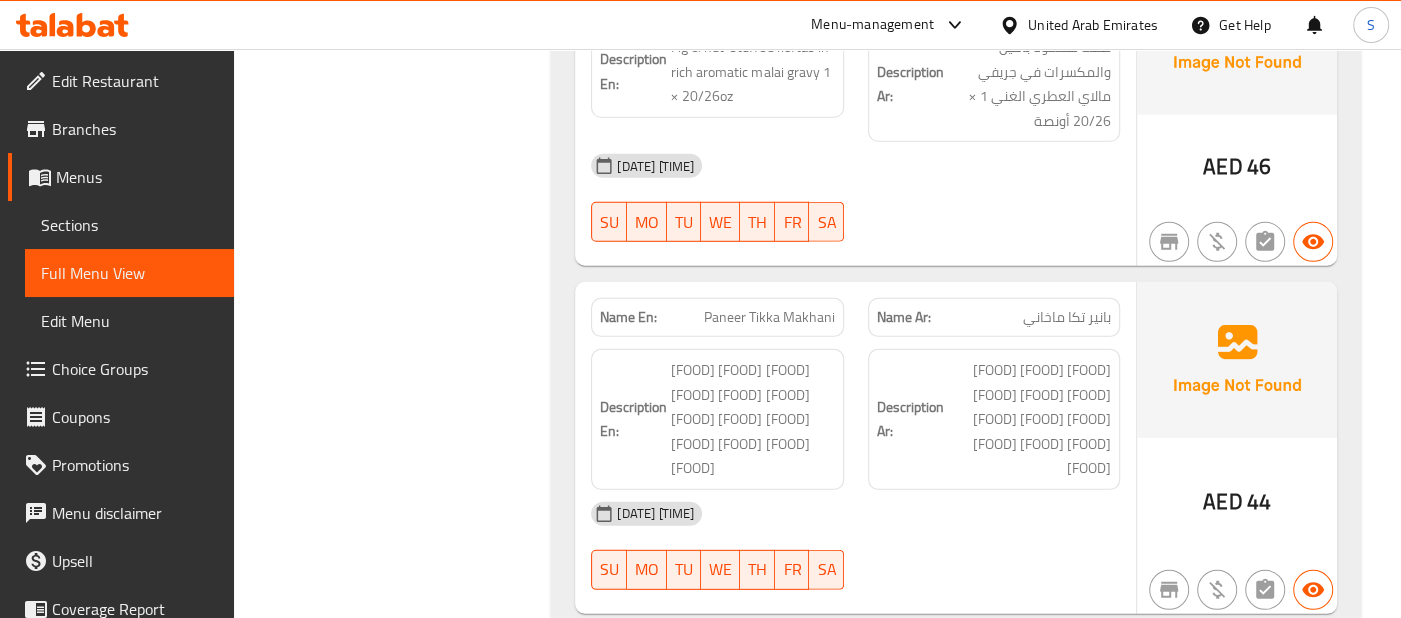 click on "[DATE] [TIME]" at bounding box center (855, -4059) 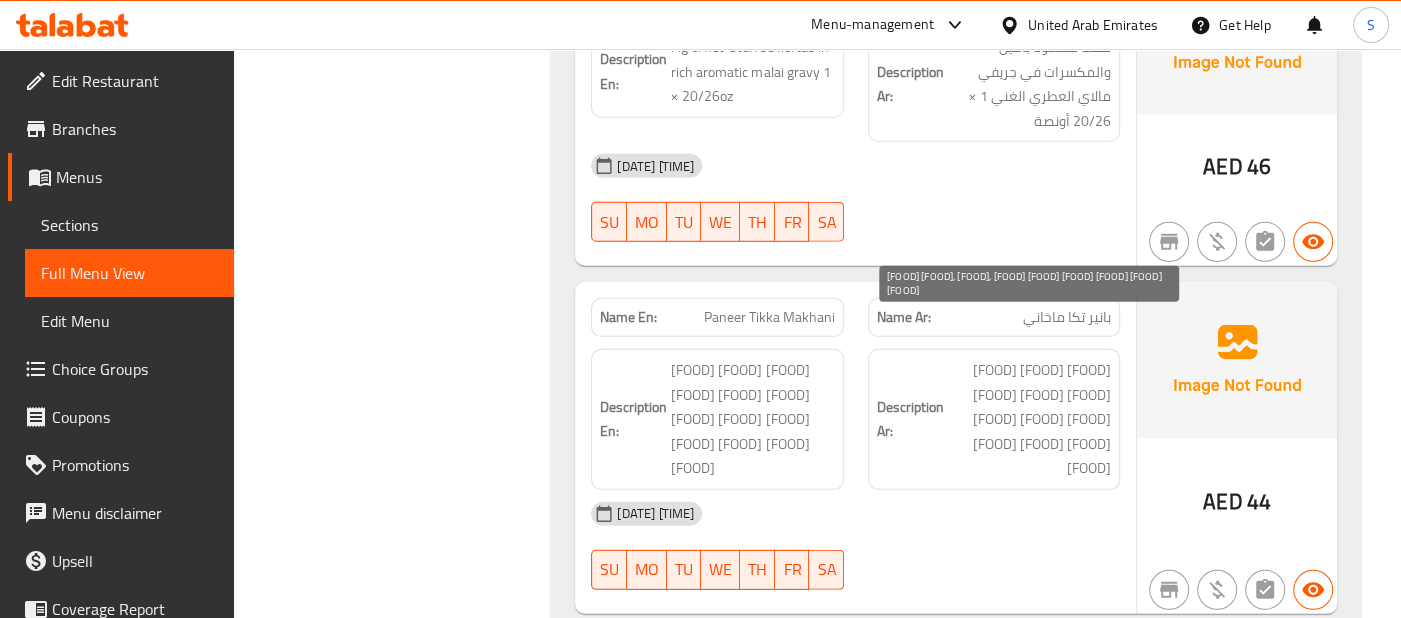 click on "[FOOD] [FOOD], [FOOD], [FOOD] [FOOD] [FOOD] [FOOD] [FOOD] [FOOD]" at bounding box center [1029, 743] 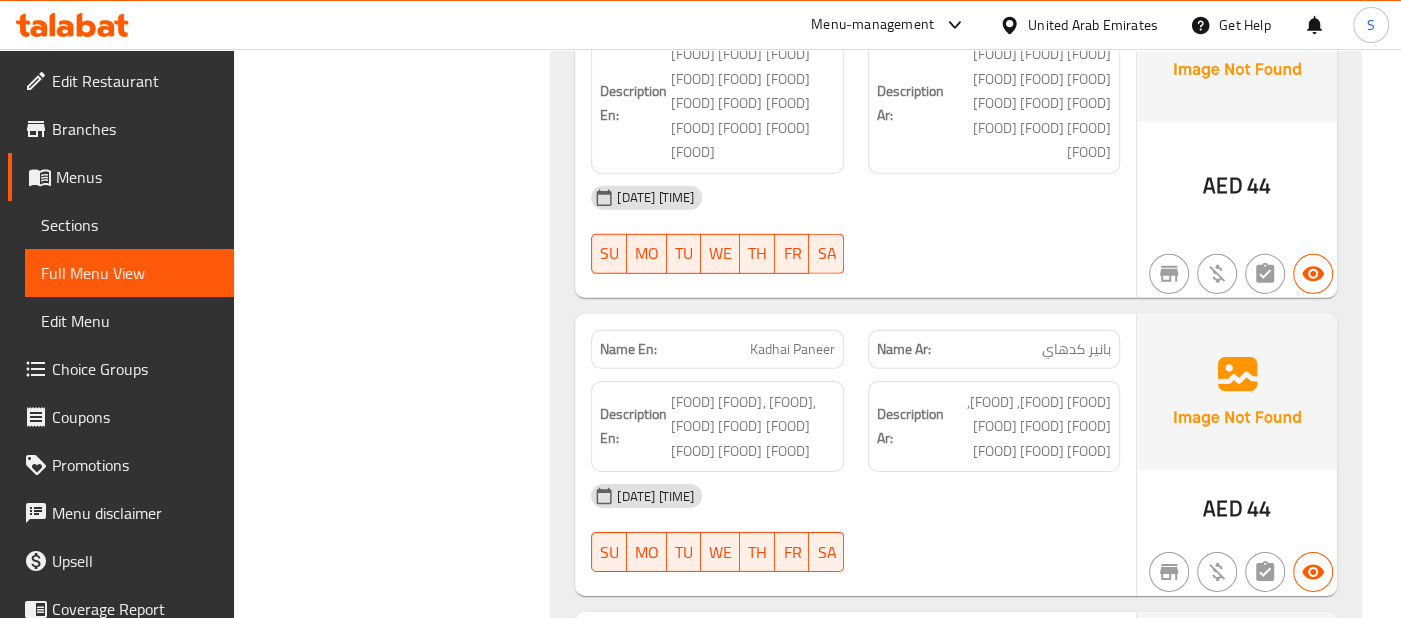 scroll, scrollTop: 9777, scrollLeft: 0, axis: vertical 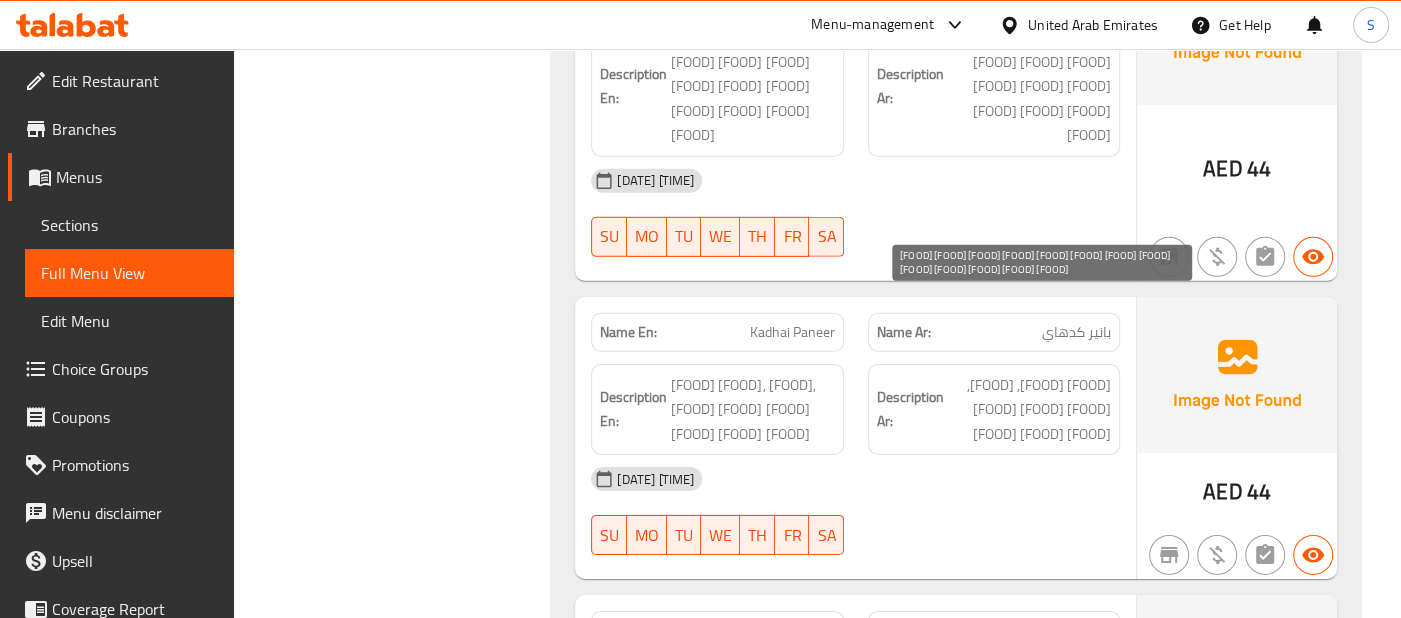 click on "[FOOD] [FOOD] [FOOD] [FOOD] [FOOD] [FOOD] [FOOD] [FOOD] [FOOD] [FOOD] [FOOD] [FOOD] [FOOD]" at bounding box center [1029, 732] 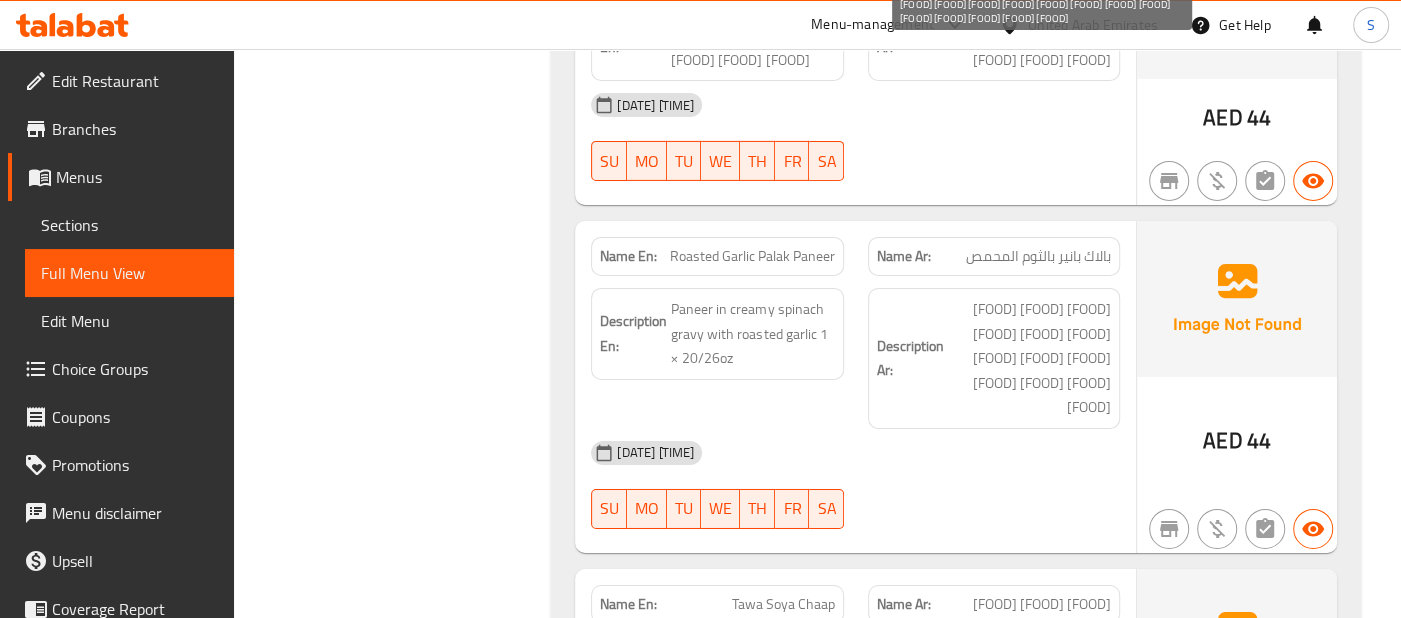 scroll, scrollTop: 10148, scrollLeft: 0, axis: vertical 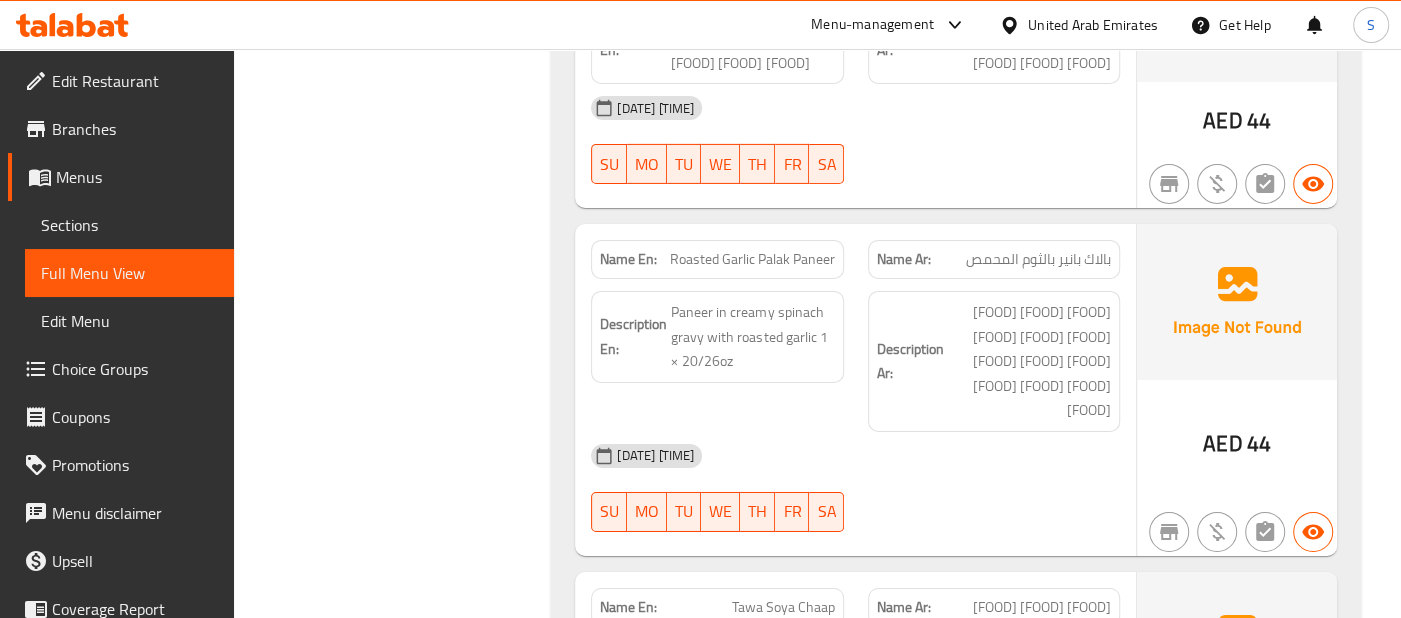 click on "[DATE] [TIME] [DAYS]" at bounding box center (855, 786) 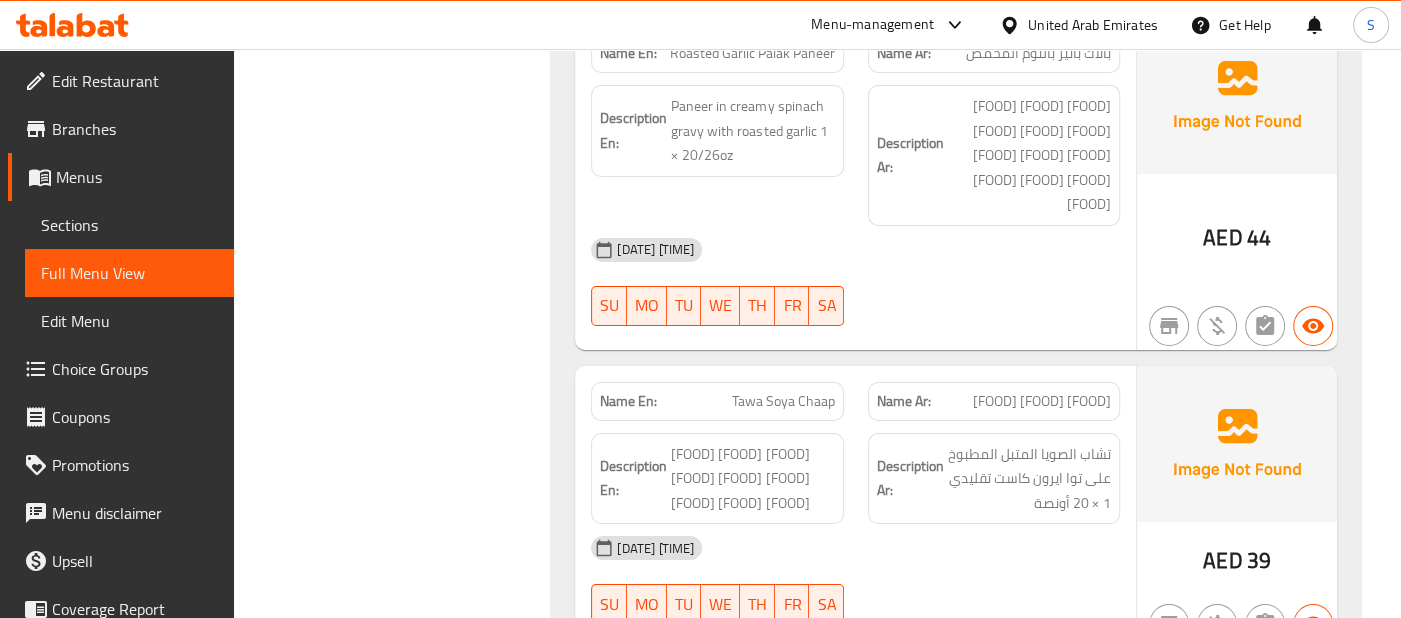 scroll, scrollTop: 10370, scrollLeft: 0, axis: vertical 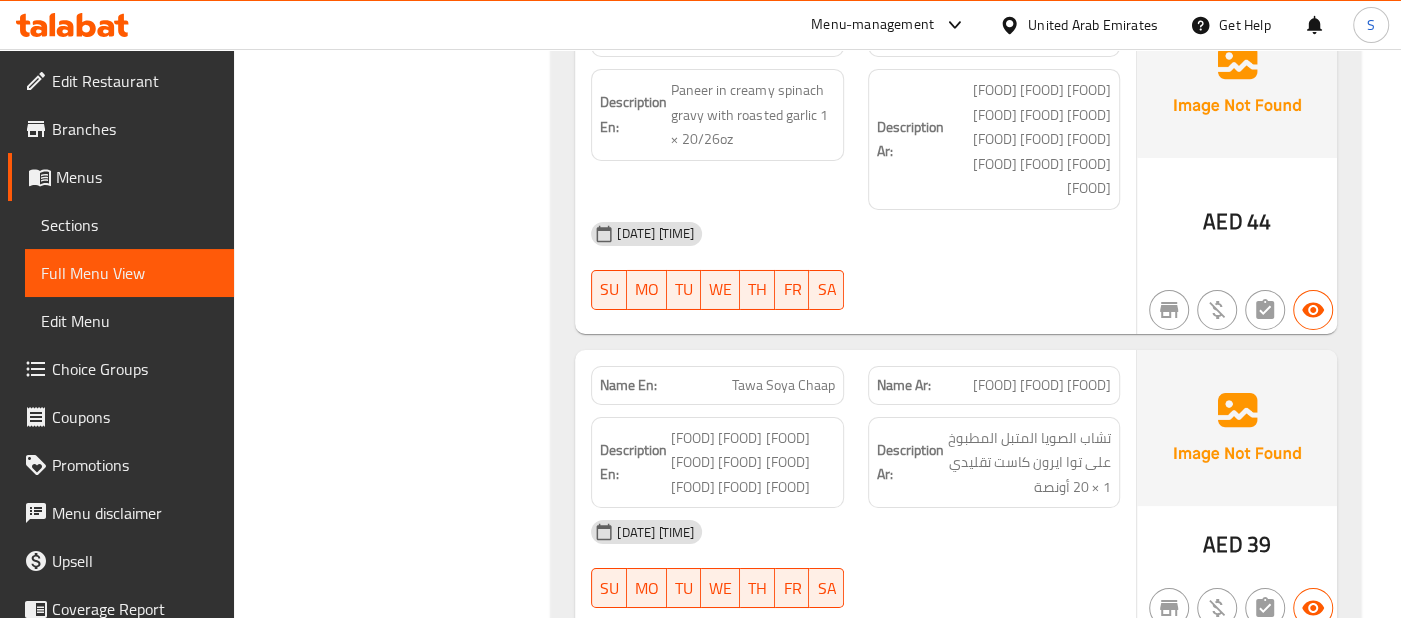 click on "[DATE] [TIME]" at bounding box center (855, 855) 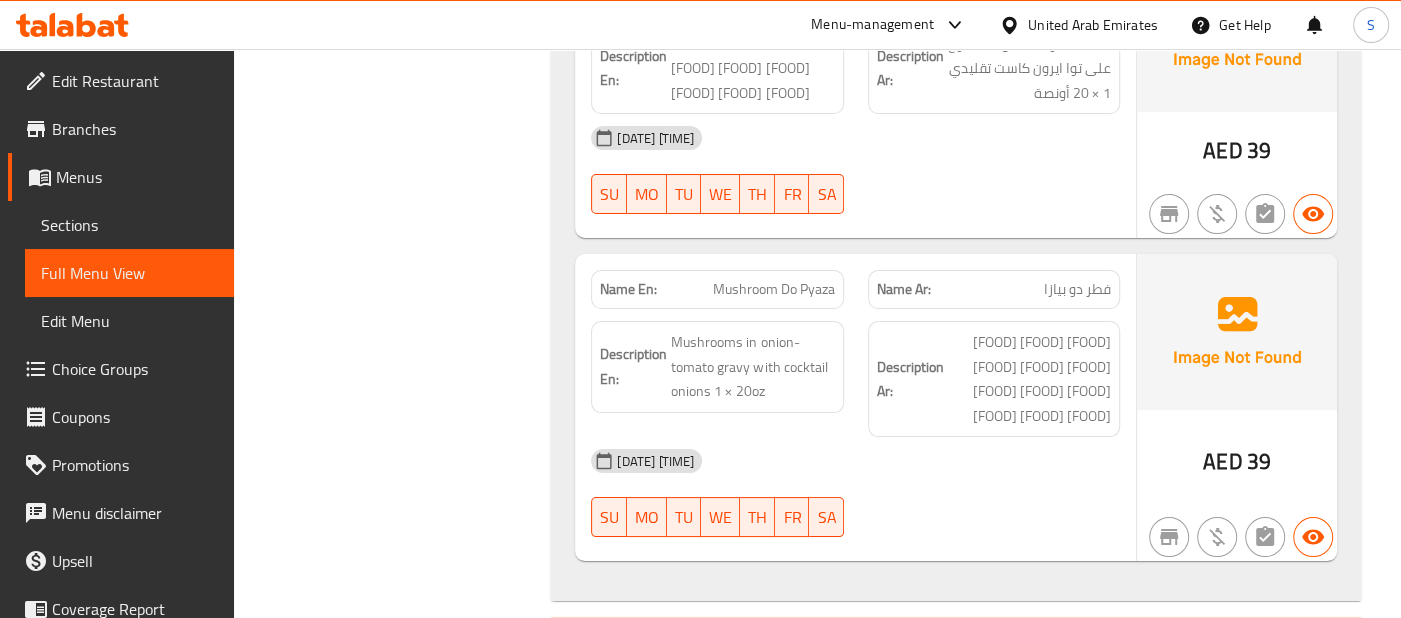 scroll, scrollTop: 10722, scrollLeft: 0, axis: vertical 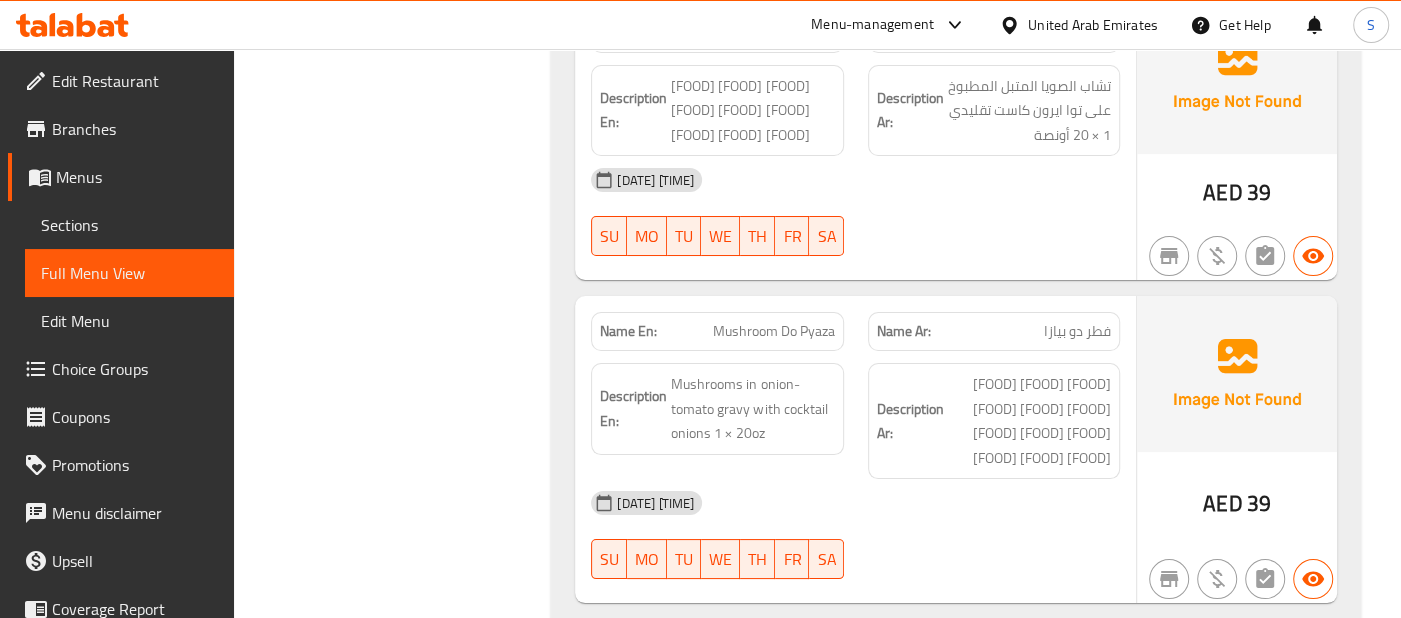 click on "[DATE] [TIME]" at bounding box center [855, -10125] 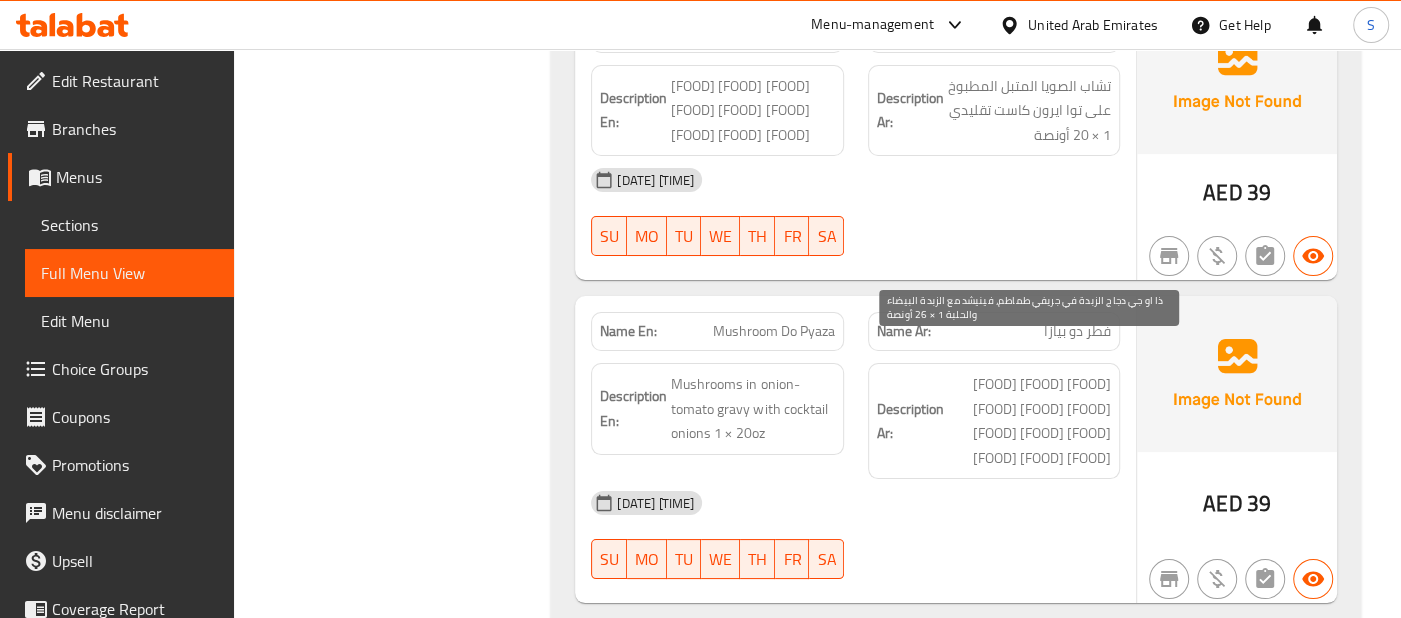 click on "ذا او جي دجاج الزبدة في جريفي طماطم، فينيشد مع الزبدة البيضاء والحلبة 1 × 26 أونصة" at bounding box center [1029, 856] 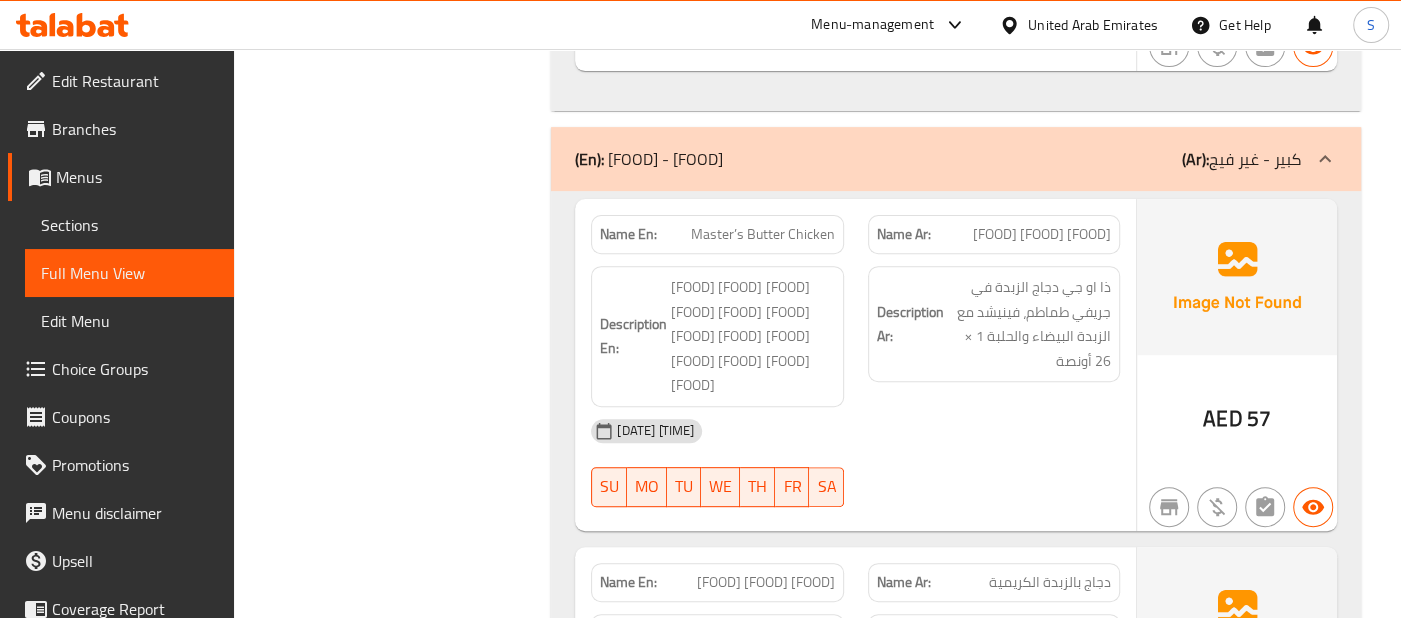 scroll, scrollTop: 11255, scrollLeft: 0, axis: vertical 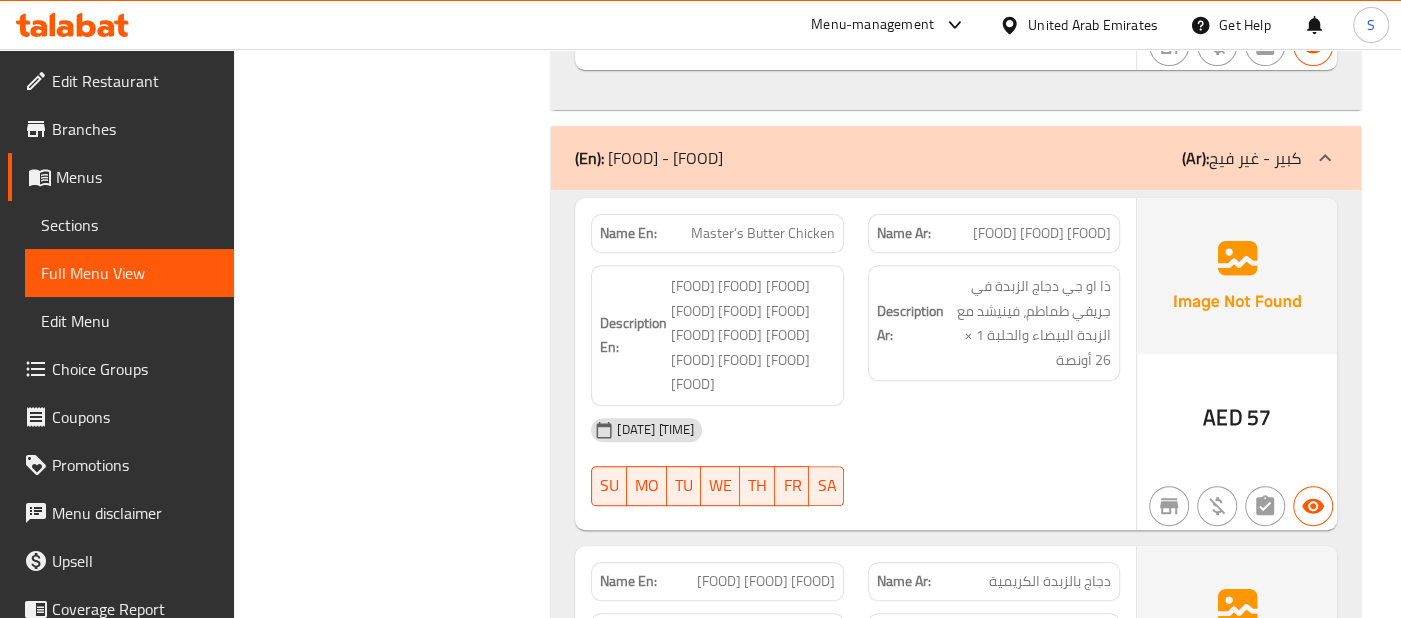 click on "[DATE] [TIME]" at bounding box center [855, -10311] 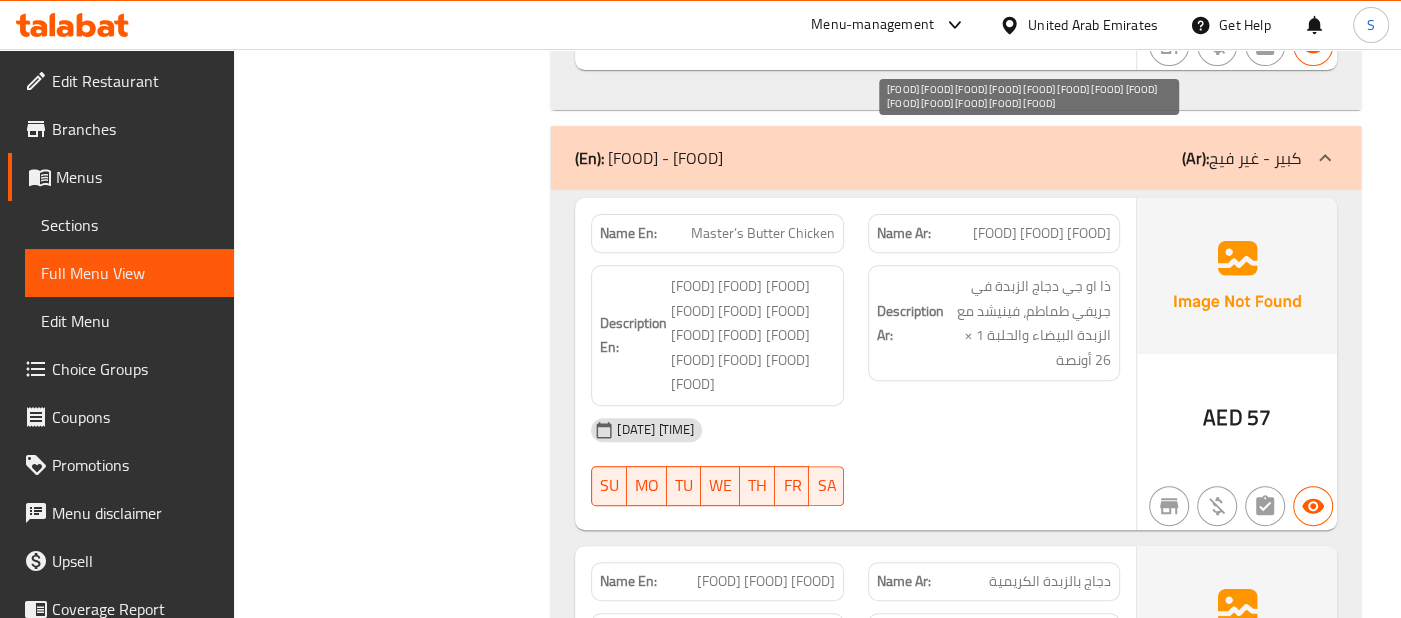 click on "[FOOD] [FOOD] [FOOD] [FOOD] [FOOD] [FOOD] [FOOD] [FOOD] [FOOD] [FOOD] [FOOD] [FOOD] [FOOD]" at bounding box center [1029, 683] 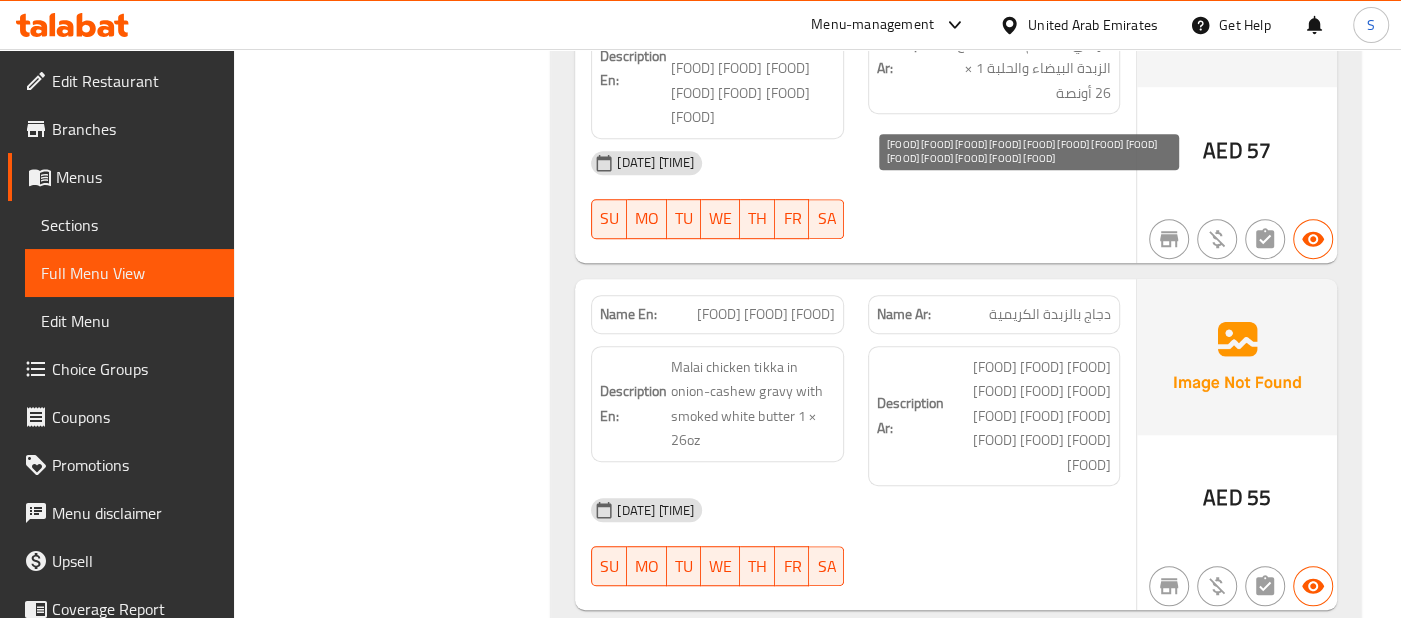 scroll, scrollTop: 11522, scrollLeft: 0, axis: vertical 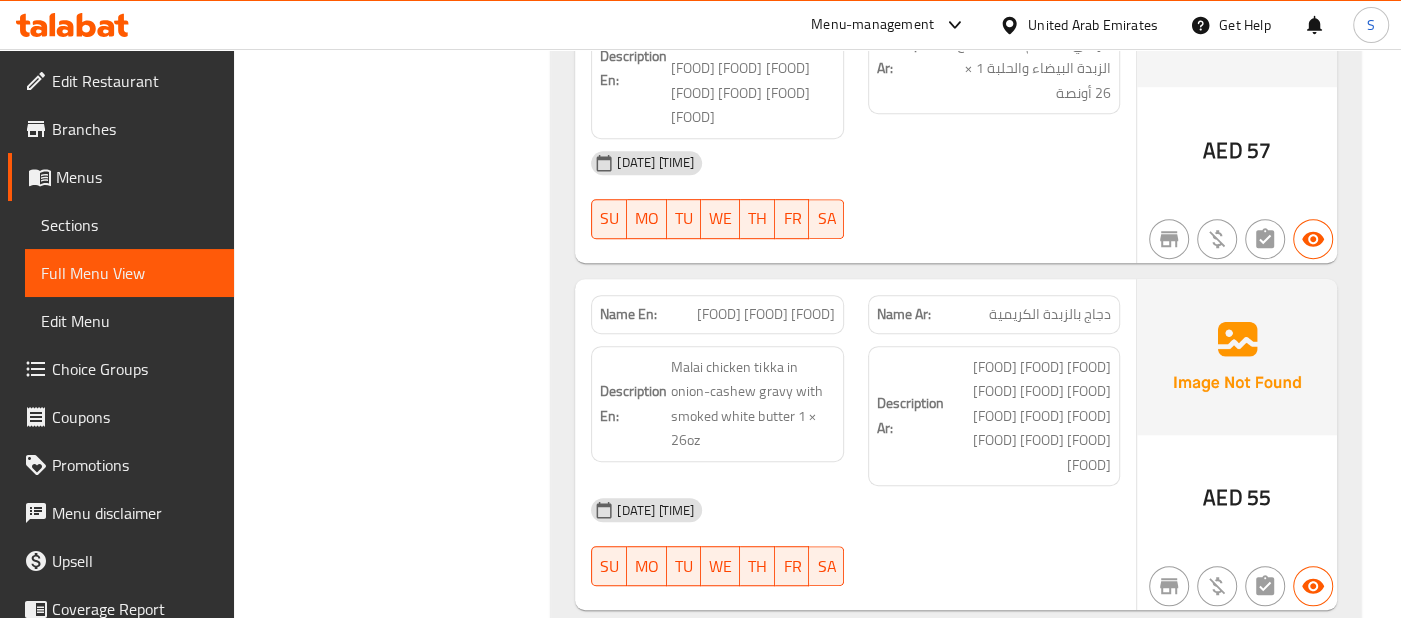 click on "Description Ar: [FOOD] [FOOD] [FOOD] [FOOD] [FOOD] [FOOD] [FOOD] [FOOD] [FOOD] [FOOD] [FOOD] [FOOD] [FOOD]" at bounding box center (994, -10313) 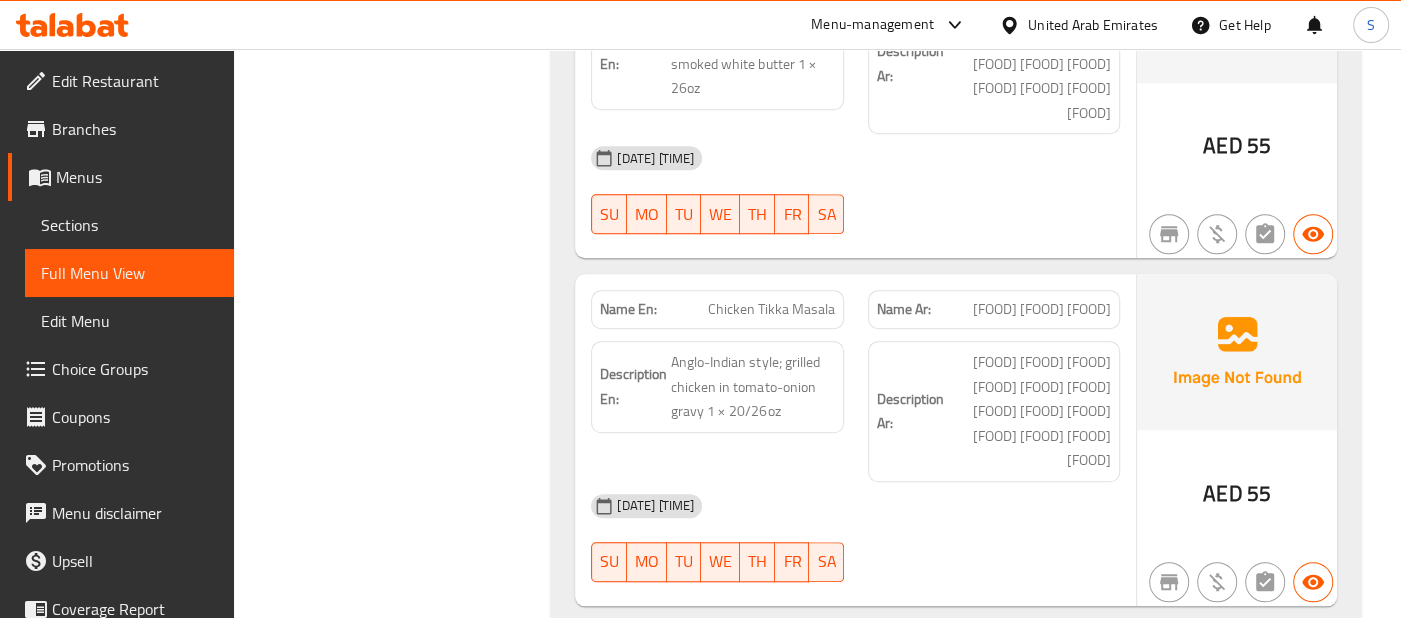 scroll, scrollTop: 11877, scrollLeft: 0, axis: vertical 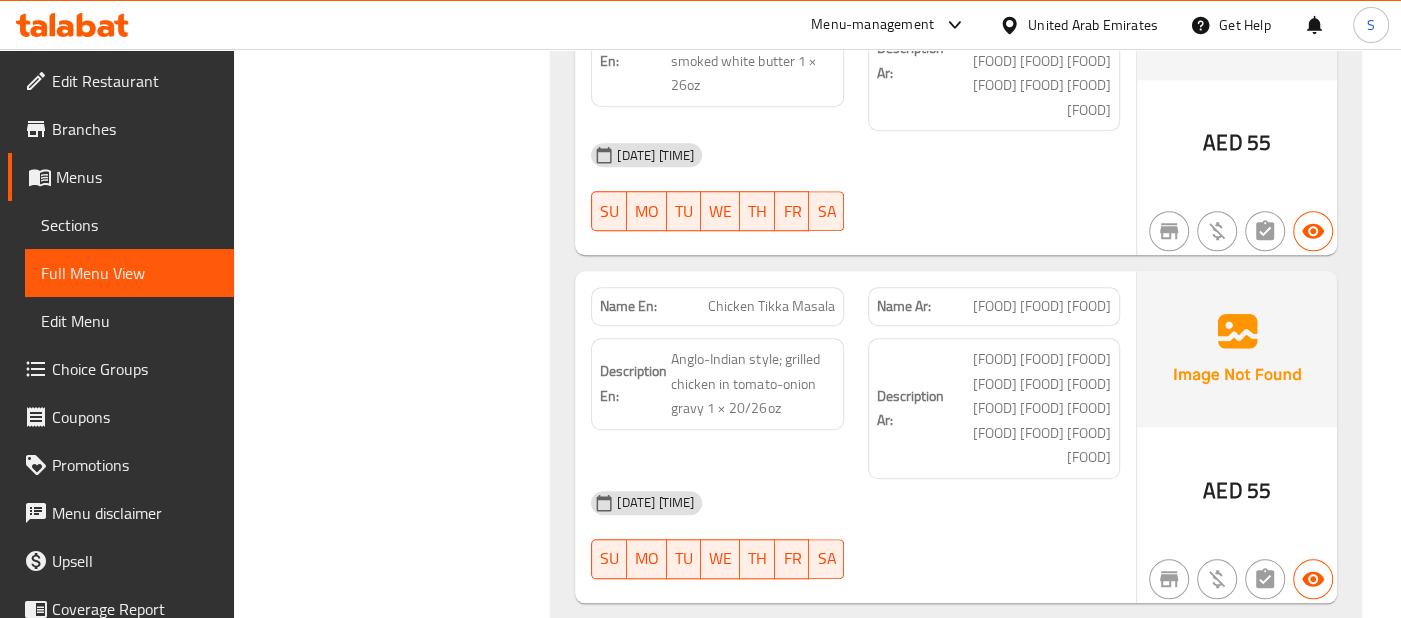 click on "[DATE] [TIME]" at bounding box center [855, -10238] 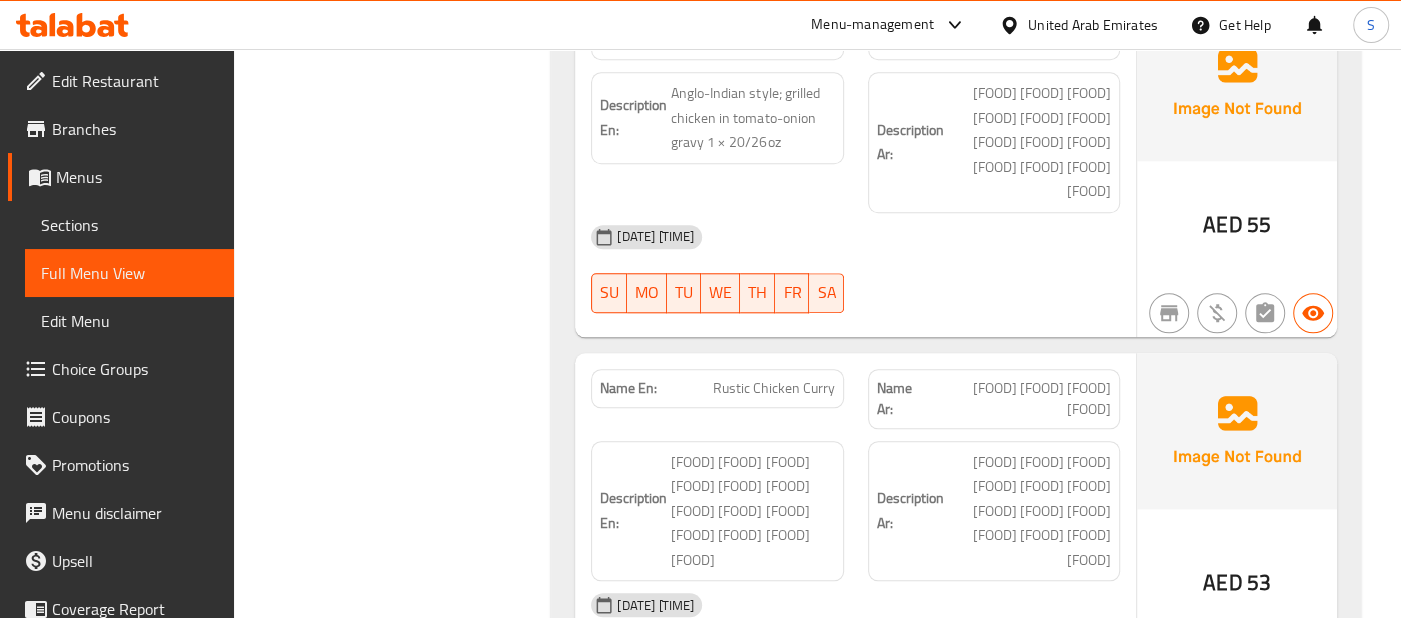 scroll, scrollTop: 12155, scrollLeft: 0, axis: vertical 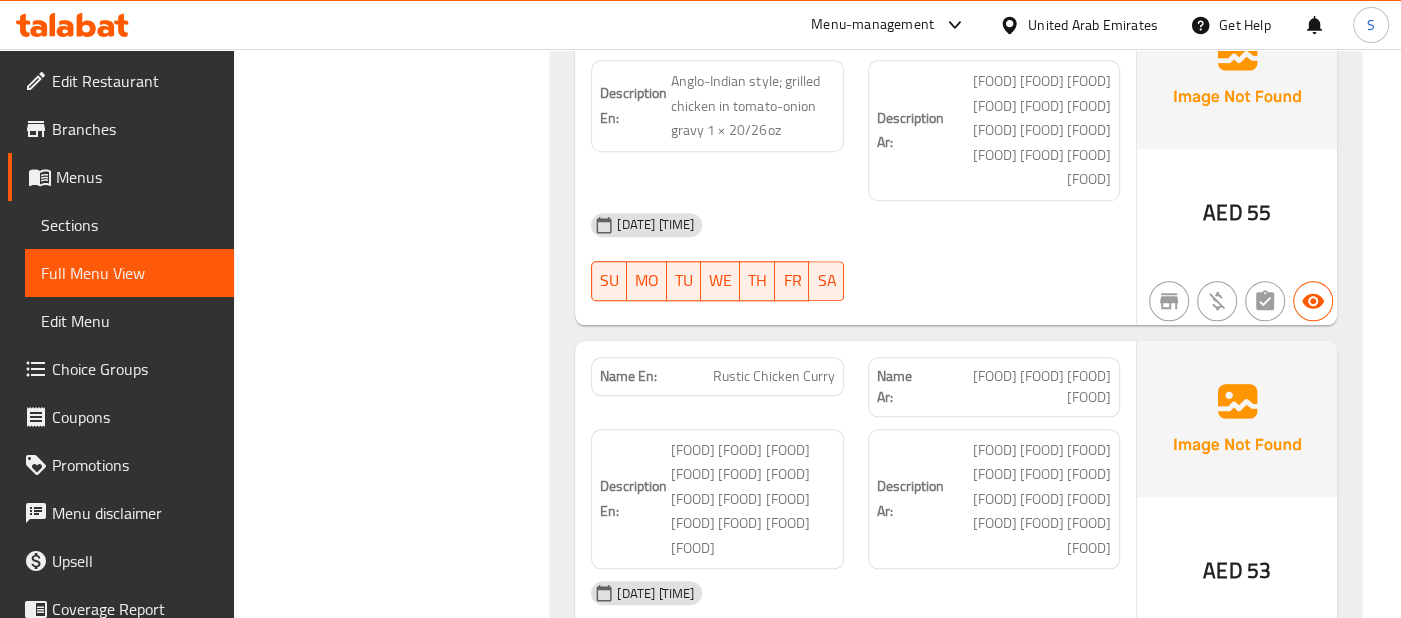click on "[DATE] [TIME]" at bounding box center (855, -10168) 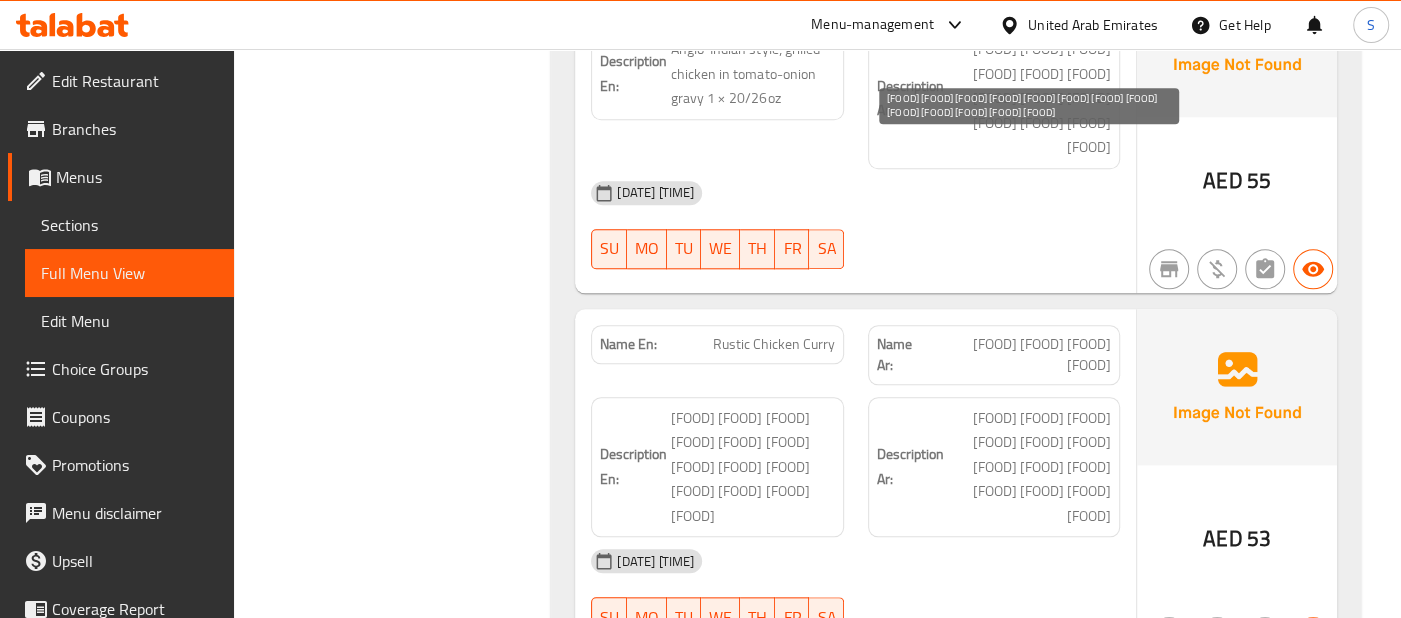 scroll, scrollTop: 12155, scrollLeft: 0, axis: vertical 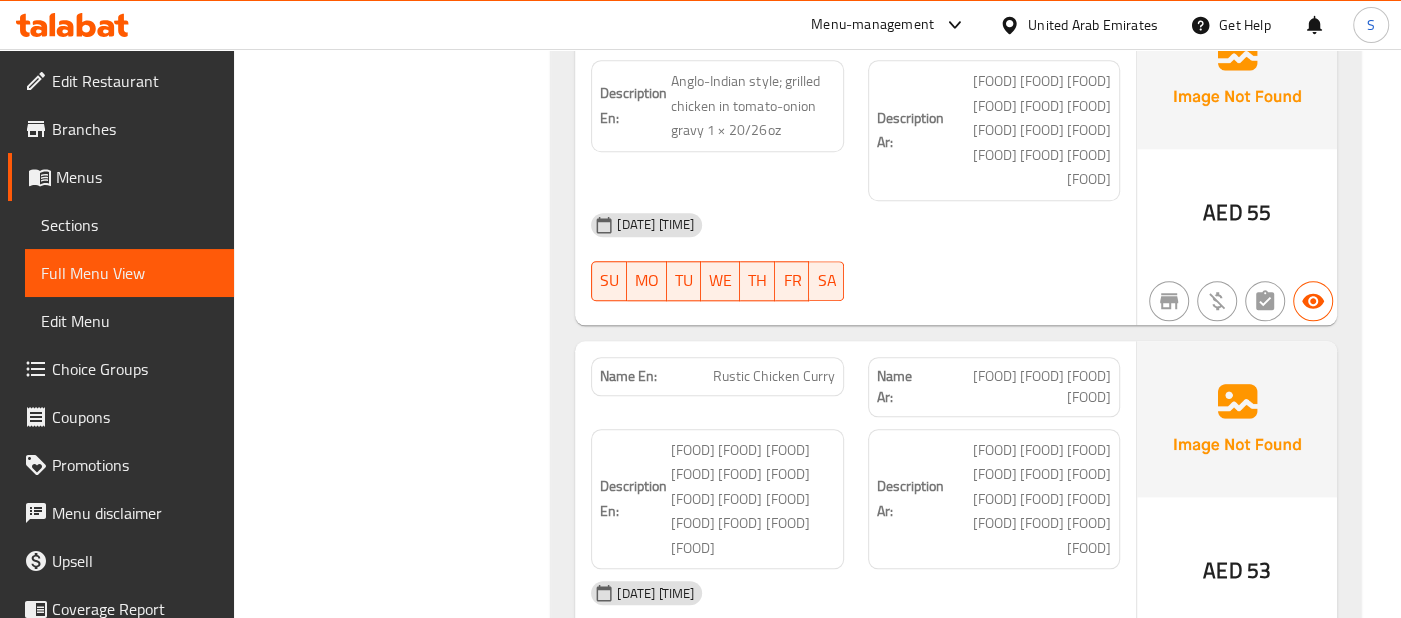 click on "[DATE] [TIME]" at bounding box center [855, -10168] 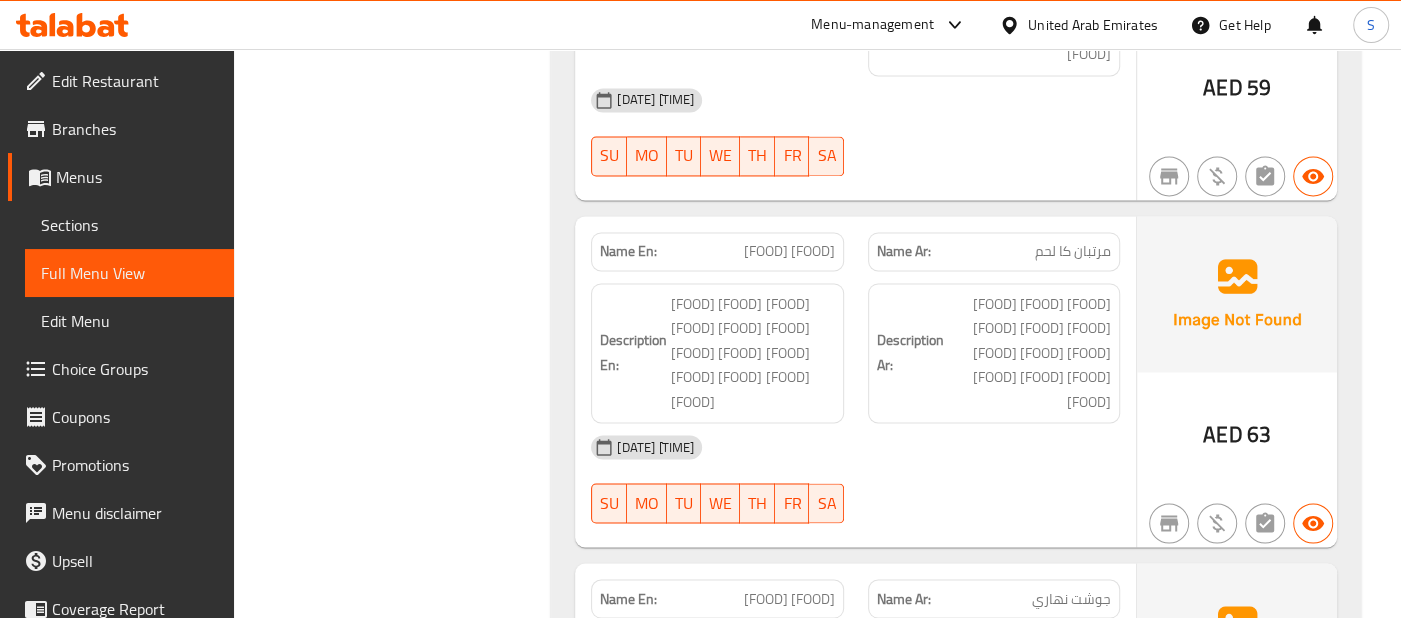 scroll, scrollTop: 12988, scrollLeft: 0, axis: vertical 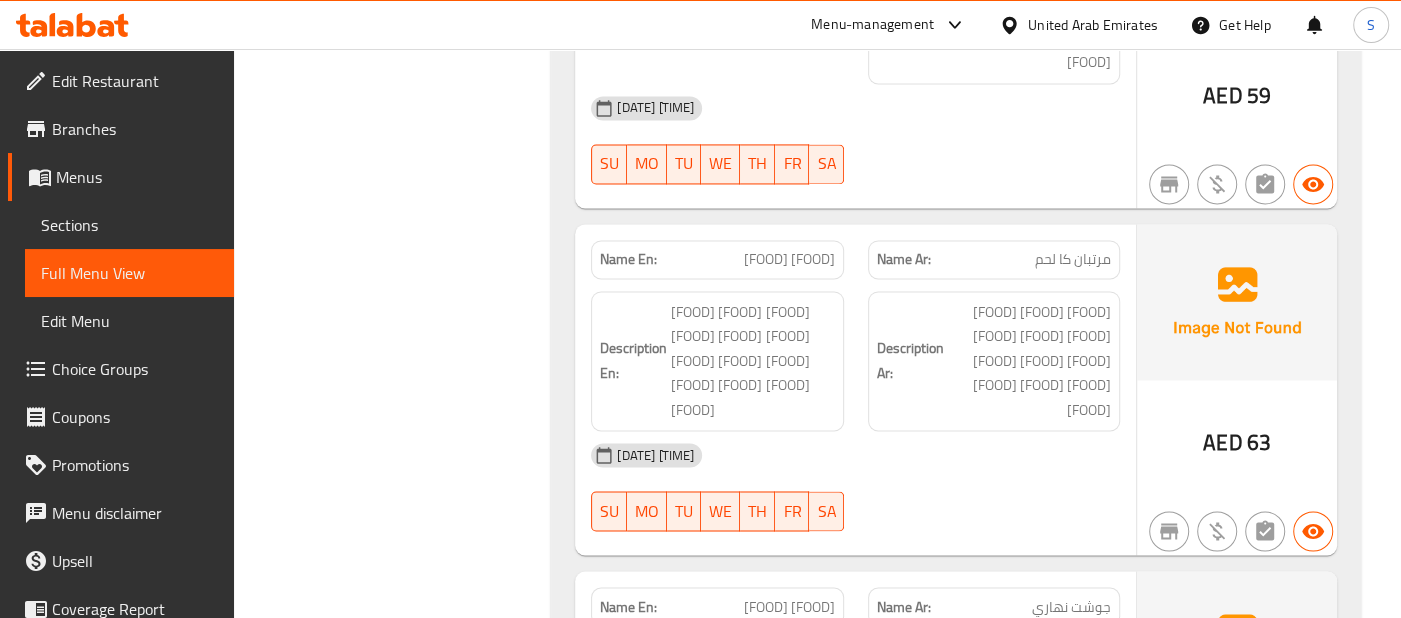 click on "[DATE] [TIME]" at bounding box center [855, -2086] 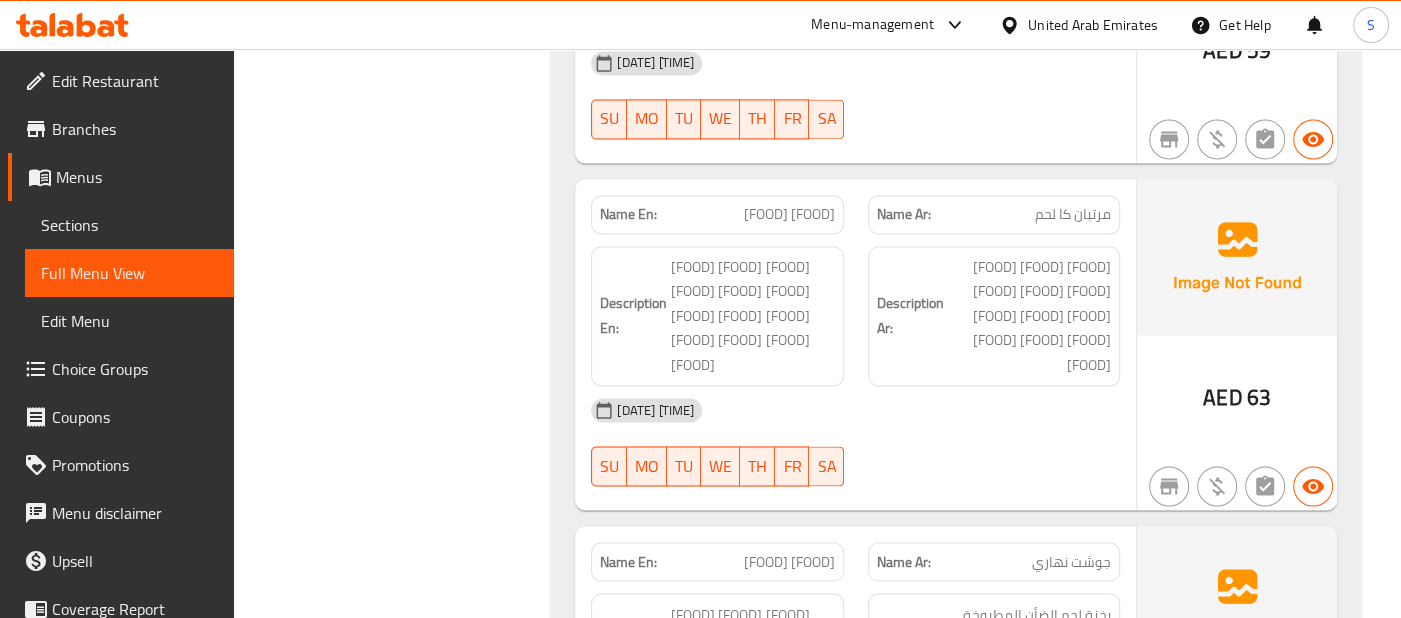 scroll, scrollTop: 13077, scrollLeft: 0, axis: vertical 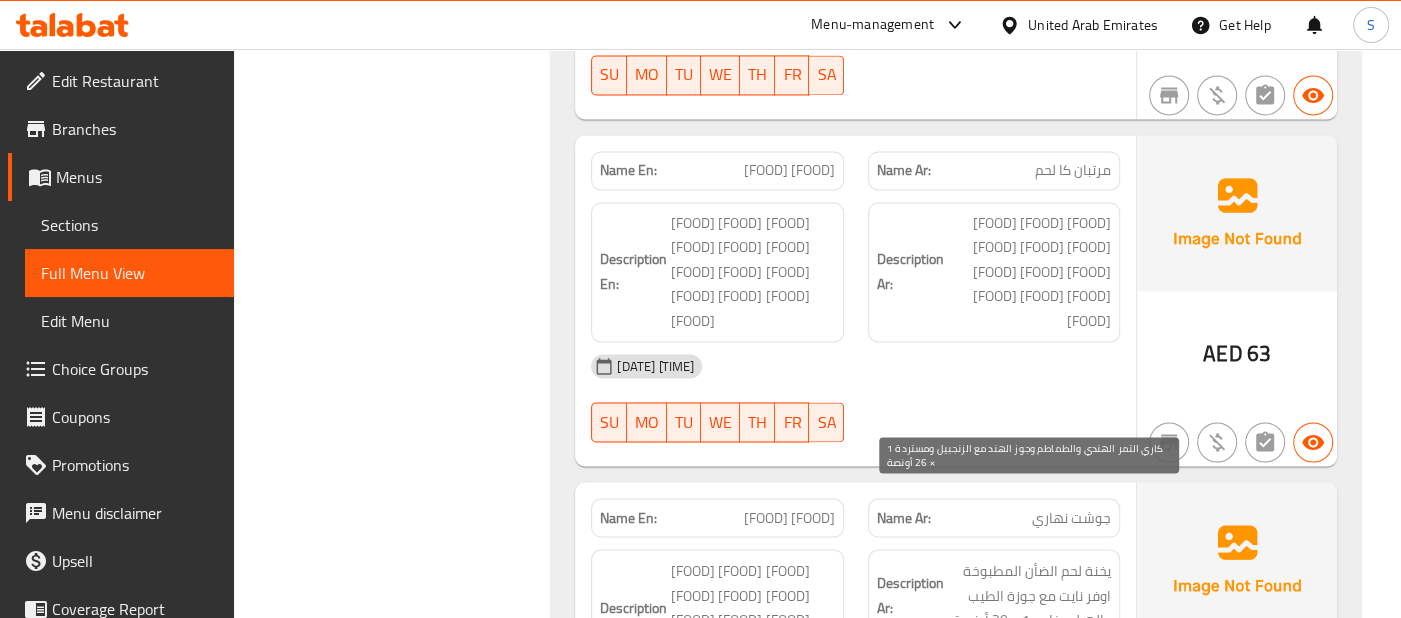 click on "كاري التمر الهندي والطماطم وجوز الهند مع الزنجبيل ومستردة 1 × 26 أونصة" at bounding box center [1029, 1278] 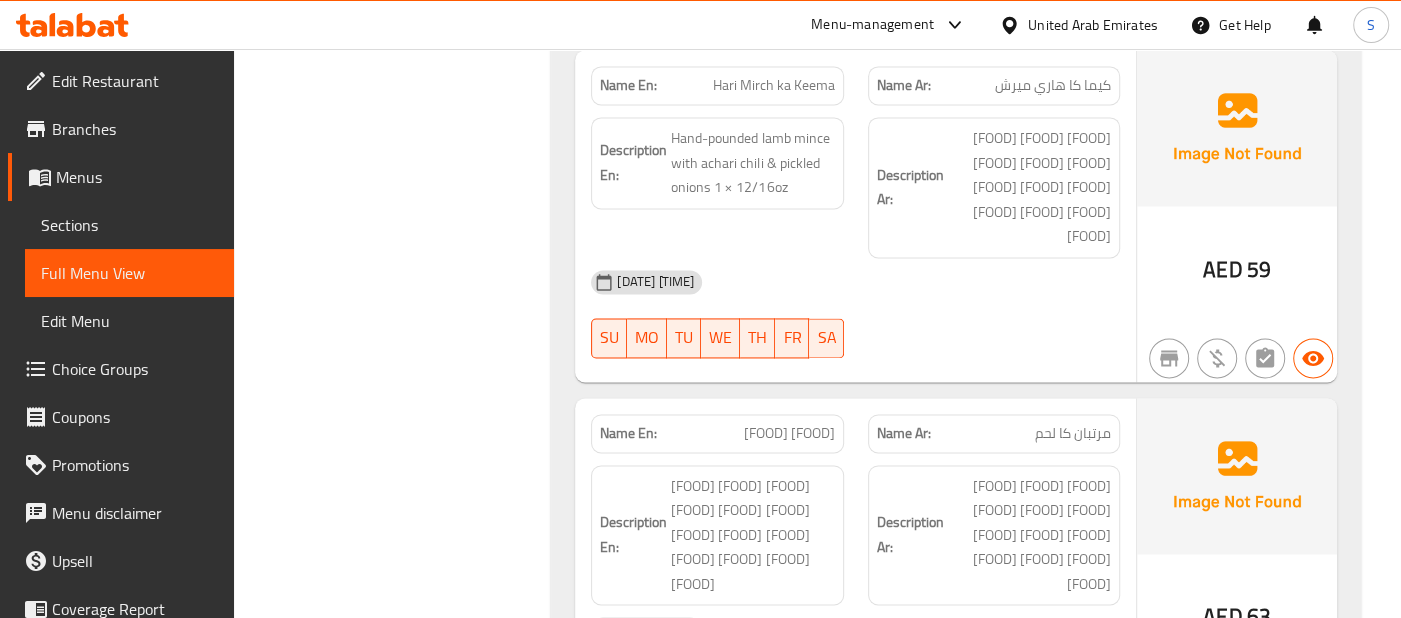 scroll, scrollTop: 12781, scrollLeft: 0, axis: vertical 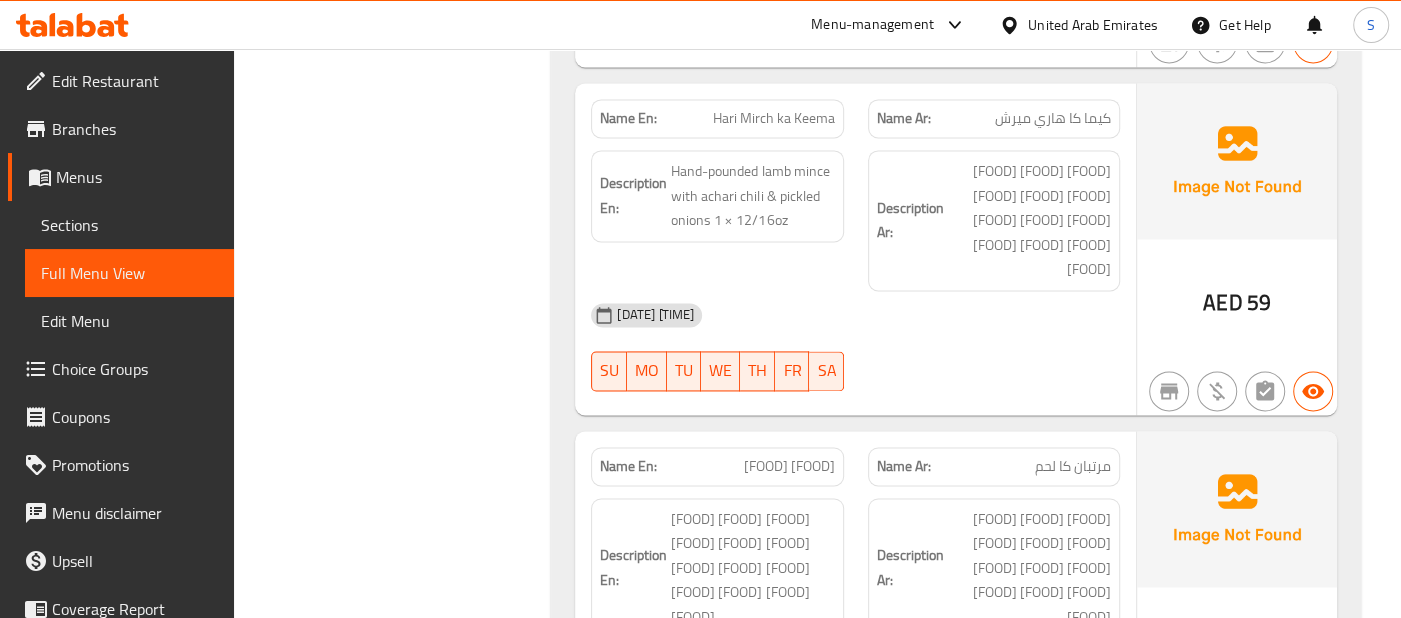 click on "Description Ar:" at bounding box center [910, -4645] 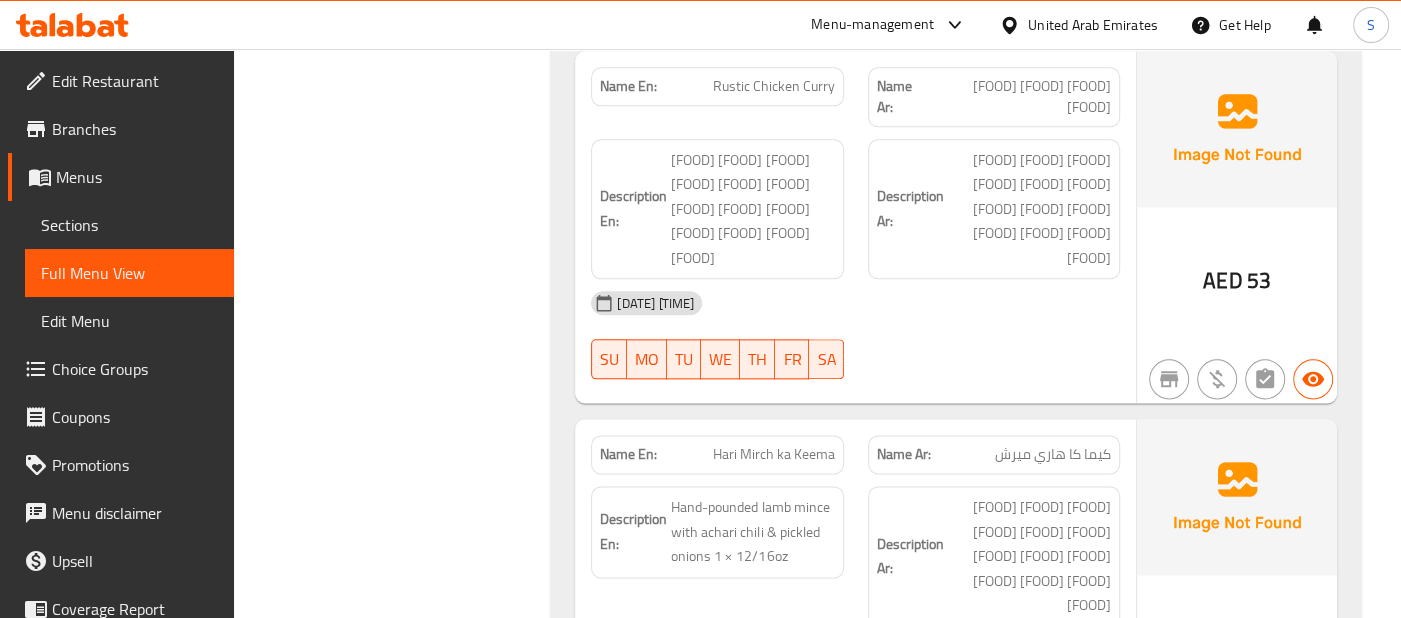 scroll, scrollTop: 12411, scrollLeft: 0, axis: vertical 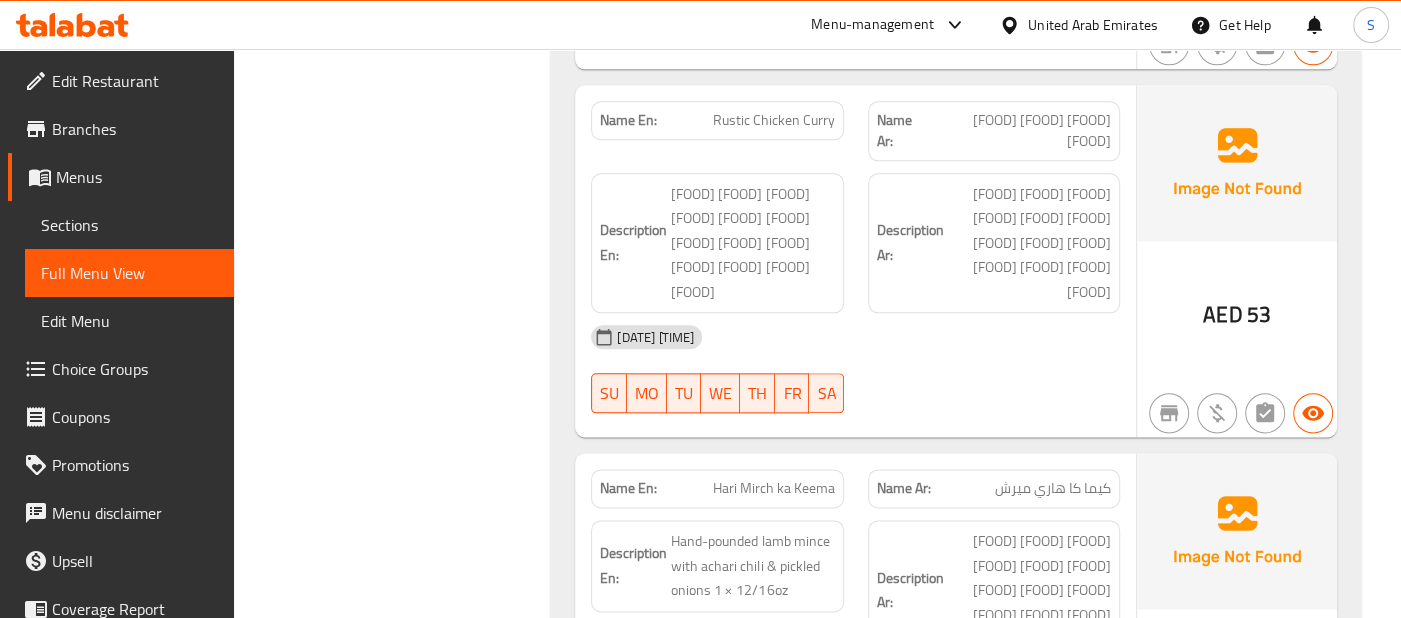 click on "[FOOD] [FOOD]" at bounding box center [766, -7198] 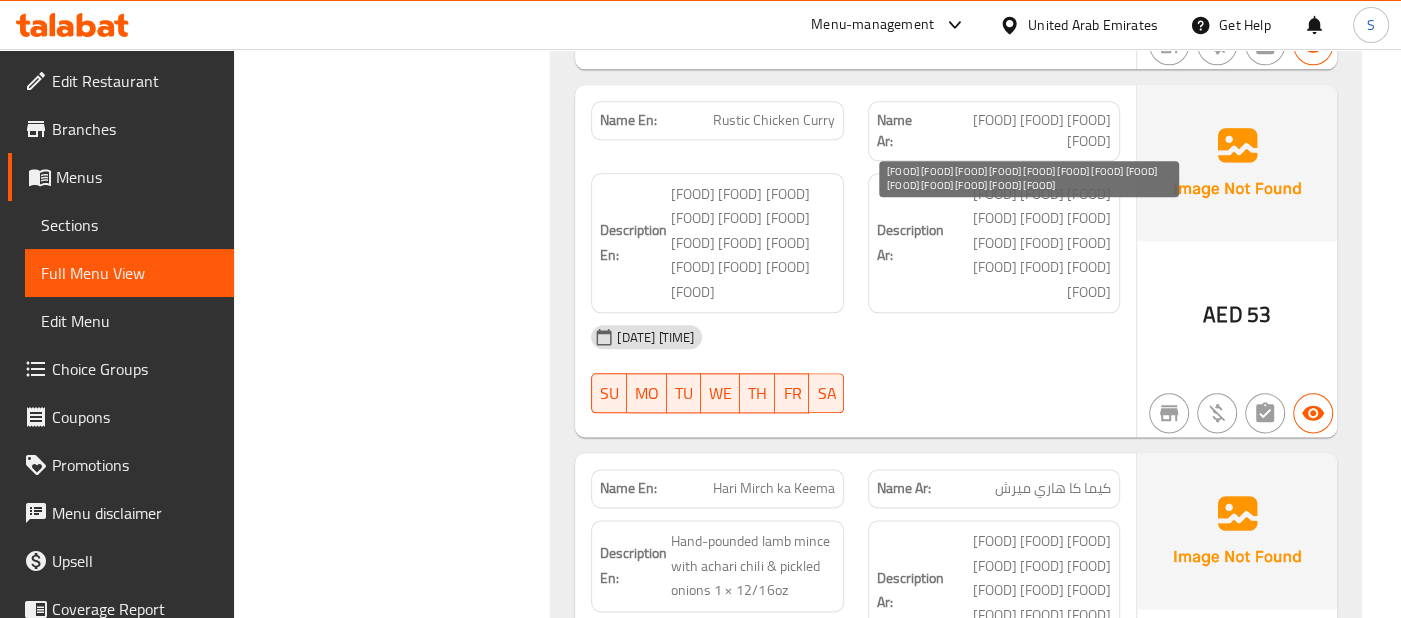 click on "[FOOD] [FOOD] [FOOD] [FOOD] [FOOD] [FOOD] [FOOD] [FOOD] [FOOD] [FOOD] [FOOD] [FOOD] [FOOD]" at bounding box center (1029, 938) 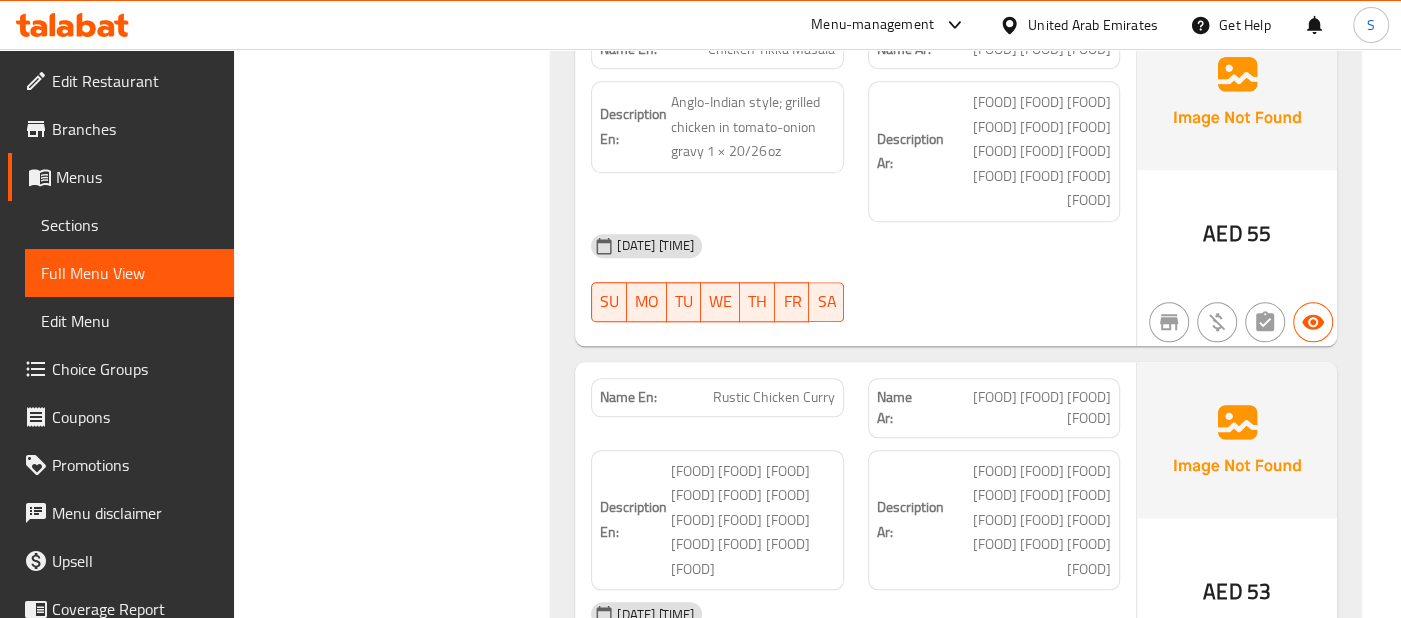 scroll, scrollTop: 12096, scrollLeft: 0, axis: vertical 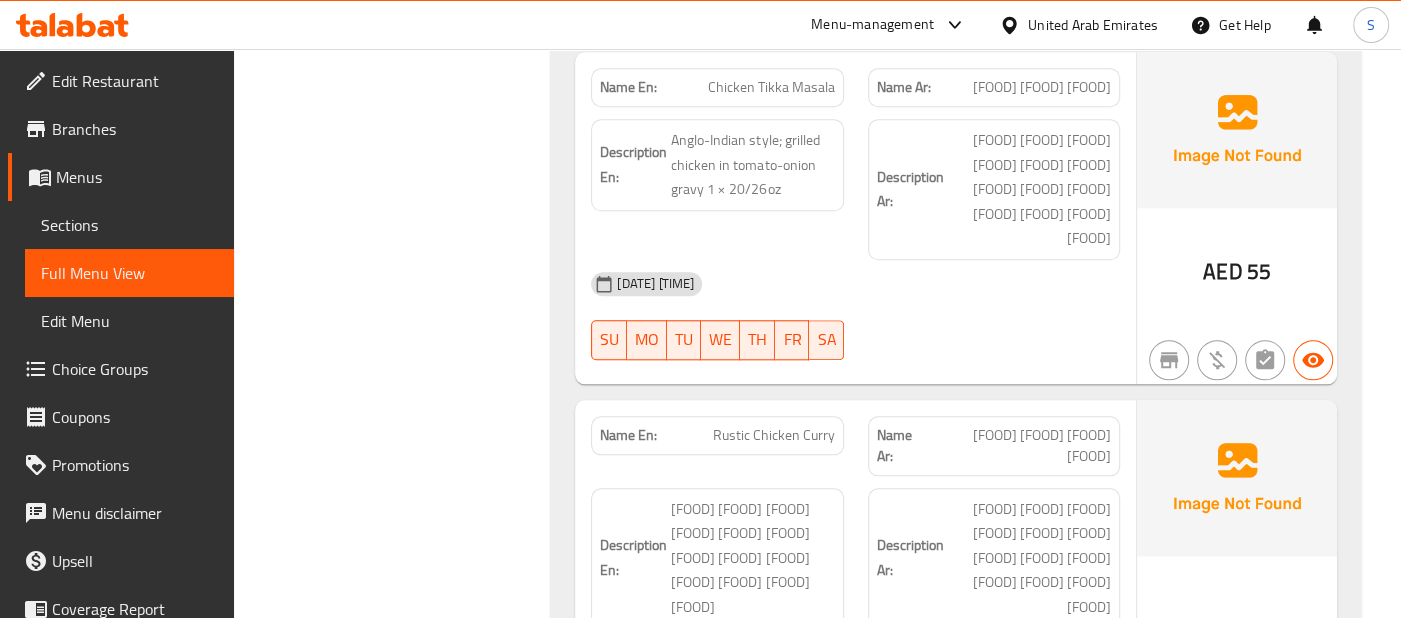 click on "Description Ar: لحم ضأن مفروم هاند باونديد مع فلفل حار أتشاري وبصل مخلل 1 × 12/16 أونصة" at bounding box center (994, -10204) 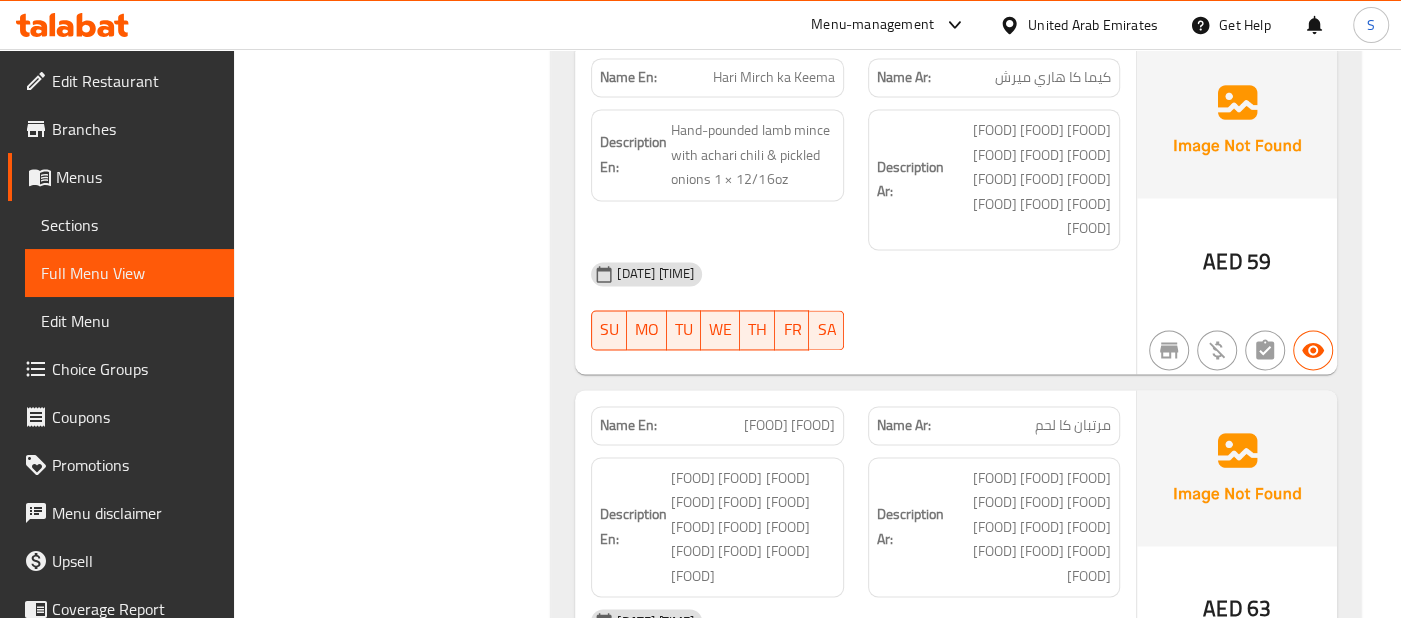scroll, scrollTop: 12725, scrollLeft: 0, axis: vertical 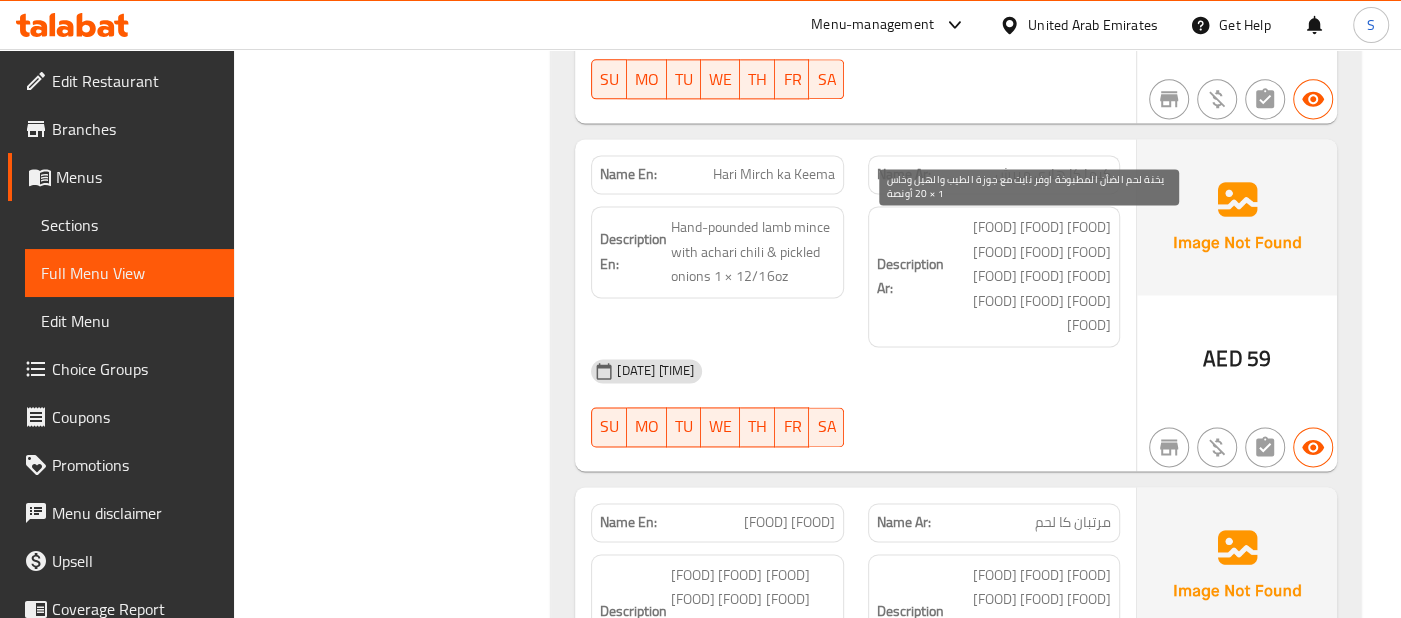 click on "يخنة لحم الضأن المطبوخة اوفر نايت مع جوزة الطيب والهيل وخاس 1 × 20 أونصة" at bounding box center (1029, 947) 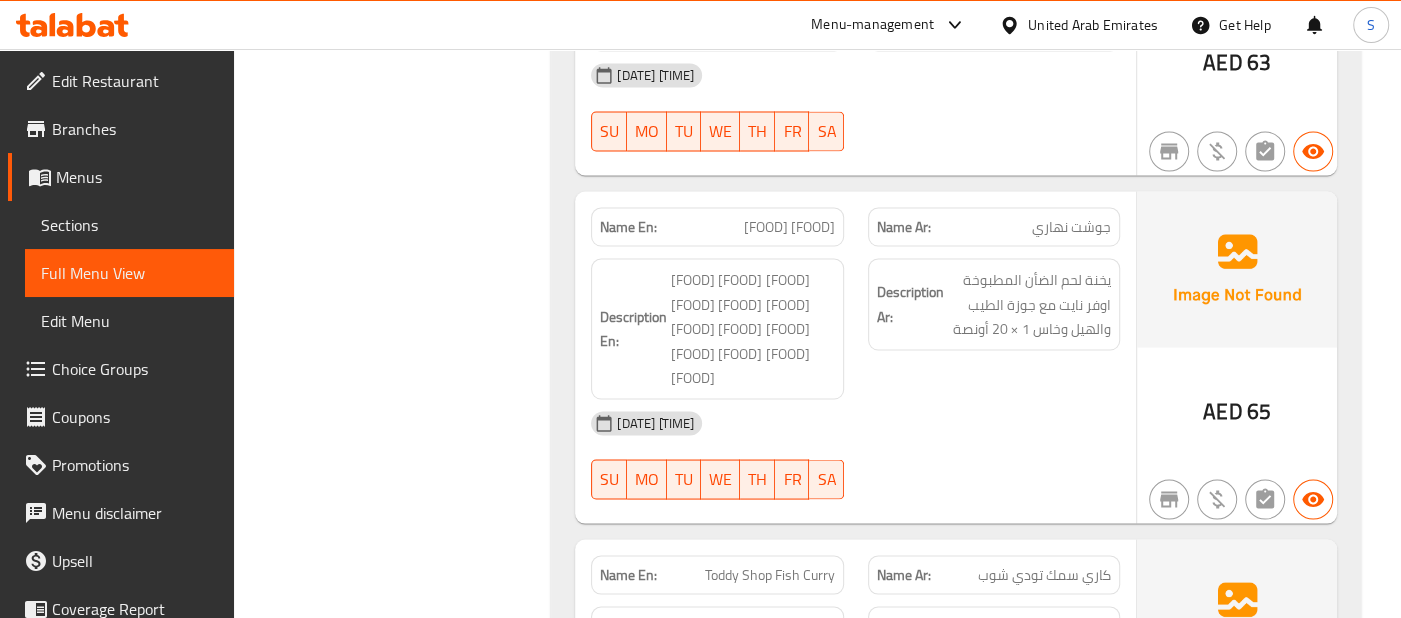 scroll, scrollTop: 13374, scrollLeft: 0, axis: vertical 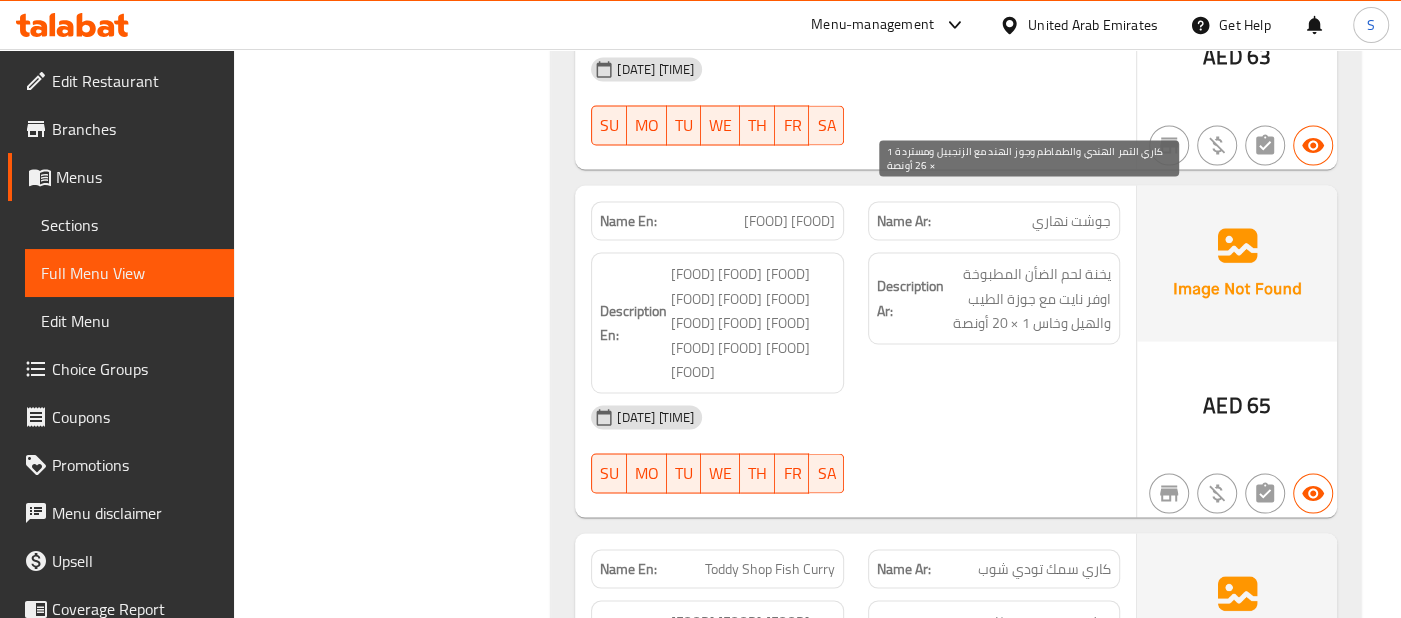 click on "كاري التمر الهندي والطماطم وجوز الهند مع الزنجبيل ومستردة 1 × 26 أونصة" at bounding box center [1029, 981] 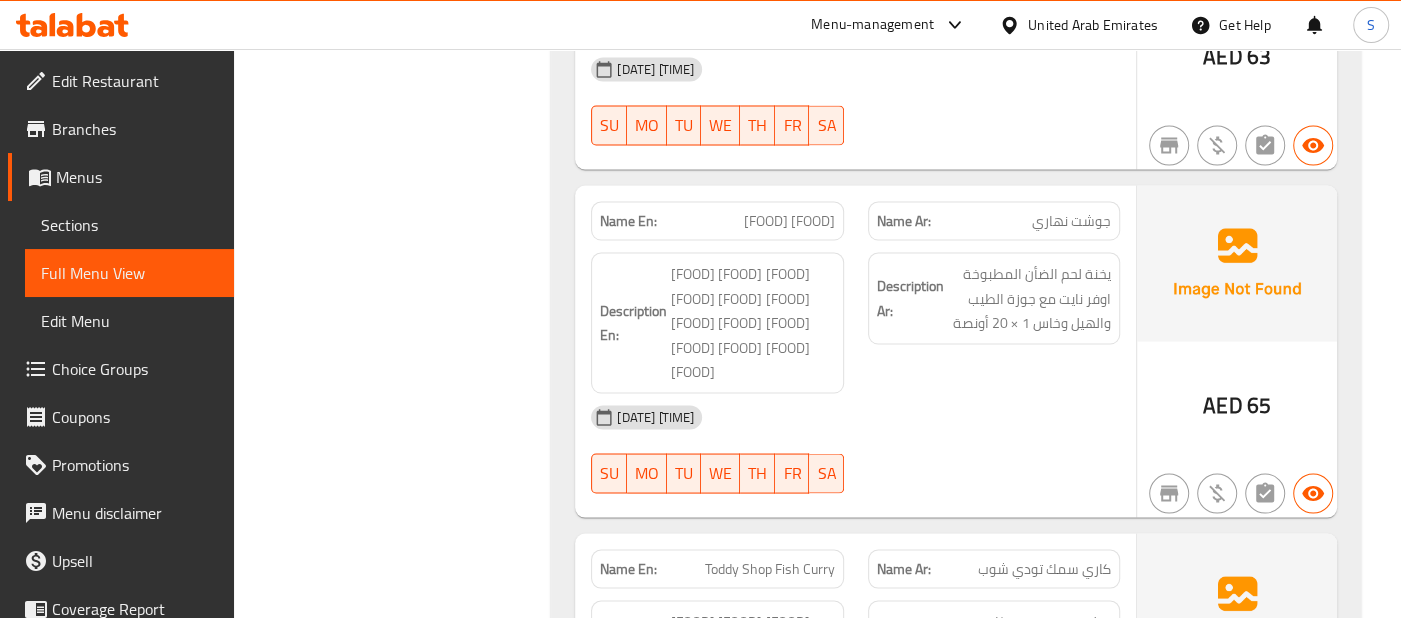 click on "Name En: Allepy Prawn Curry" at bounding box center (717, -2321) 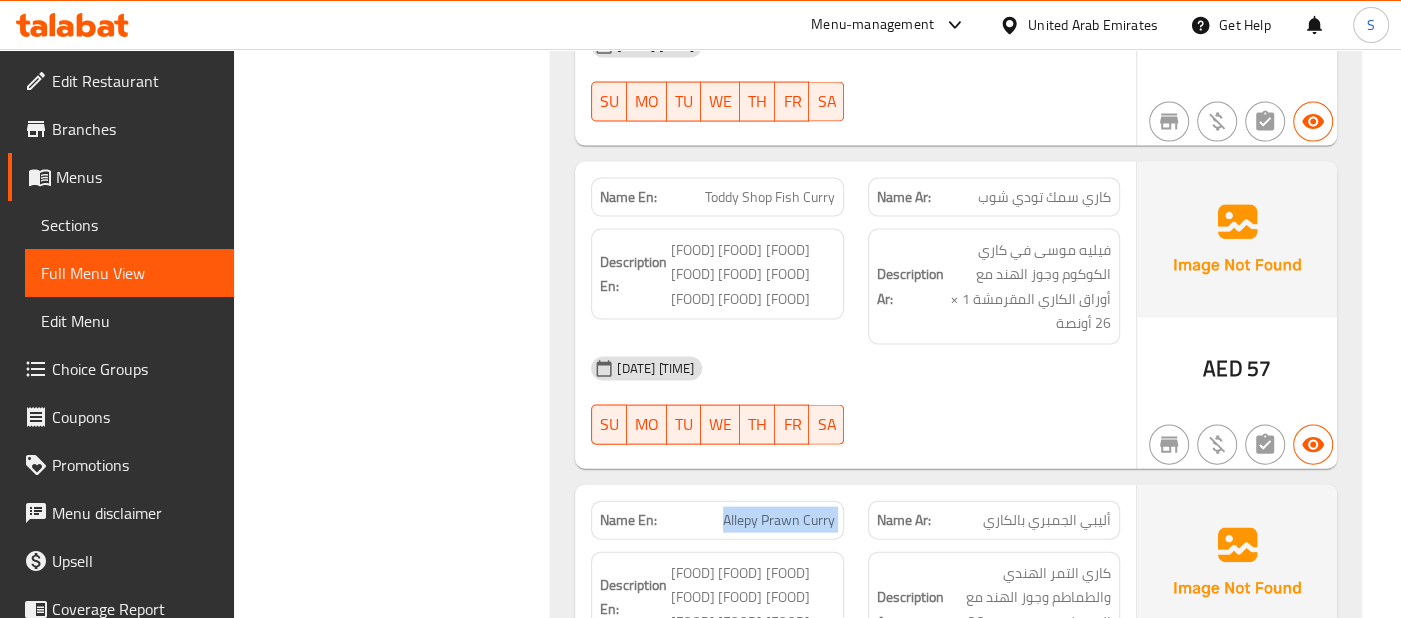 scroll, scrollTop: 13762, scrollLeft: 0, axis: vertical 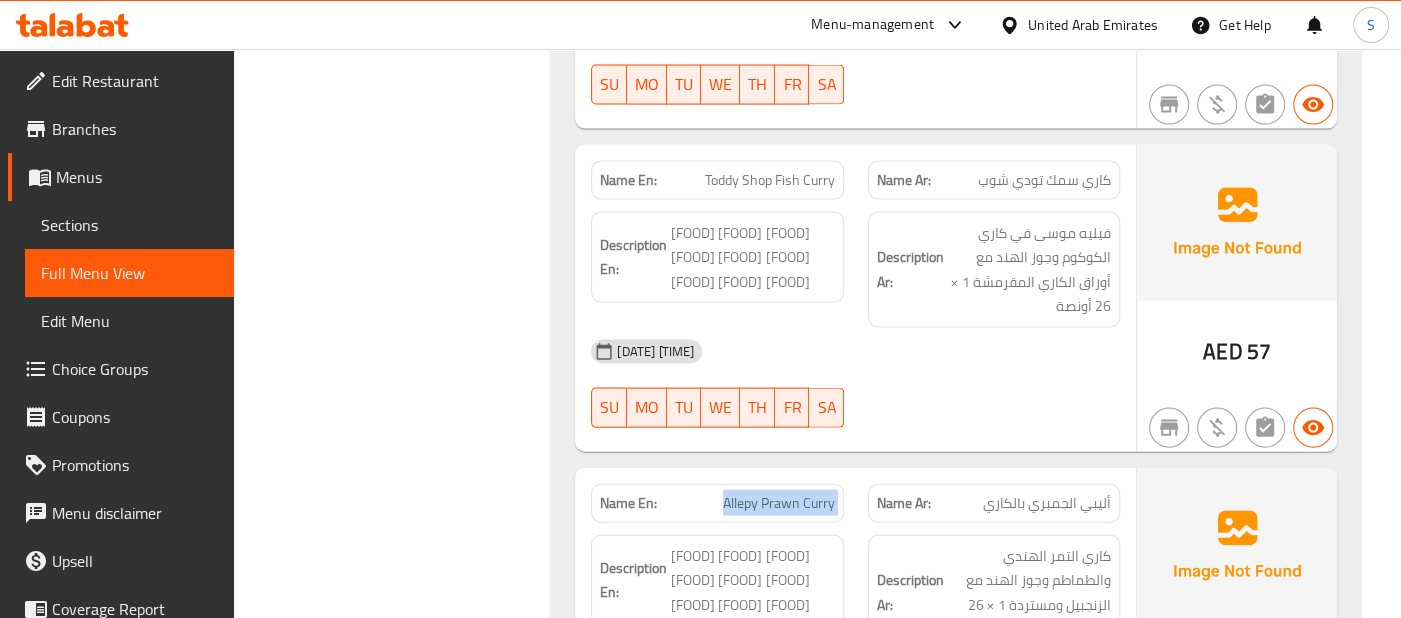 click on "[DATE] [TIME]" at bounding box center (855, -13165) 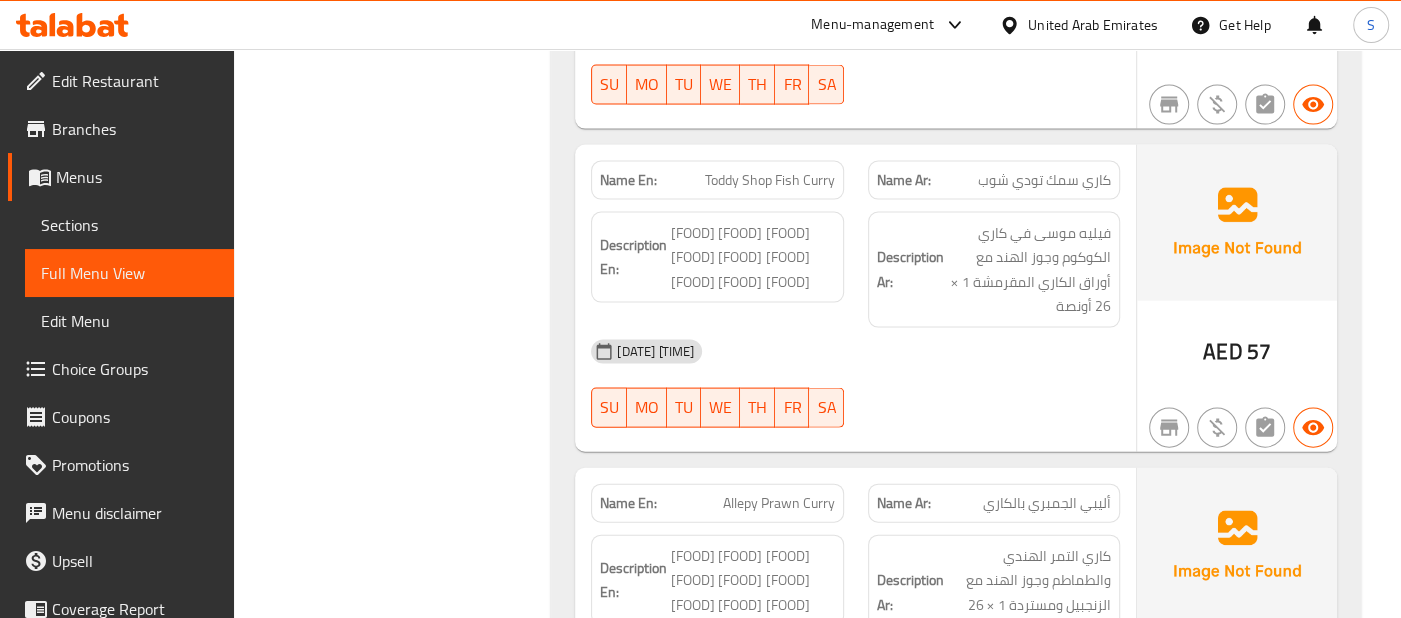click on "[DATE] [TIME]" at bounding box center (855, -13165) 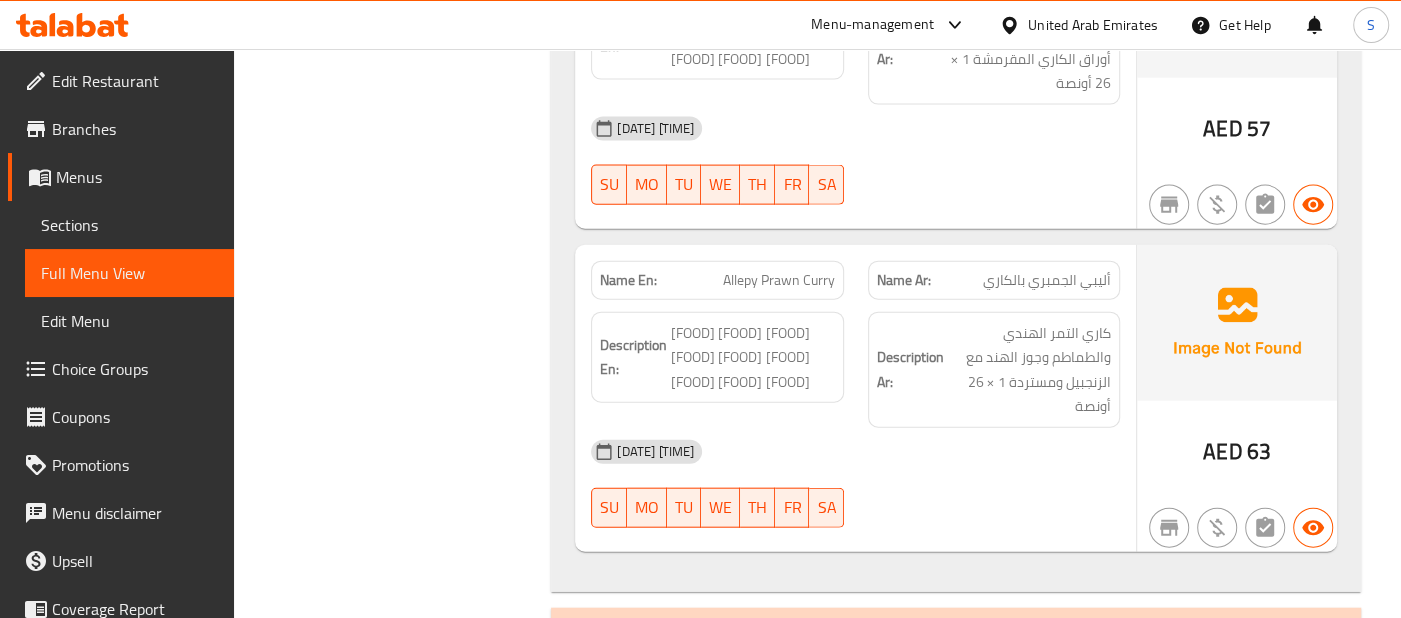 scroll, scrollTop: 14029, scrollLeft: 0, axis: vertical 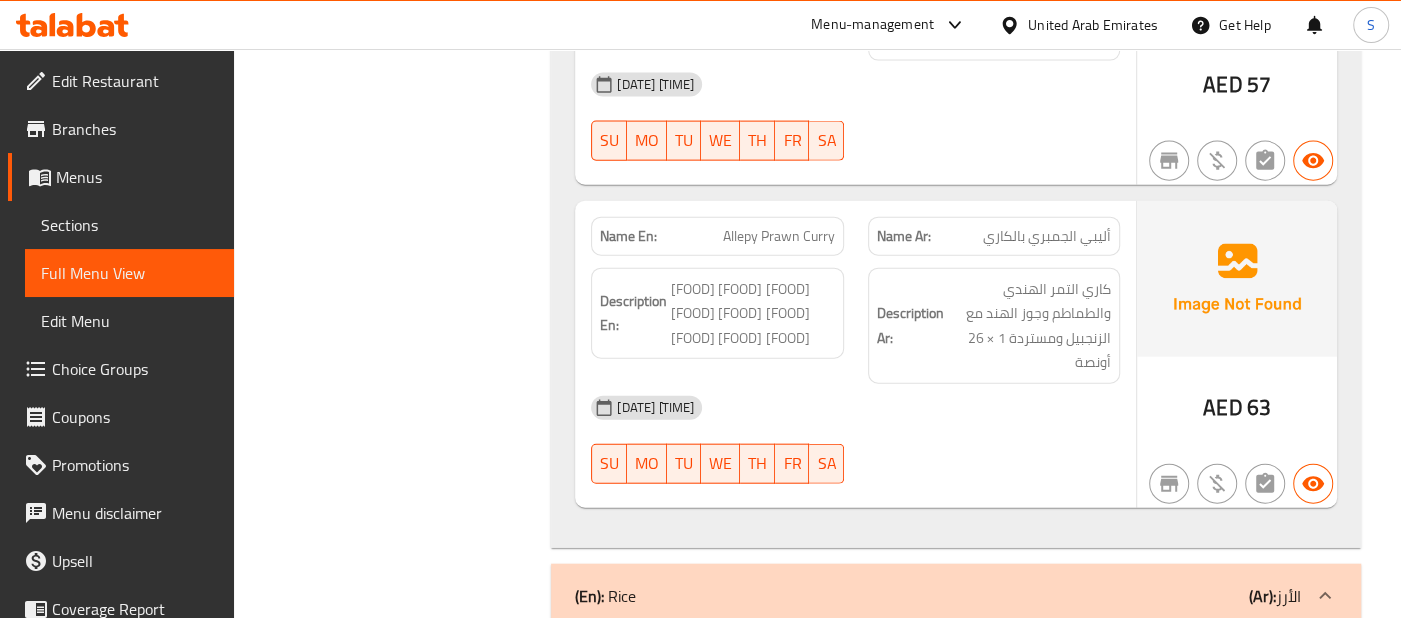 click at bounding box center (1237, -13238) 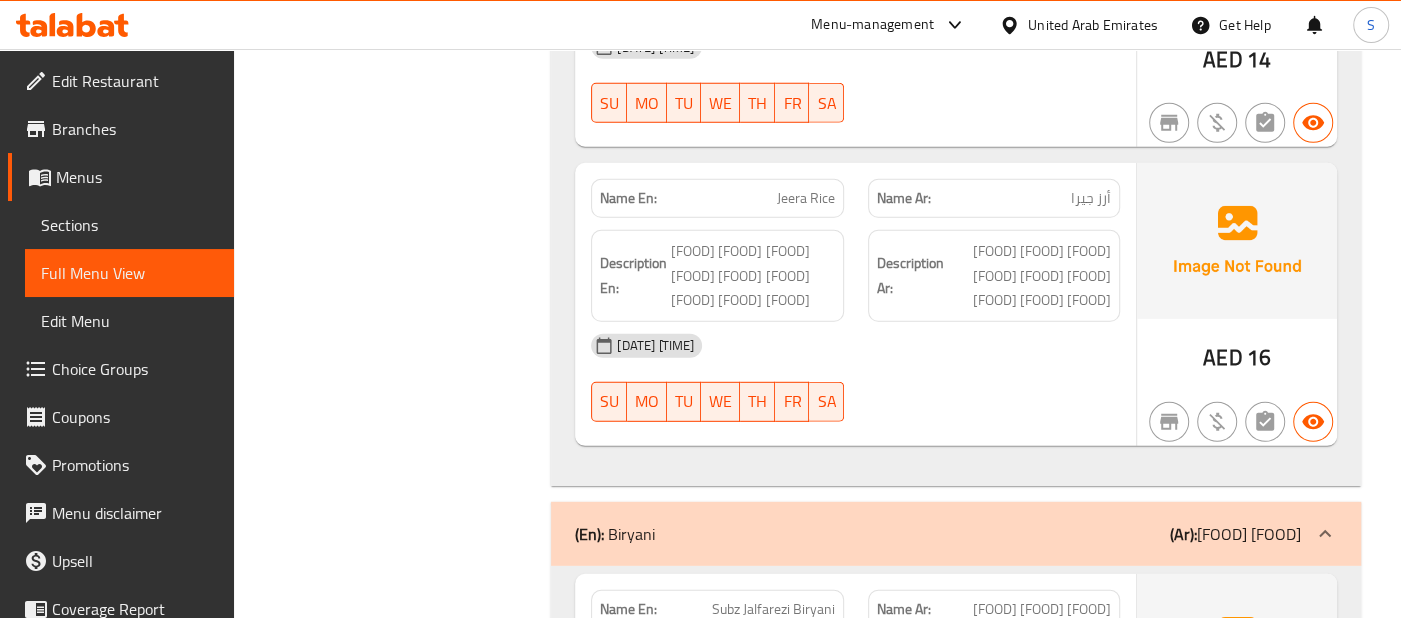 scroll, scrollTop: 14707, scrollLeft: 0, axis: vertical 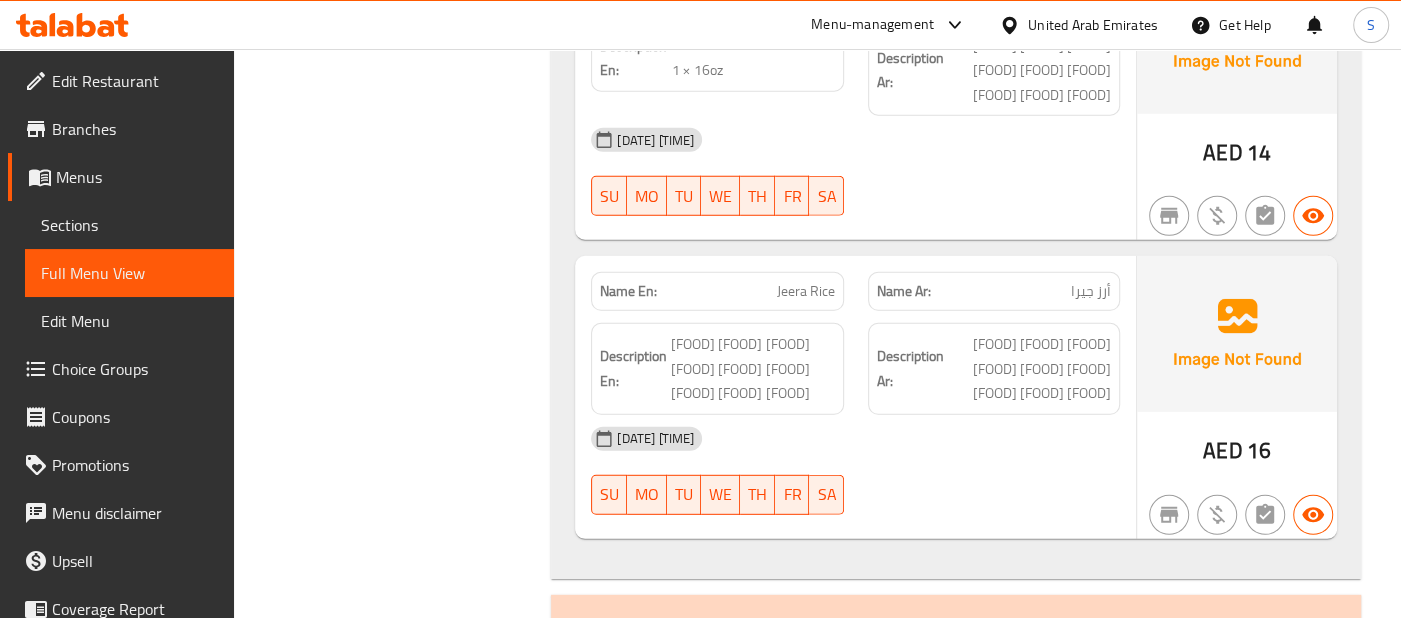 click at bounding box center (1237, -13916) 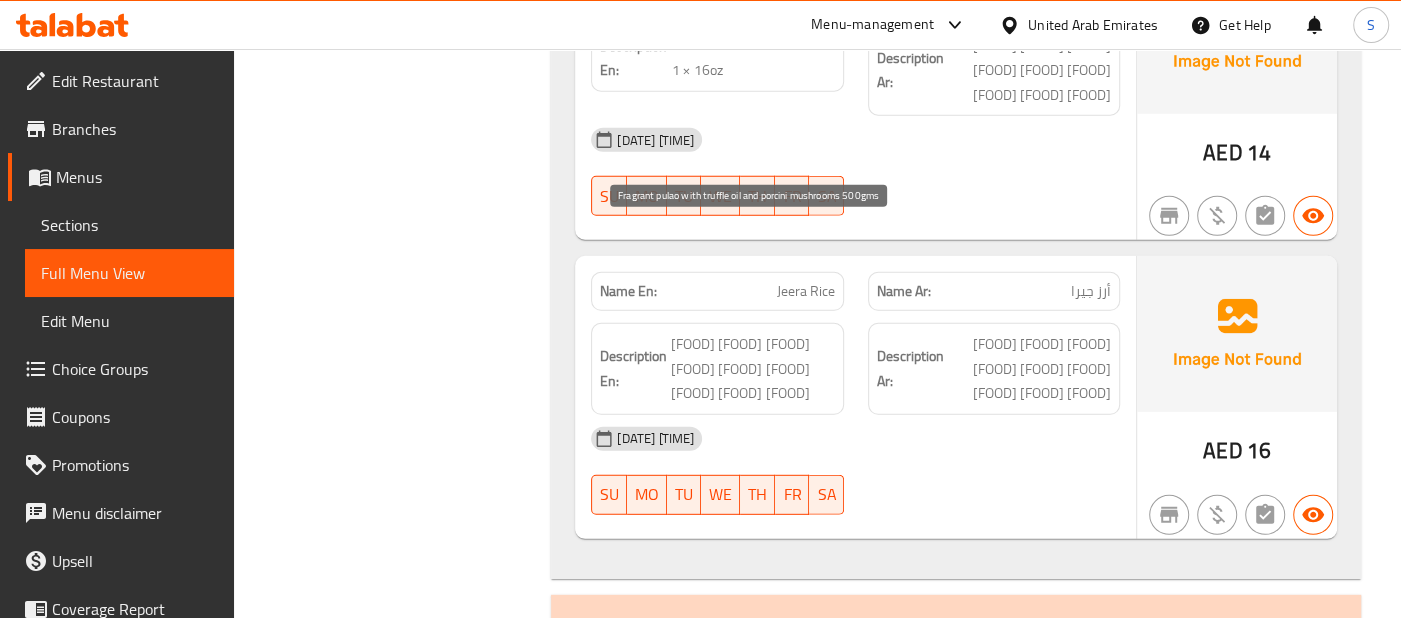 click on "Fragrant pulao with truffle oil and porcini mushrooms 500gms" at bounding box center [752, 1054] 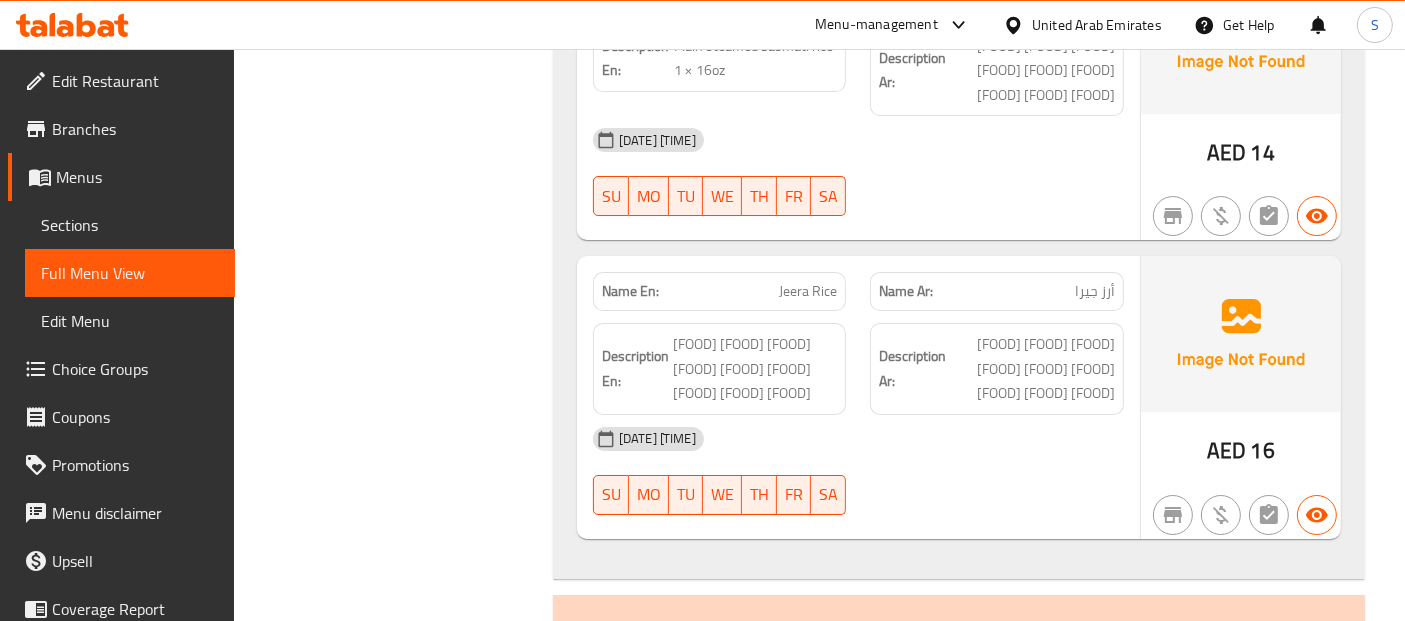 click at bounding box center (1241, -13916) 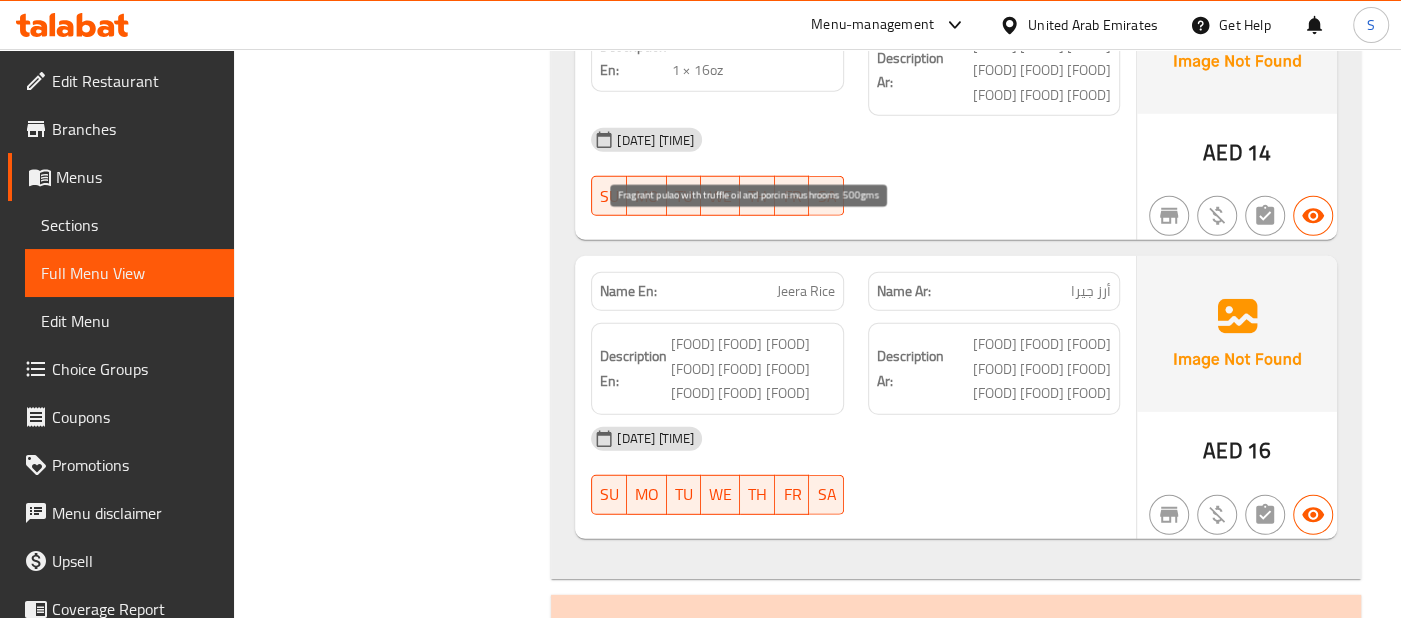 click on "Fragrant pulao with truffle oil and porcini mushrooms 500gms" at bounding box center (752, 1054) 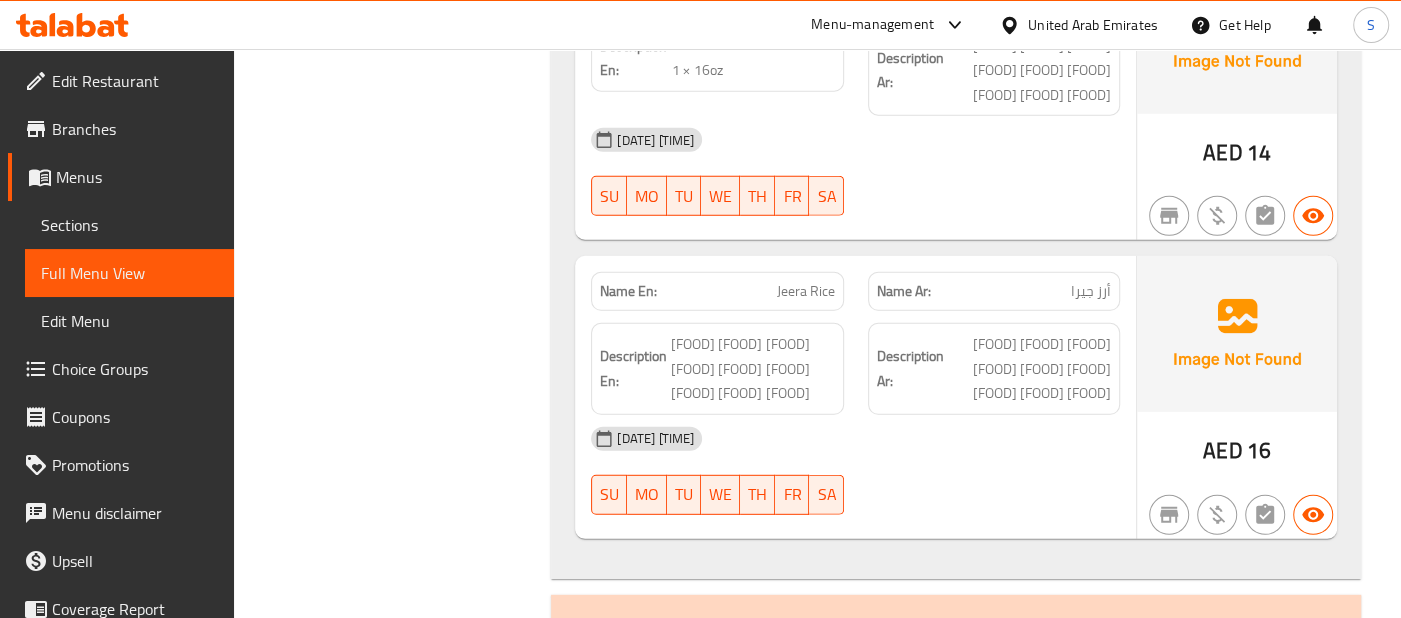 click on "AED 43" at bounding box center [1237, -13828] 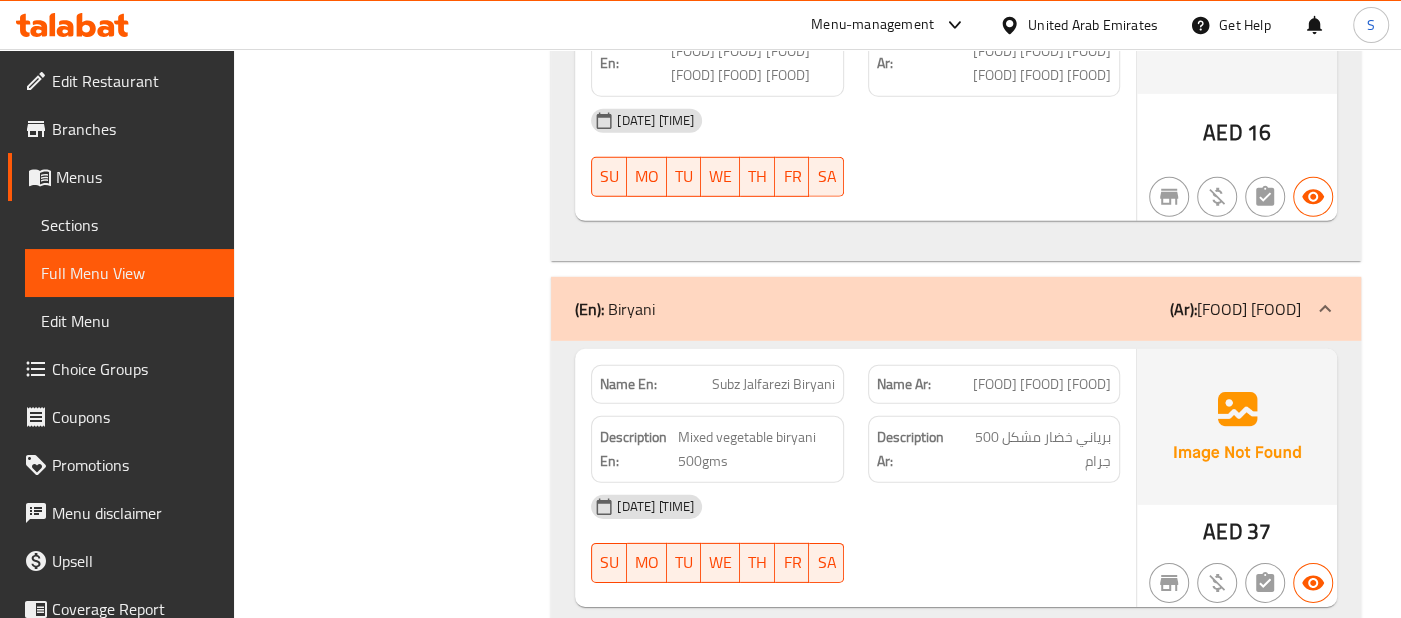 scroll, scrollTop: 15062, scrollLeft: 0, axis: vertical 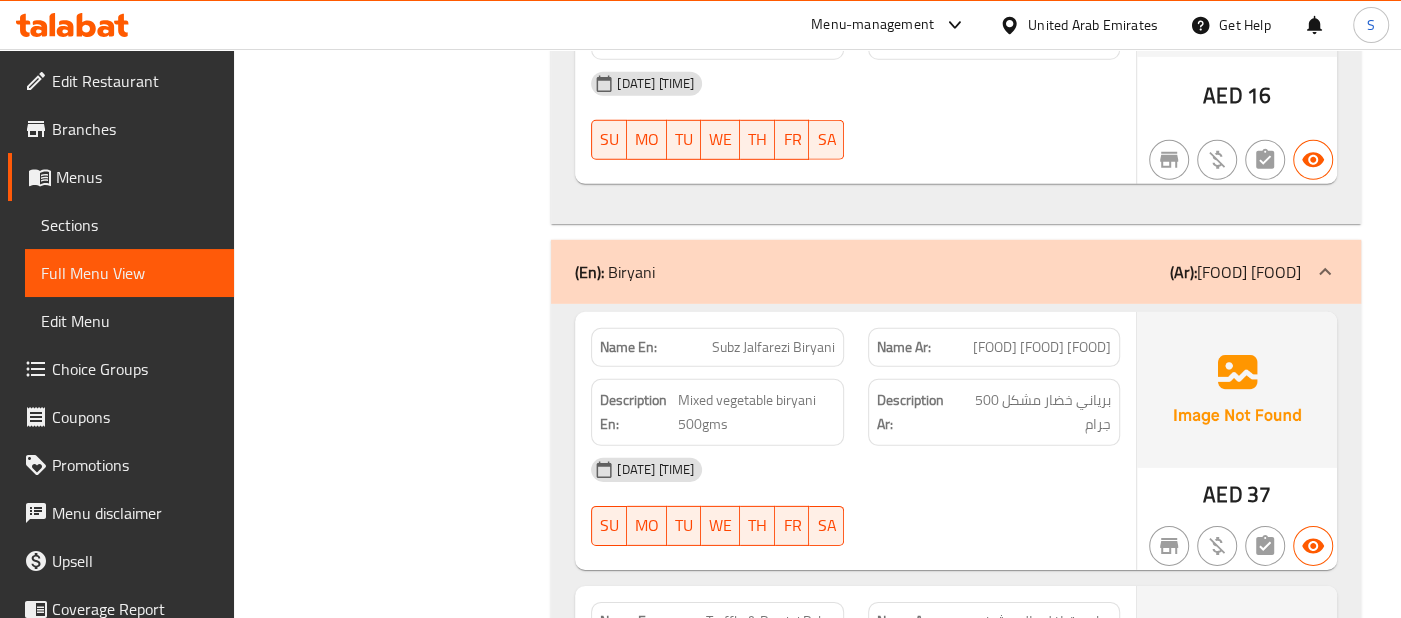 click on "AED 58" at bounding box center [1237, -13824] 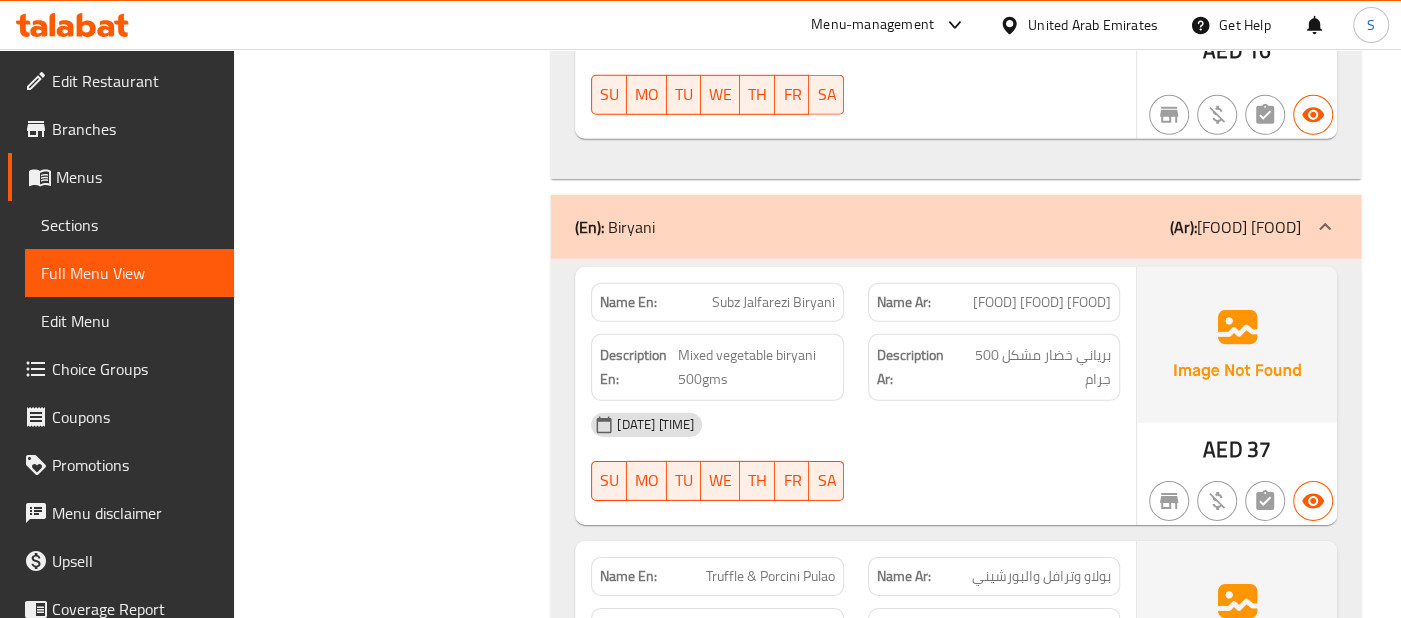 scroll, scrollTop: 15151, scrollLeft: 0, axis: vertical 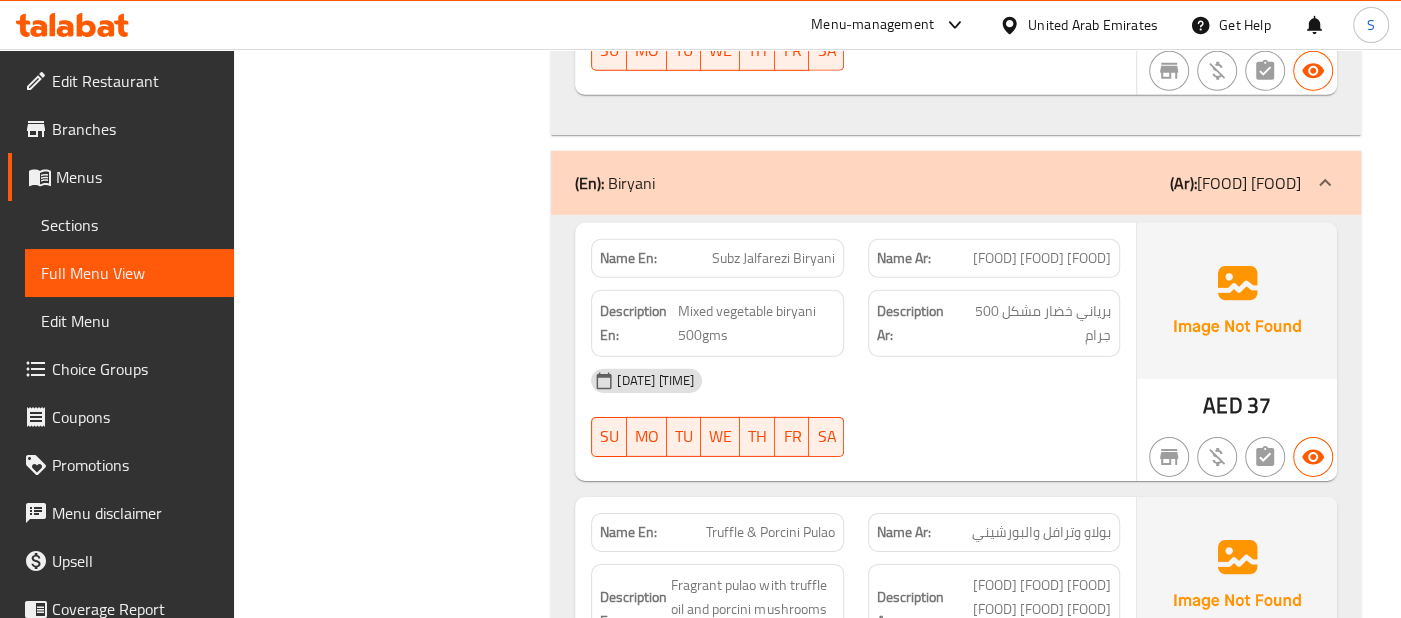 click on "AED" at bounding box center [1222, -13859] 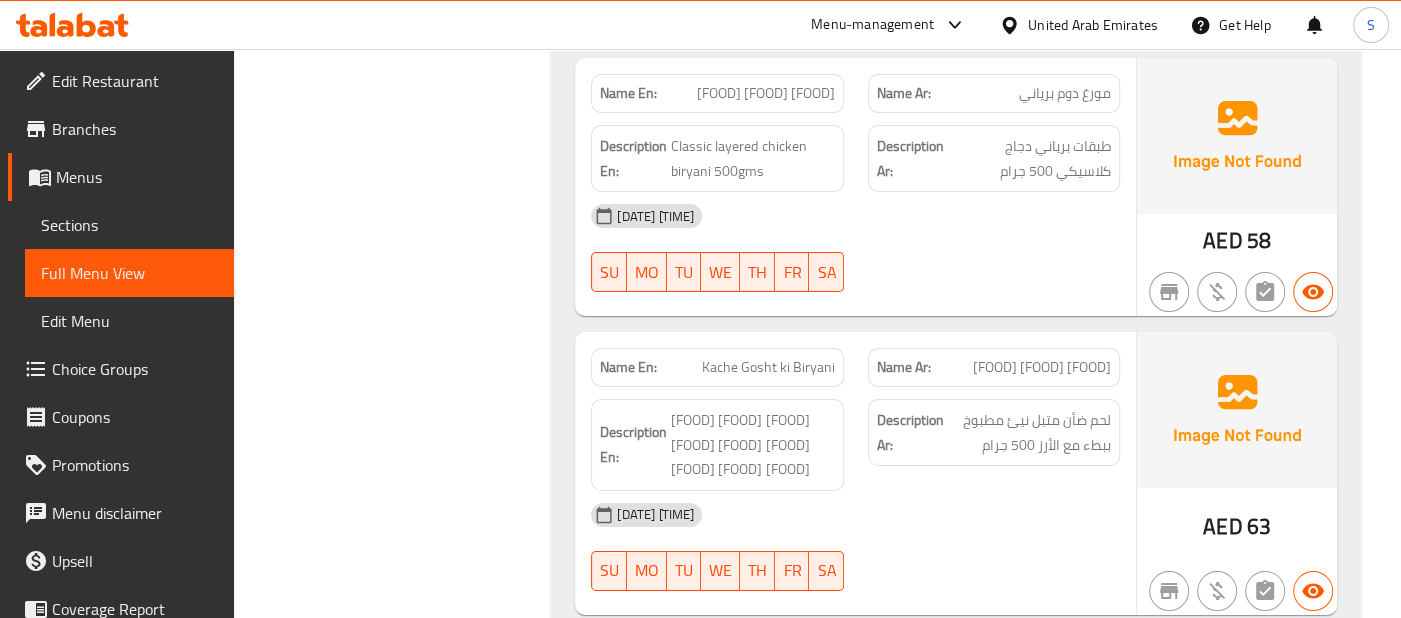 scroll, scrollTop: 15911, scrollLeft: 0, axis: vertical 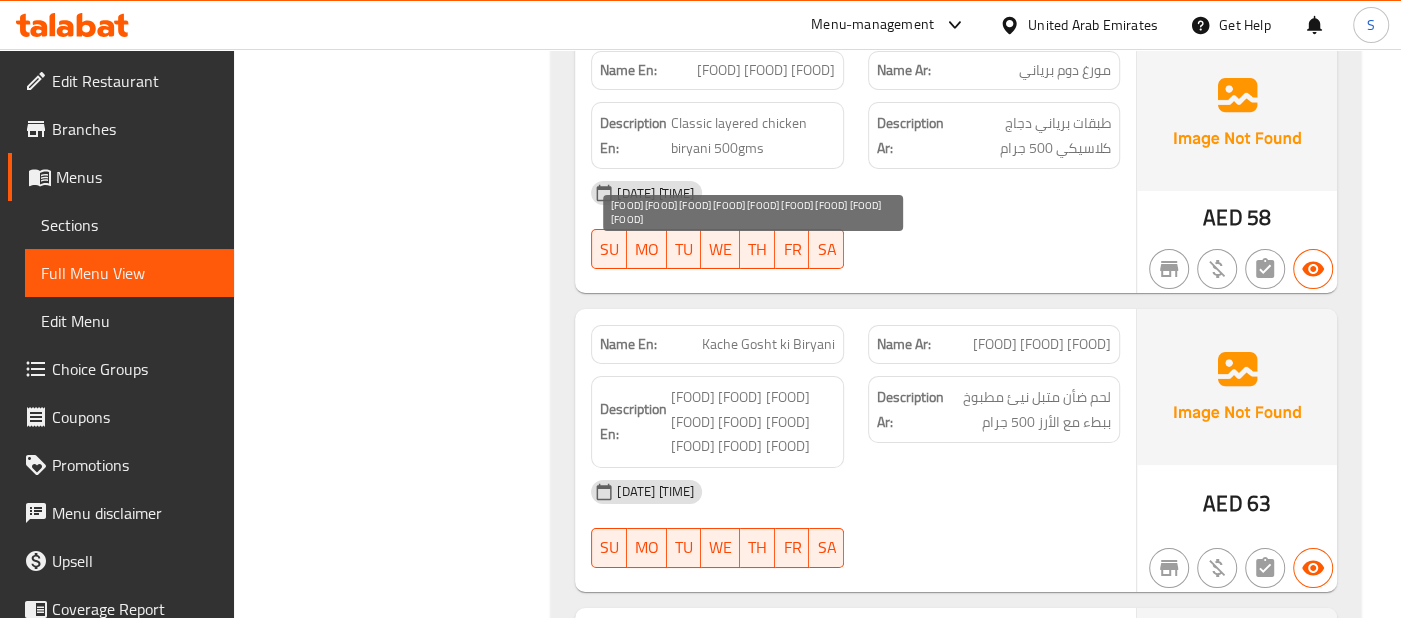 click on "[FOOD] [FOOD] [FOOD] [FOOD] [FOOD] [FOOD] [FOOD] [FOOD] [FOOD]" at bounding box center (752, 1107) 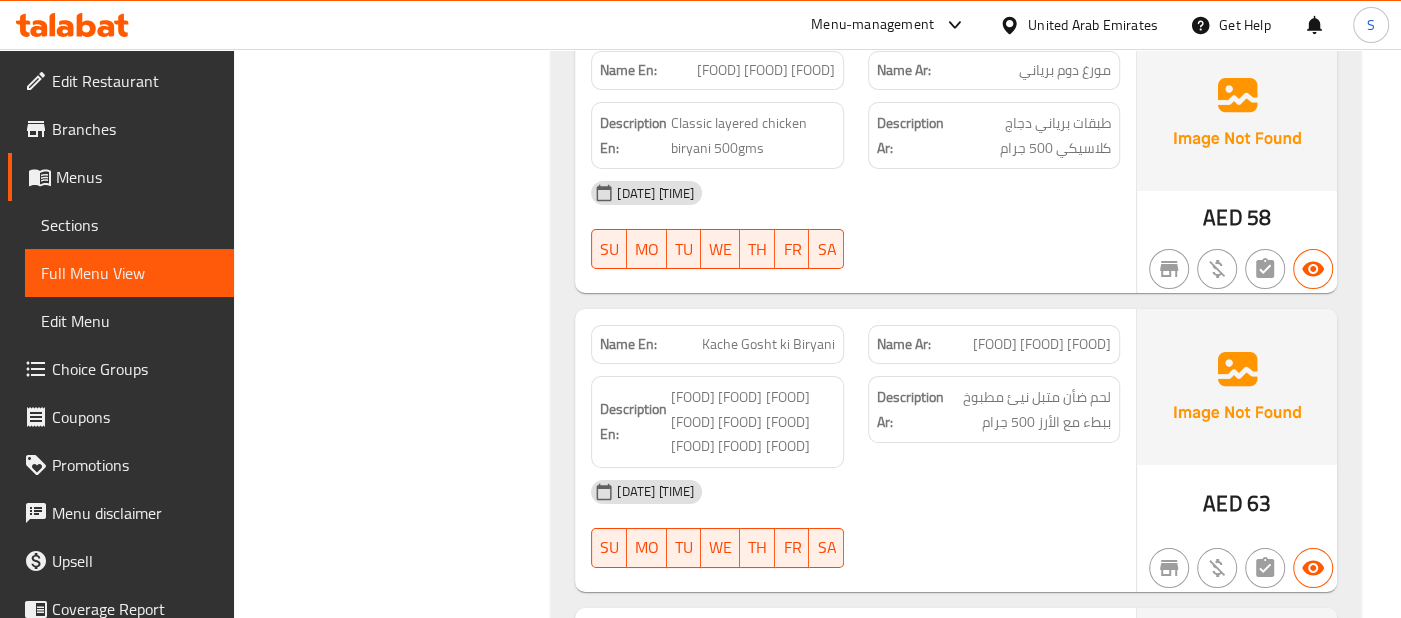click on "Description Ar: كولشا محشوة بفطر ترافل جراسد ورق باوتش، ملفوف في ألمنيوم فويل" at bounding box center (994, -15421) 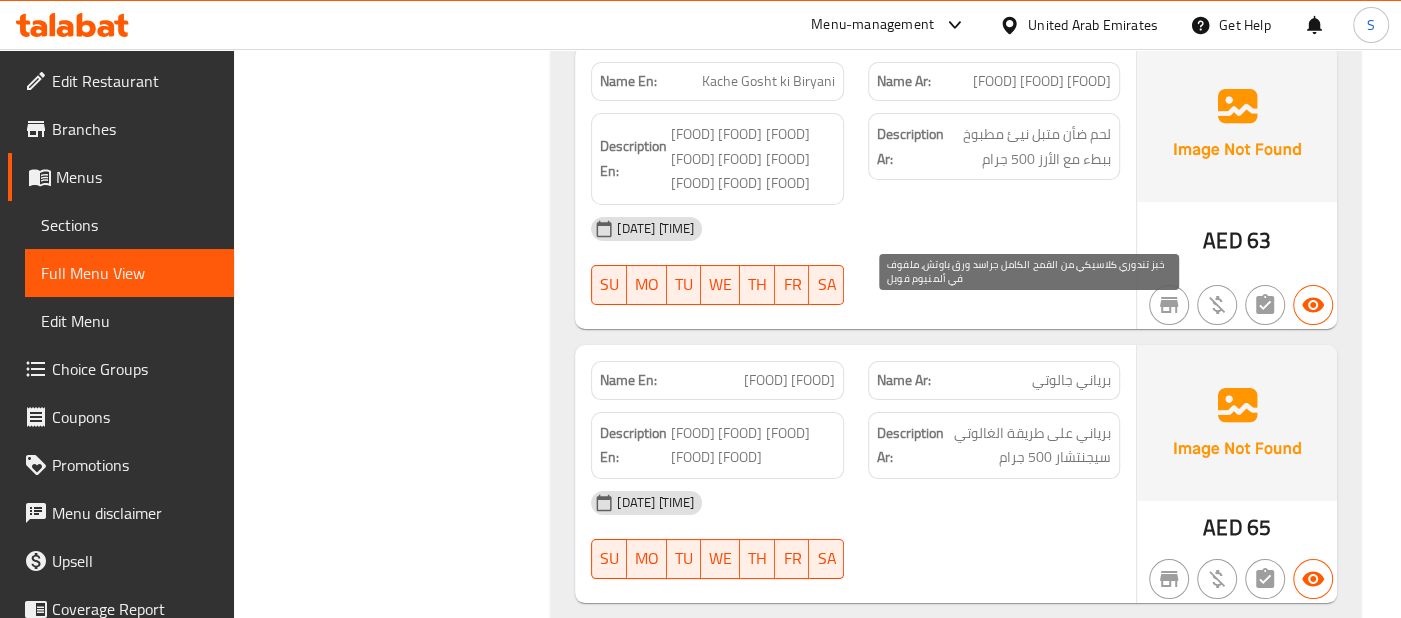scroll, scrollTop: 16177, scrollLeft: 0, axis: vertical 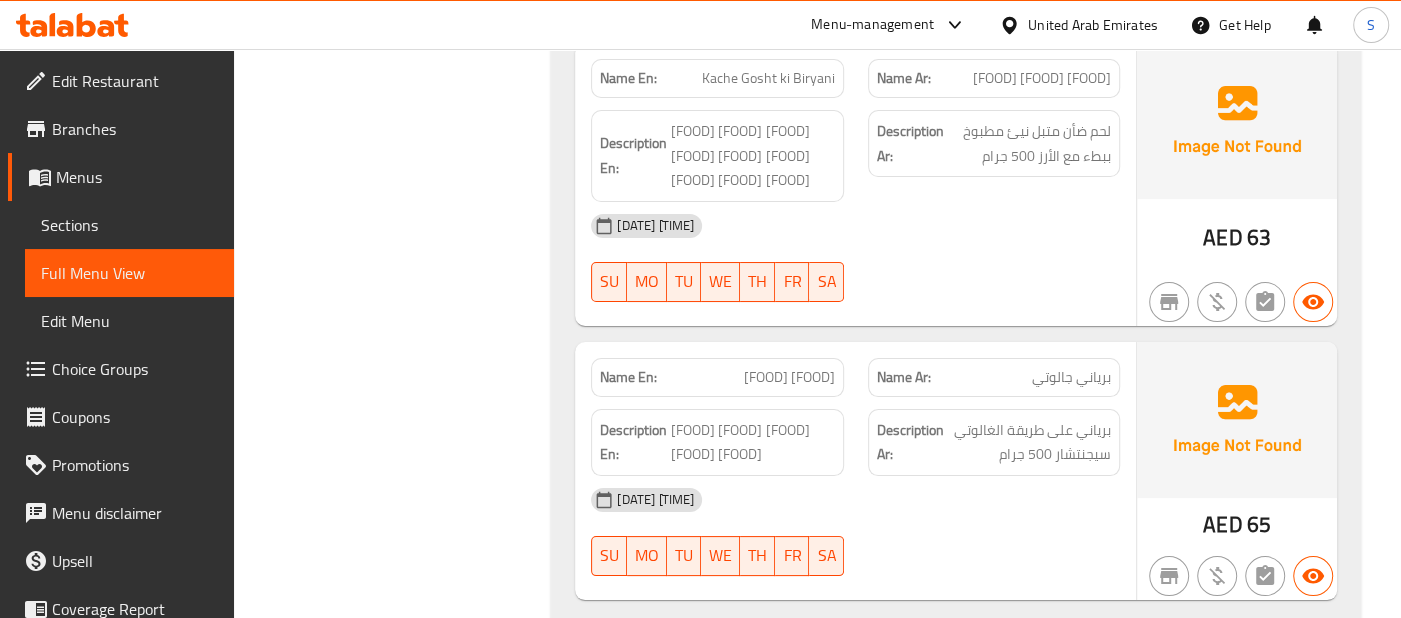 click at bounding box center [1237, -15386] 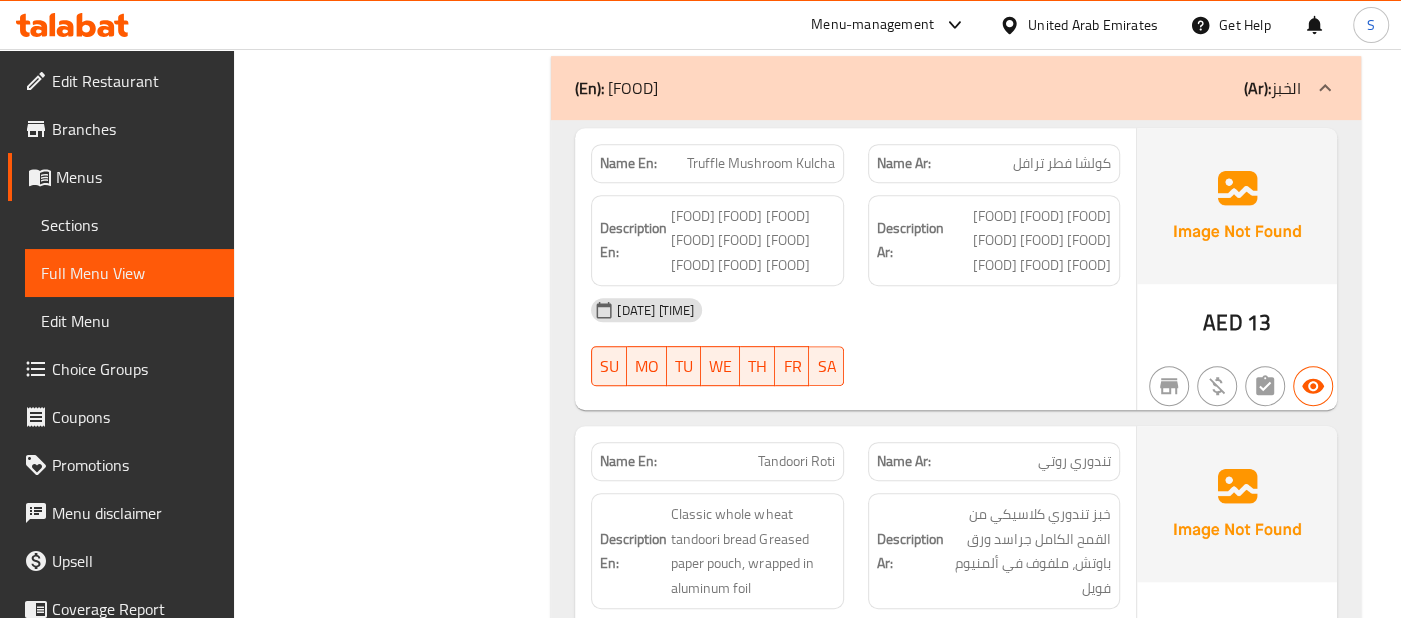 scroll, scrollTop: 16592, scrollLeft: 0, axis: vertical 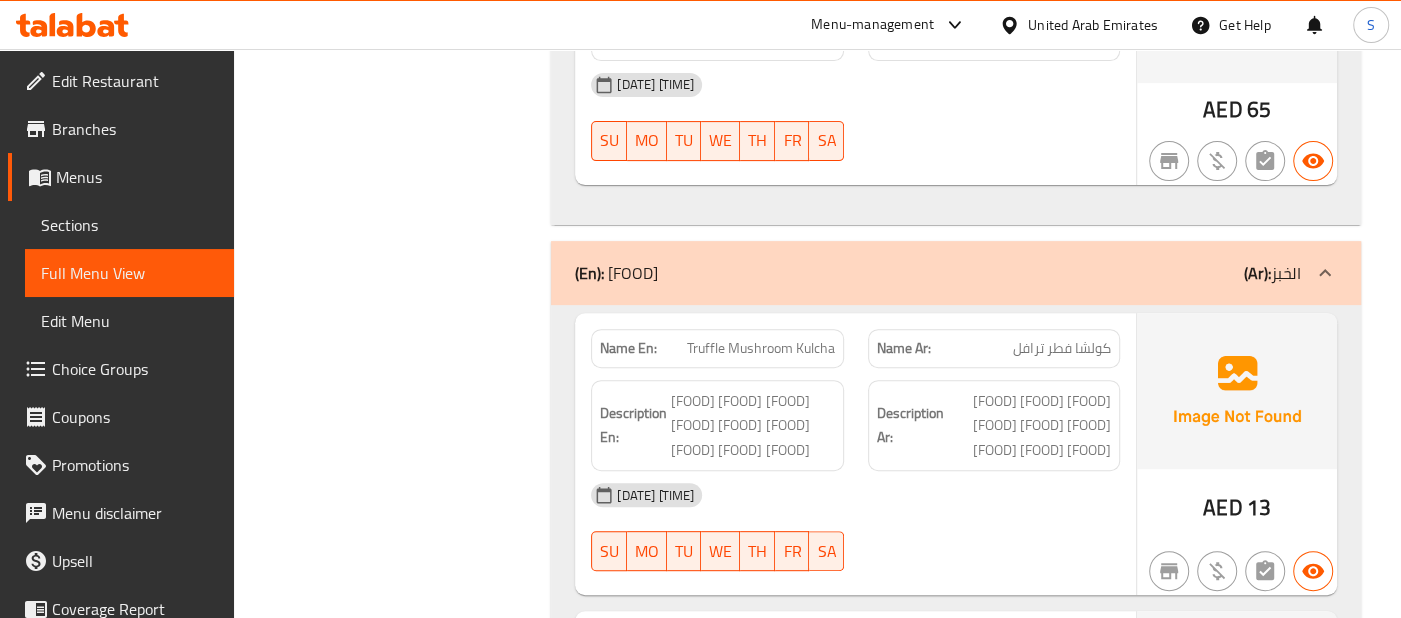 click at bounding box center (994, -15200) 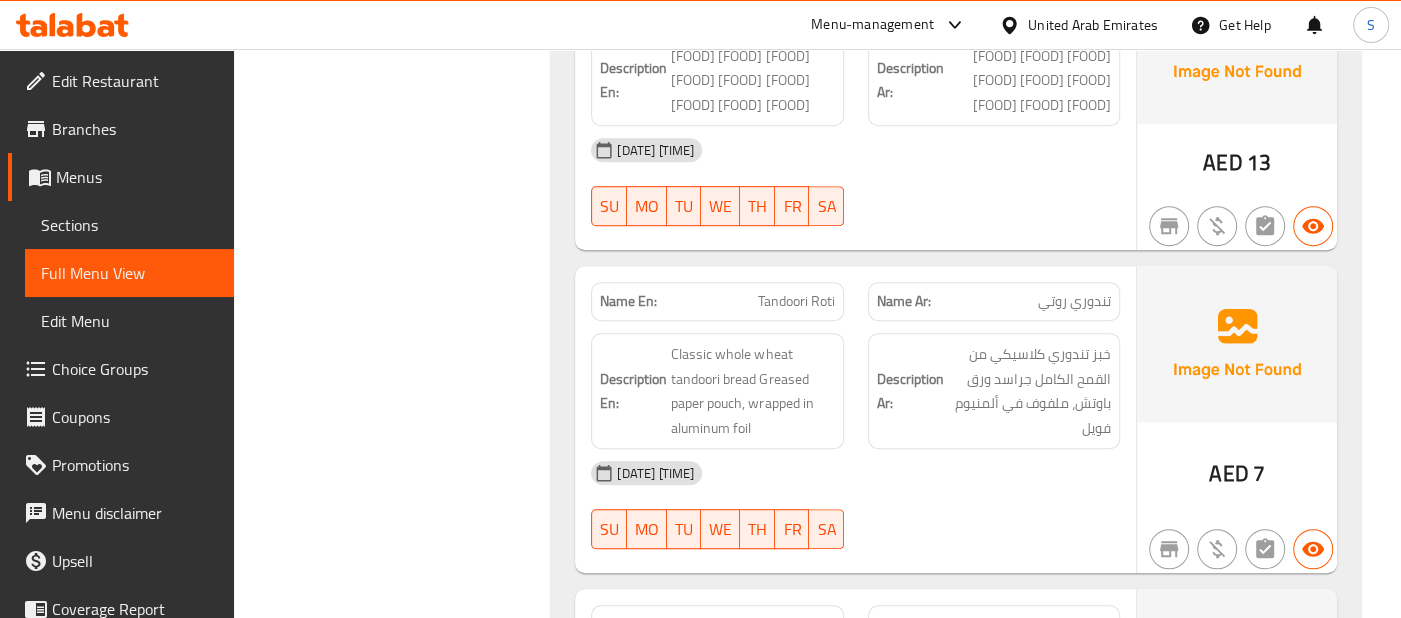 scroll, scrollTop: 16948, scrollLeft: 0, axis: vertical 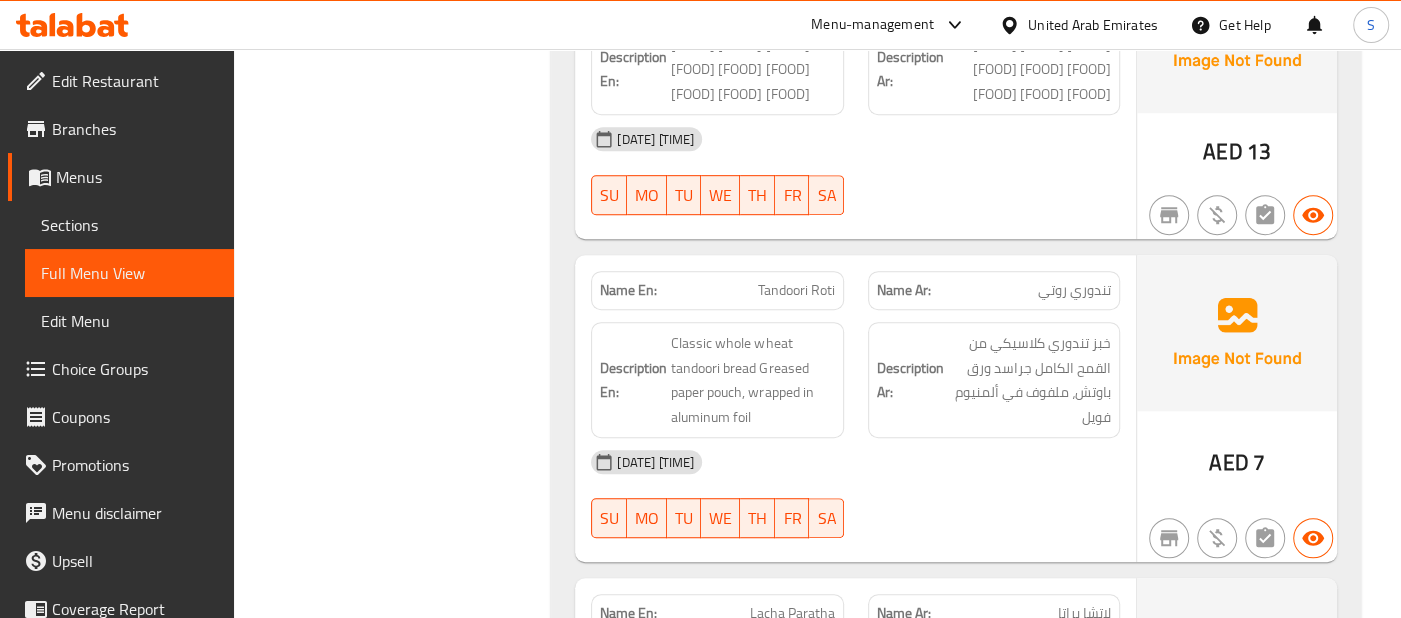 click on "[DATE] [TIME] [DAYS]" at bounding box center (855, -15277) 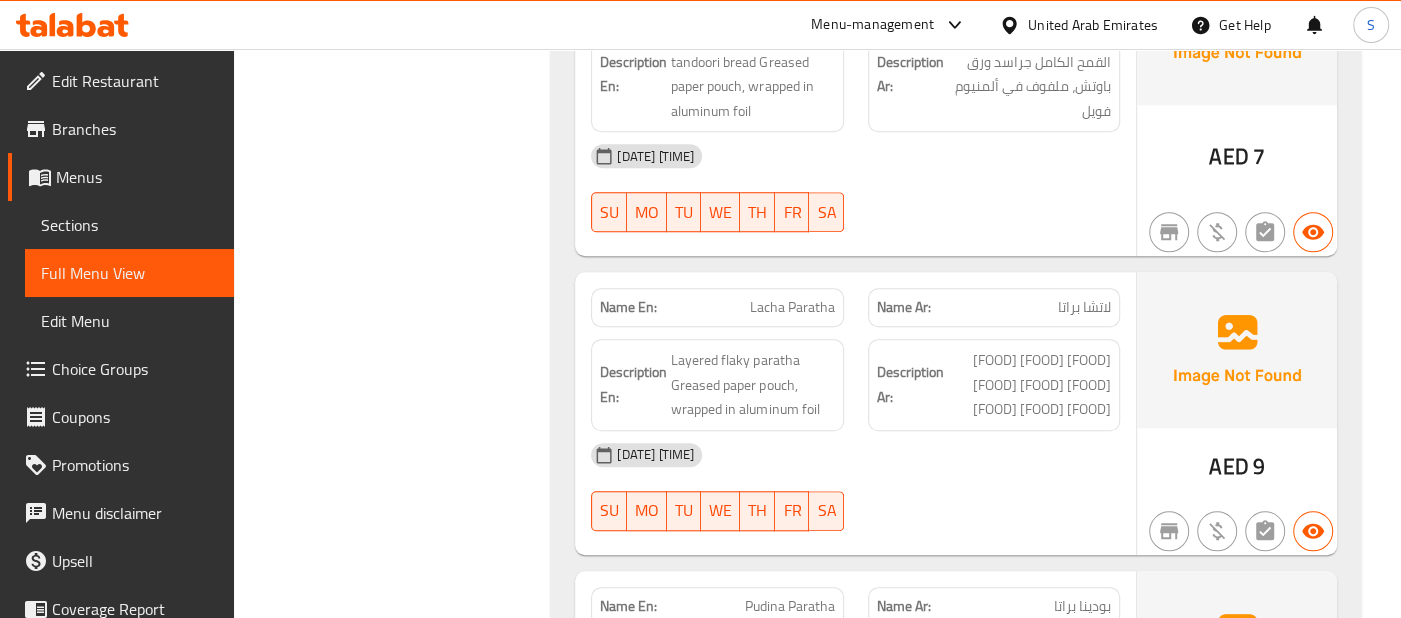 scroll, scrollTop: 17259, scrollLeft: 0, axis: vertical 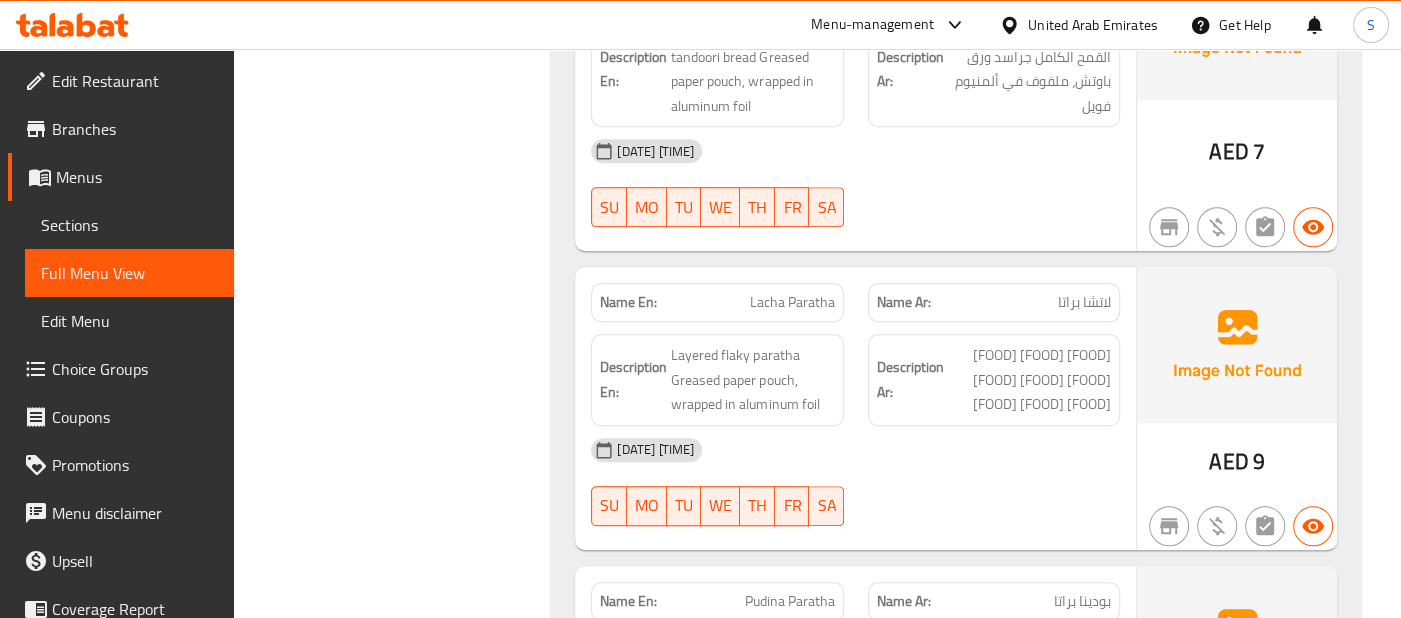 click at bounding box center [994, -15196] 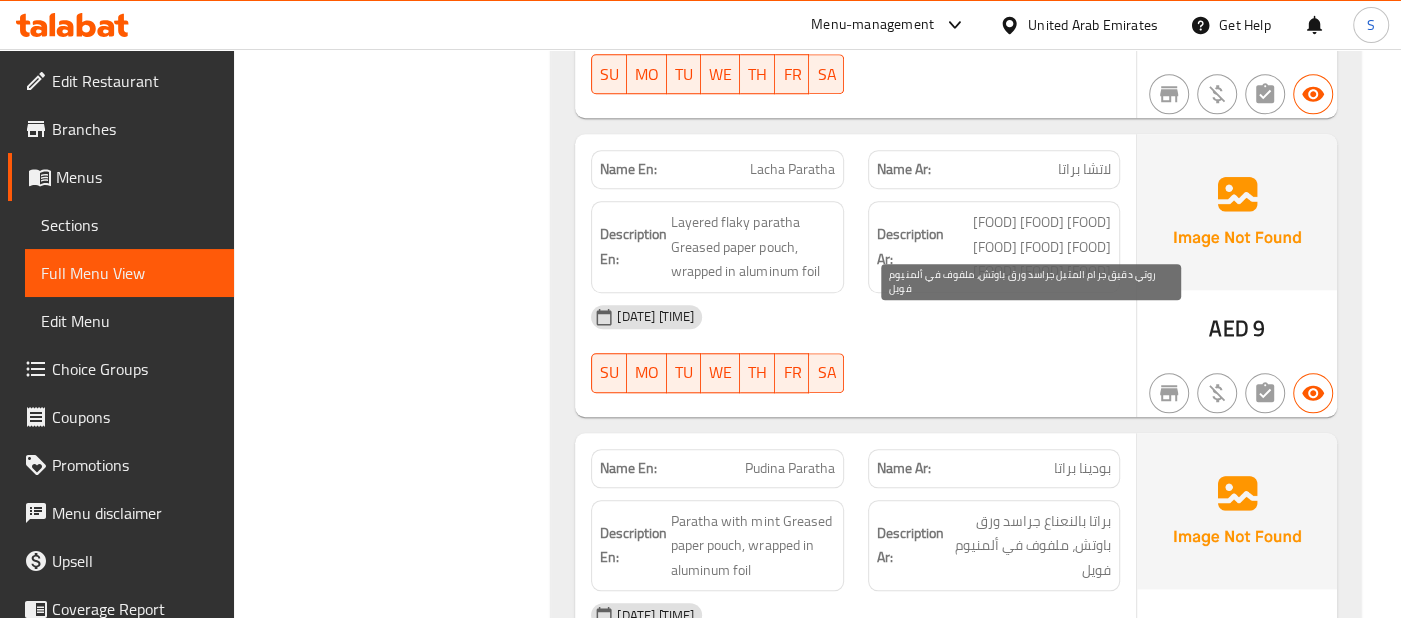 scroll, scrollTop: 17437, scrollLeft: 0, axis: vertical 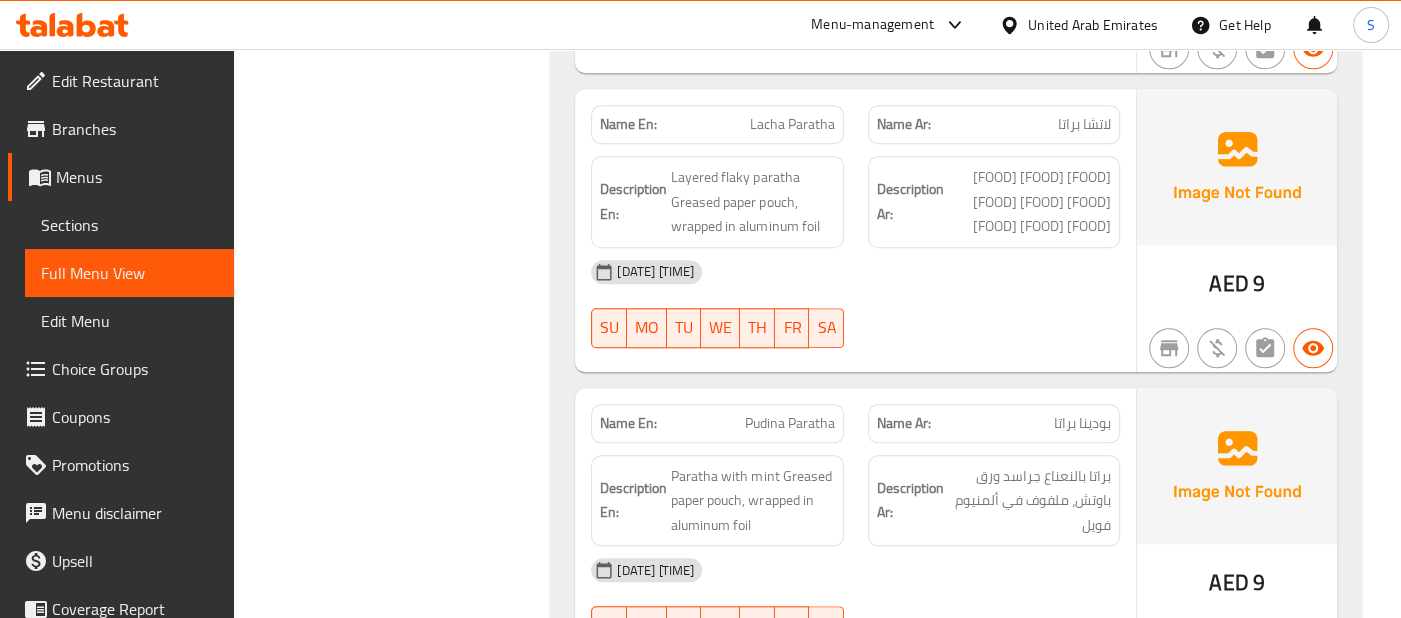 click on "Description Ar: روتي دقيق جرام المتبل جراسد ورق باوتش، ملفوف في ألمنيوم فويل" at bounding box center [994, -12134] 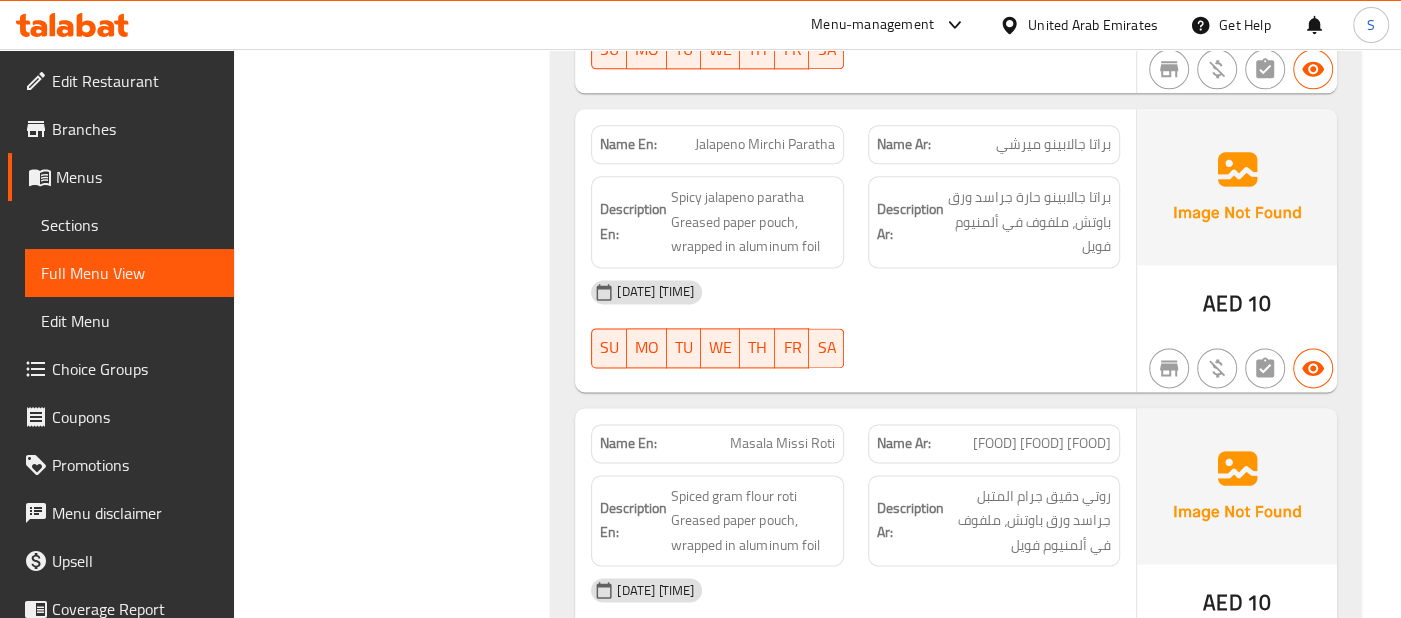 scroll, scrollTop: 18059, scrollLeft: 0, axis: vertical 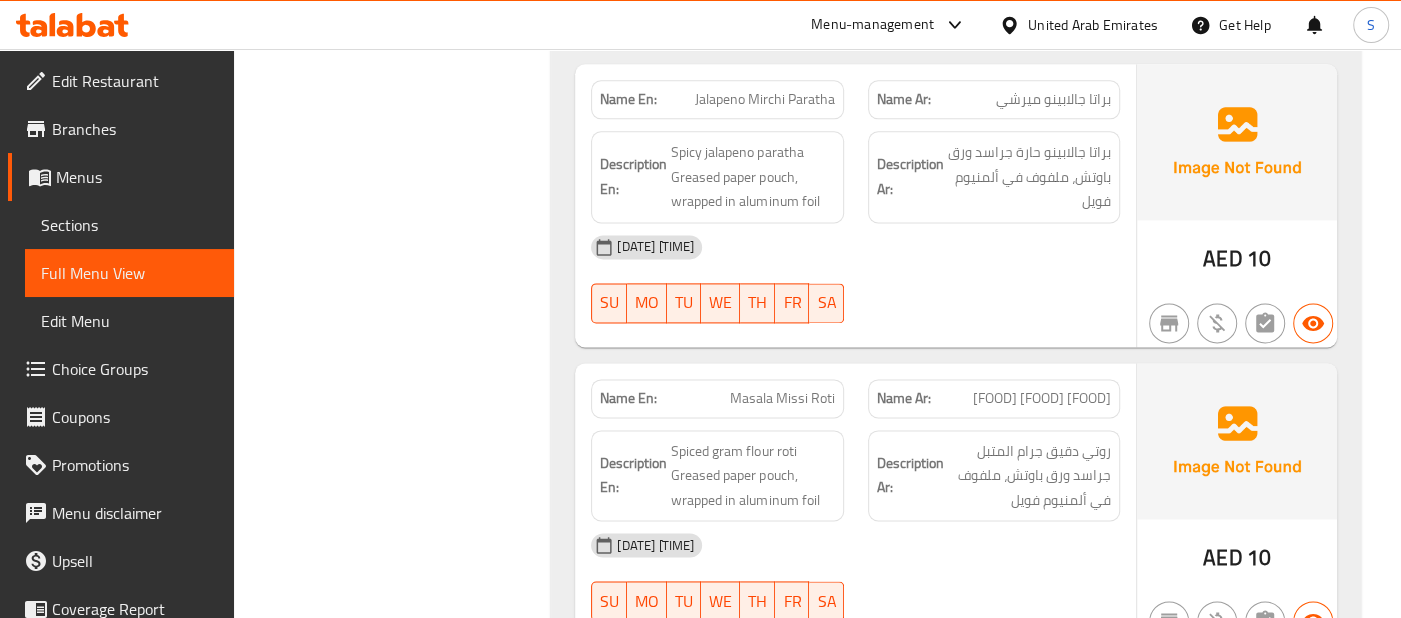 click on "[DATE] [TIME]" at bounding box center (855, -7157) 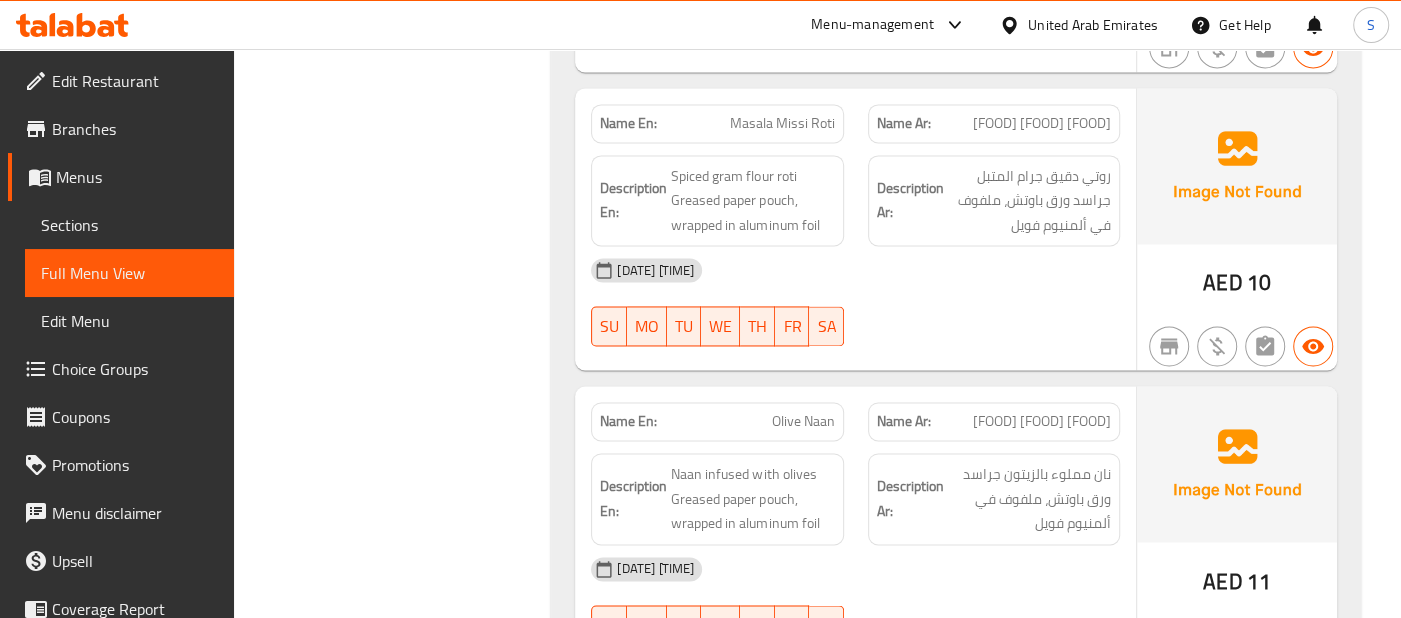 scroll, scrollTop: 18355, scrollLeft: 0, axis: vertical 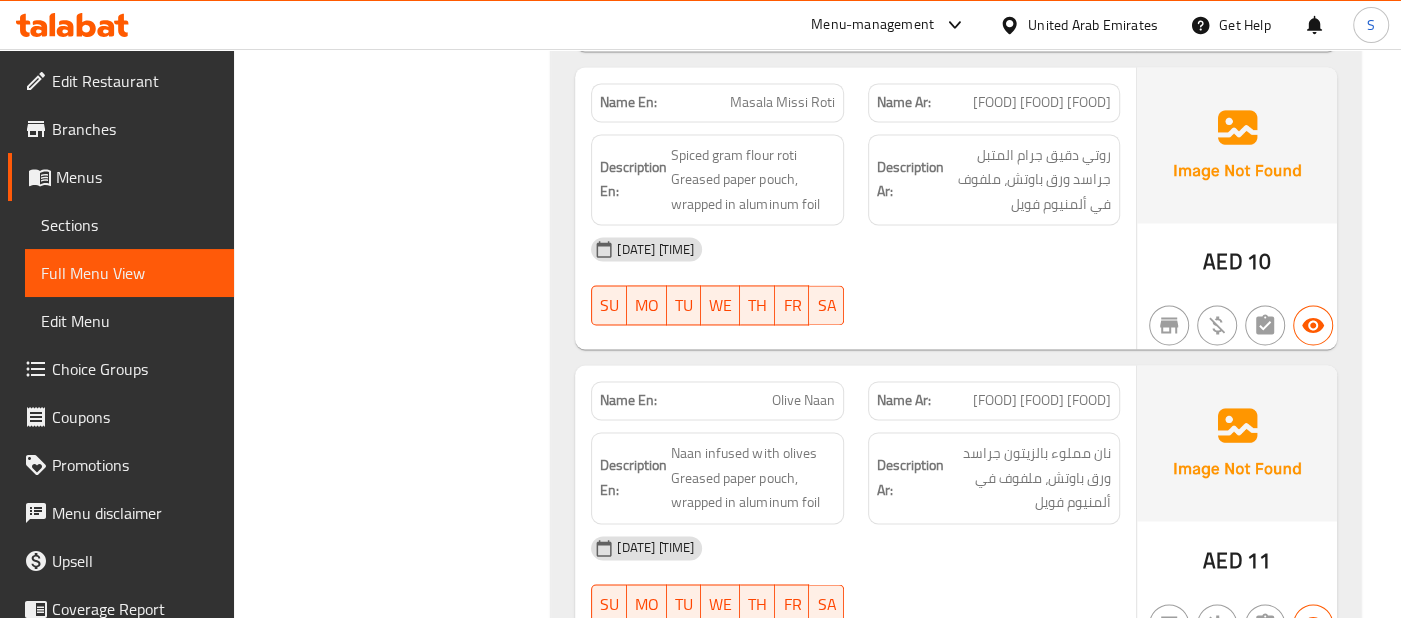 click at bounding box center (1237, -7259) 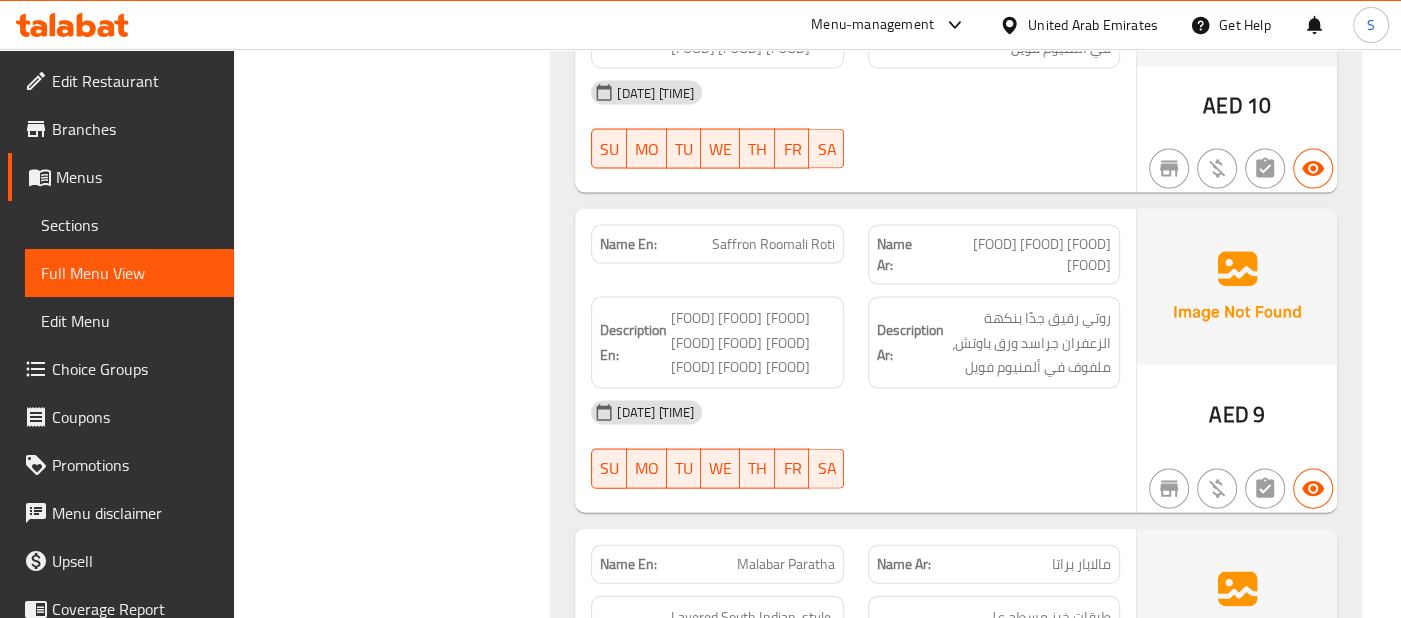 scroll, scrollTop: 19111, scrollLeft: 0, axis: vertical 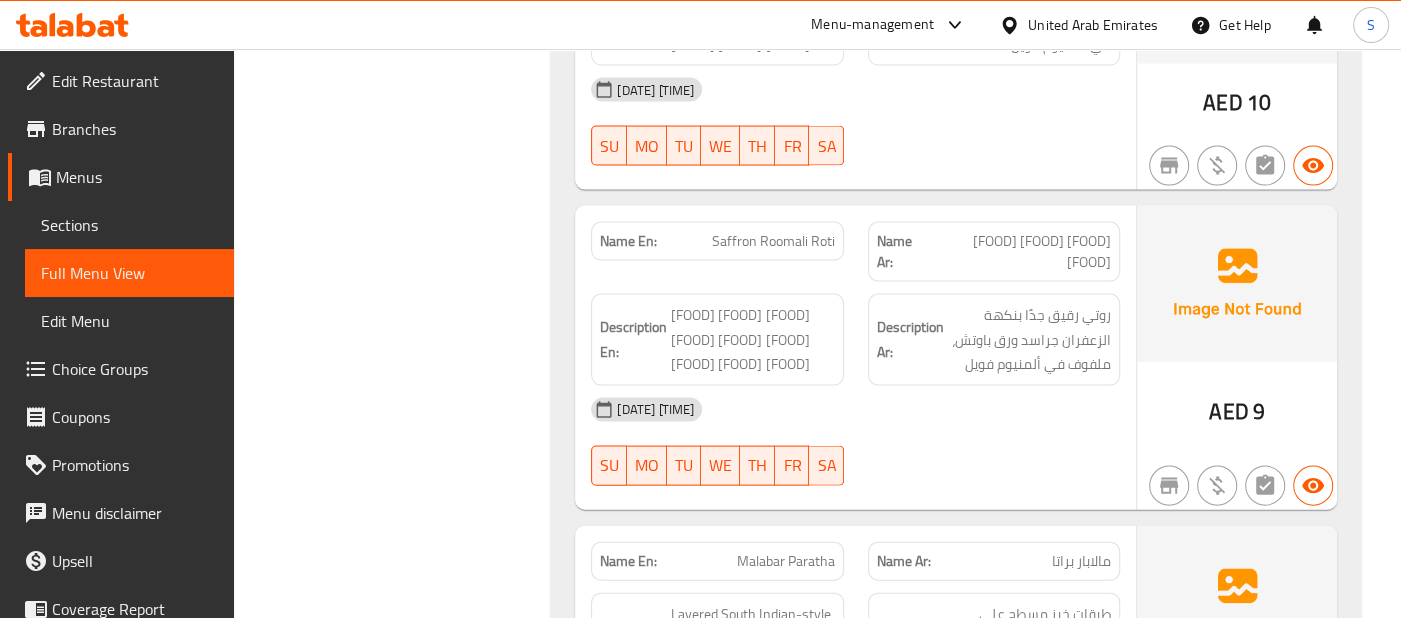 click at bounding box center [994, -18438] 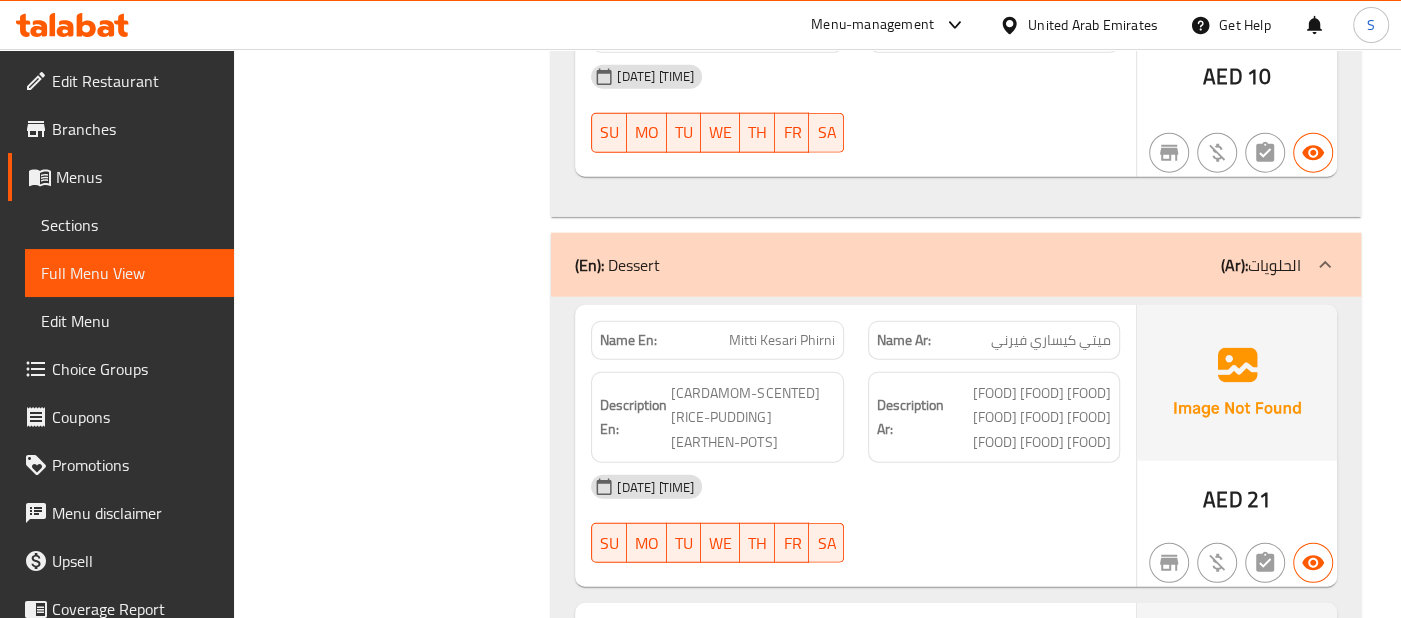 scroll, scrollTop: 19759, scrollLeft: 0, axis: vertical 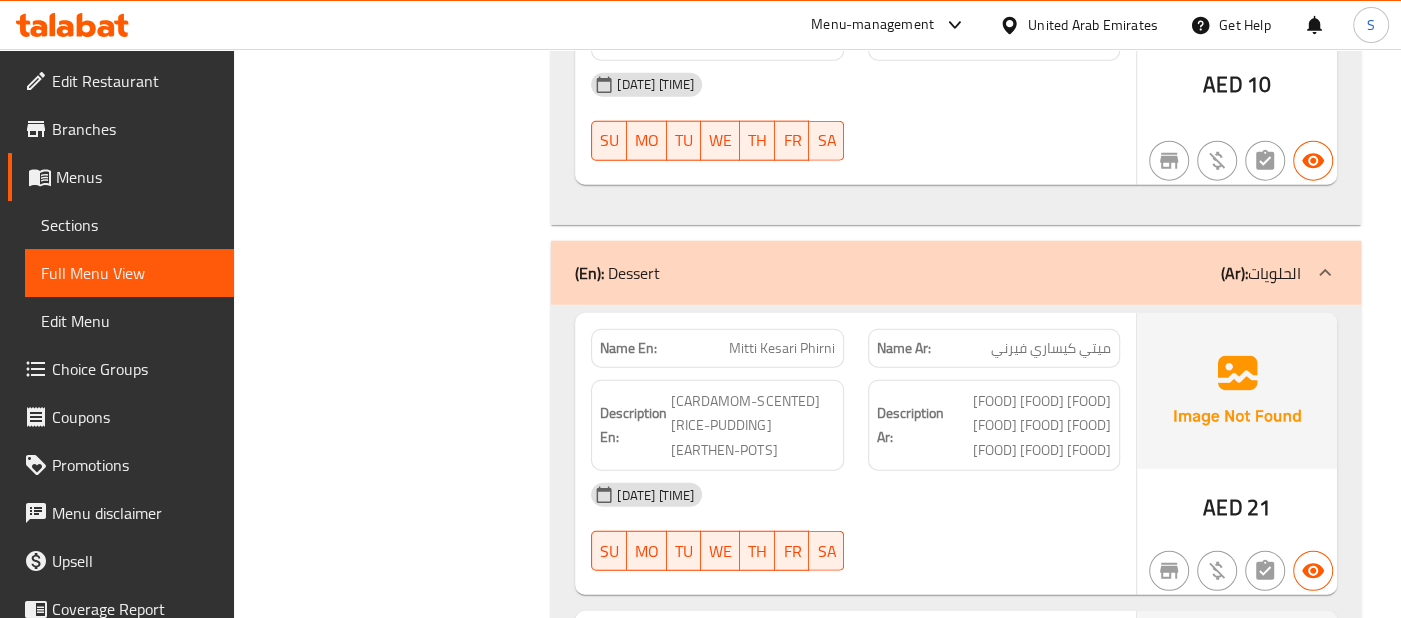 click on "[DATE] [TIME]" at bounding box center [855, -18443] 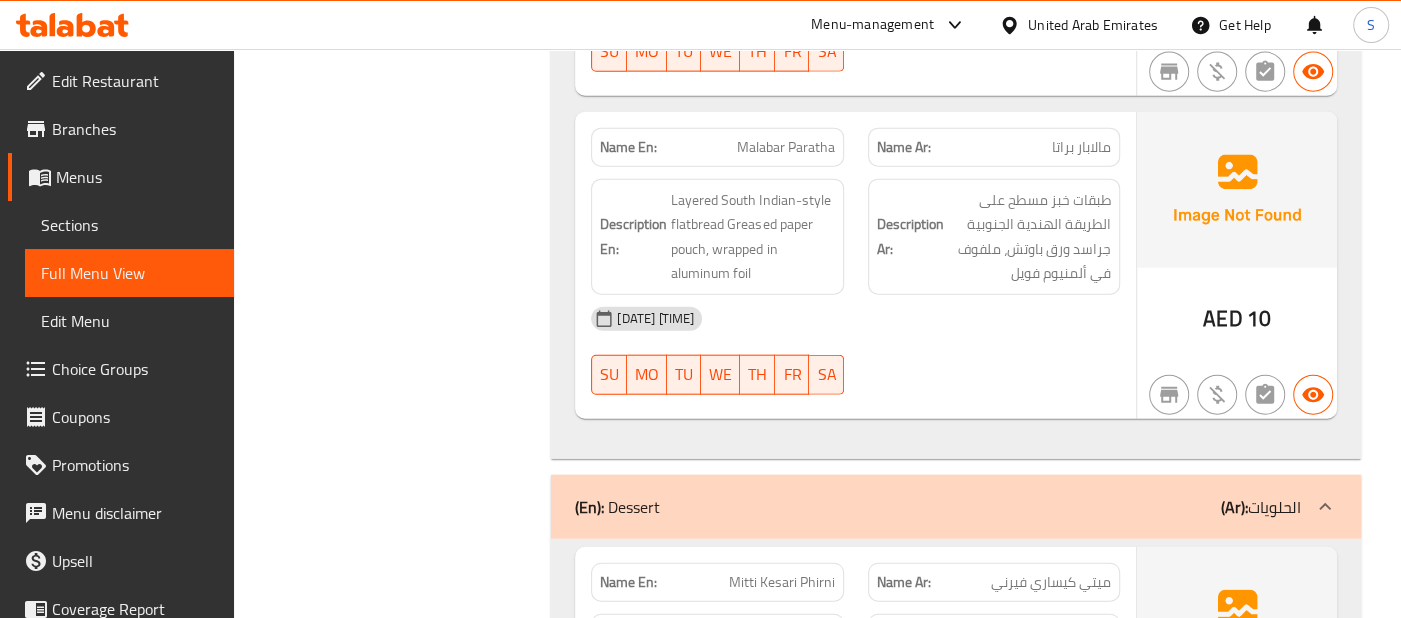 scroll, scrollTop: 20174, scrollLeft: 0, axis: vertical 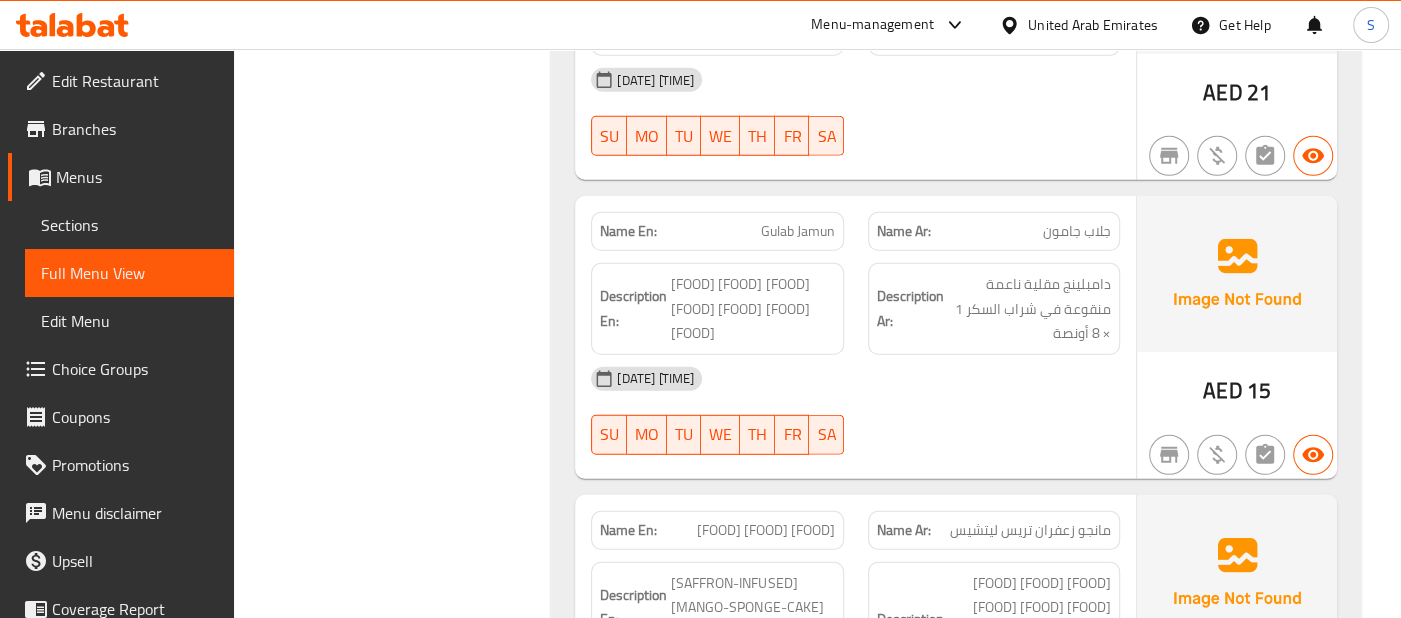 click on "Name Ar: [FOOD] [FOOD]" at bounding box center (994, -19426) 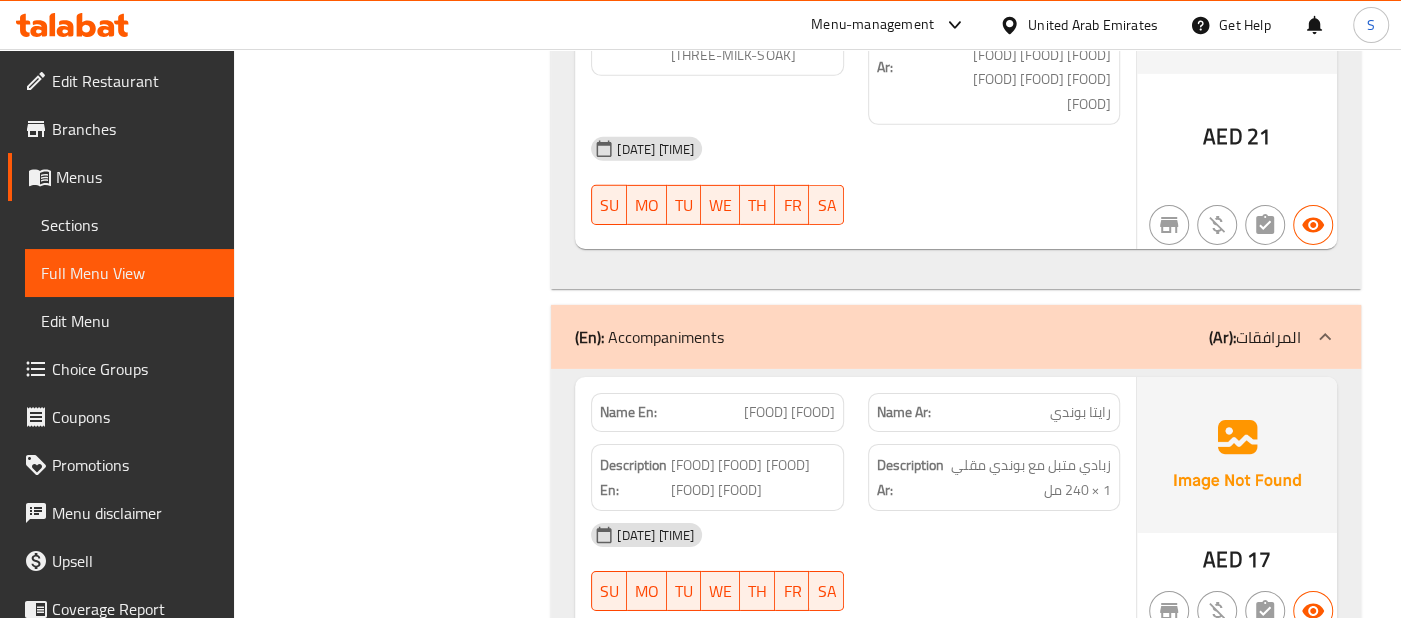scroll, scrollTop: 20796, scrollLeft: 0, axis: vertical 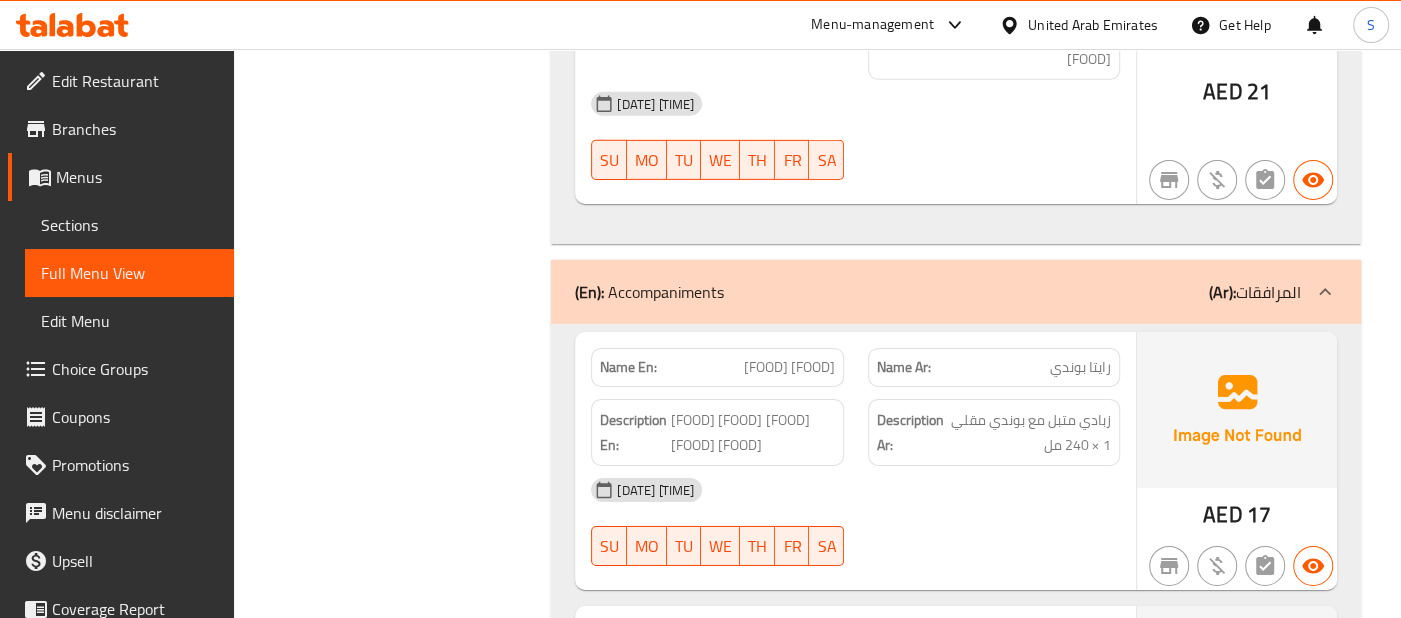 click at bounding box center (994, -20123) 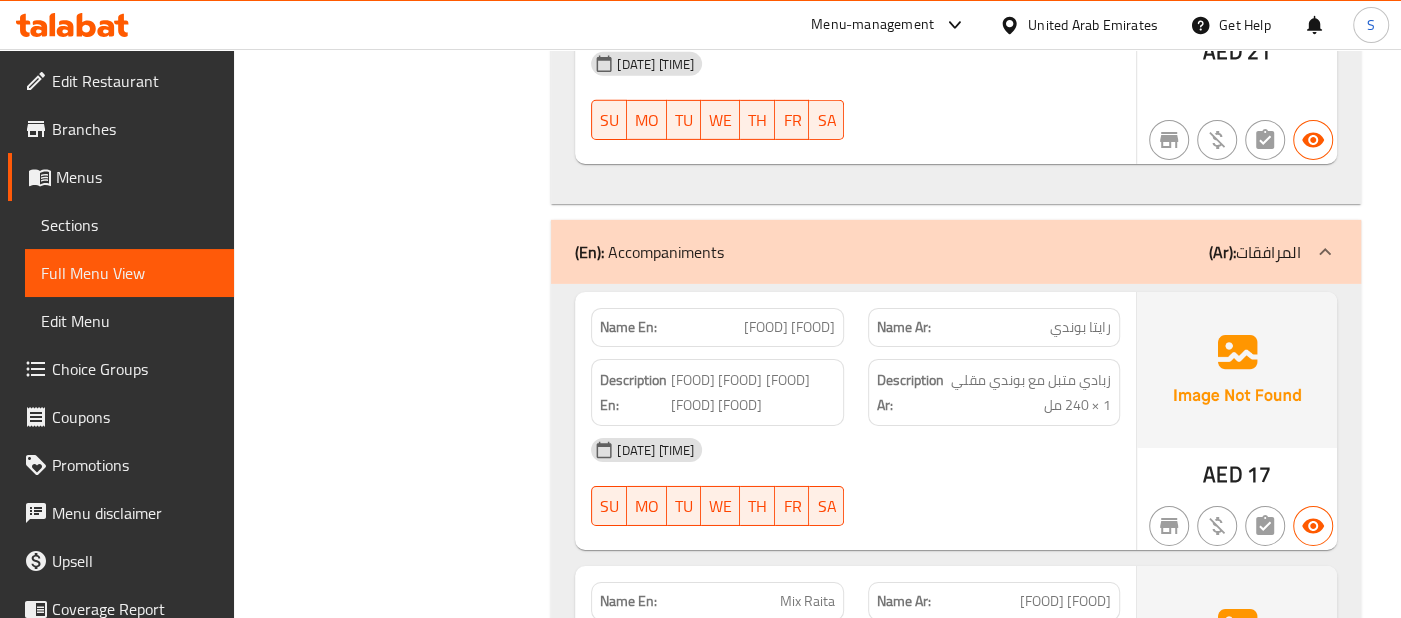 scroll, scrollTop: 20840, scrollLeft: 0, axis: vertical 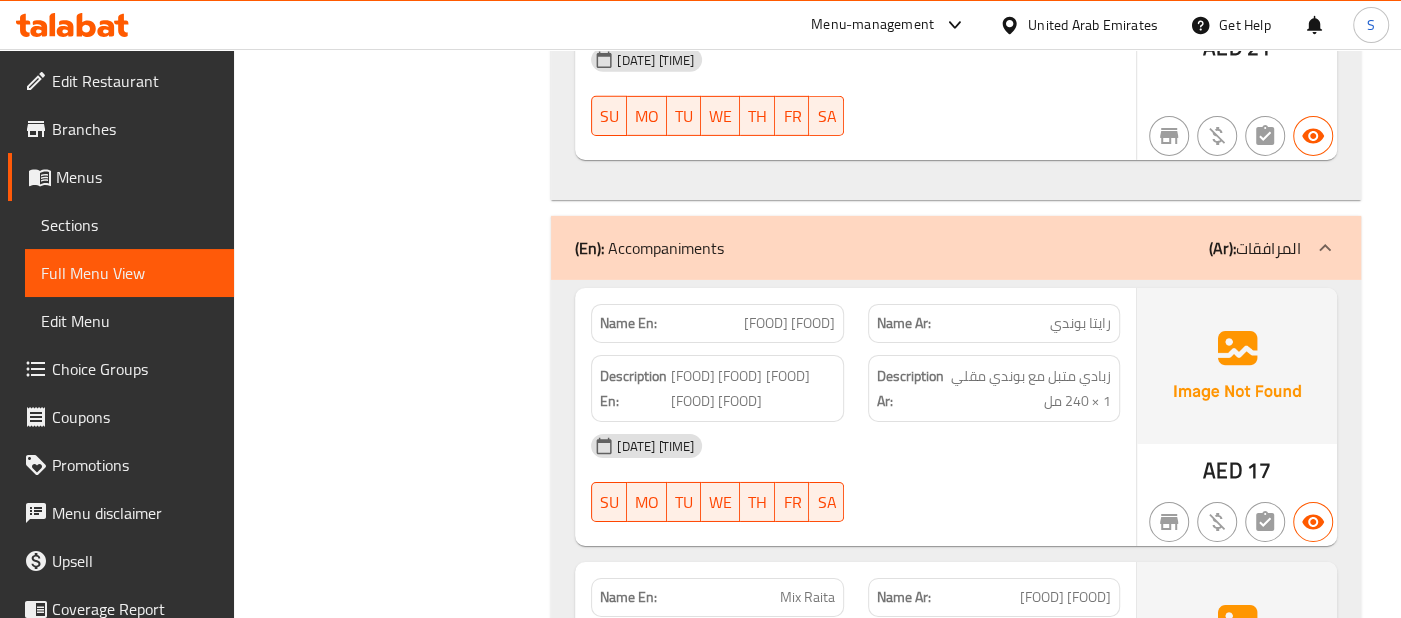 click at bounding box center (994, -20167) 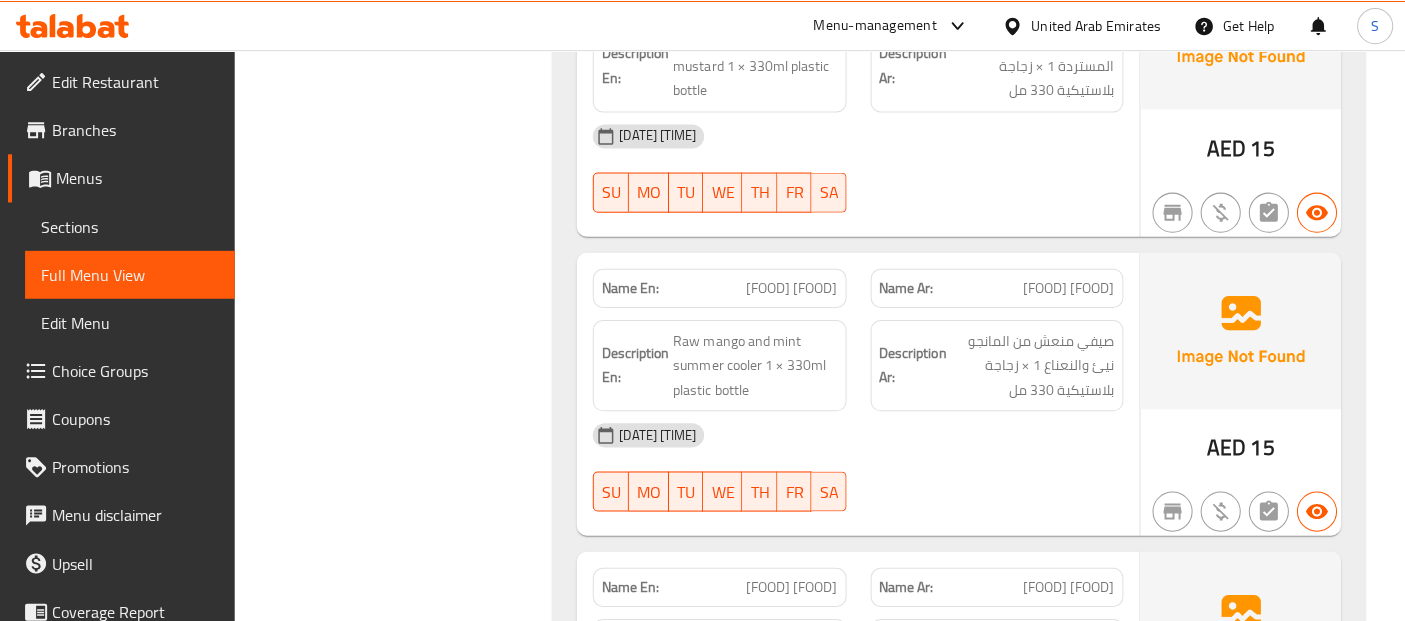 scroll, scrollTop: 22796, scrollLeft: 0, axis: vertical 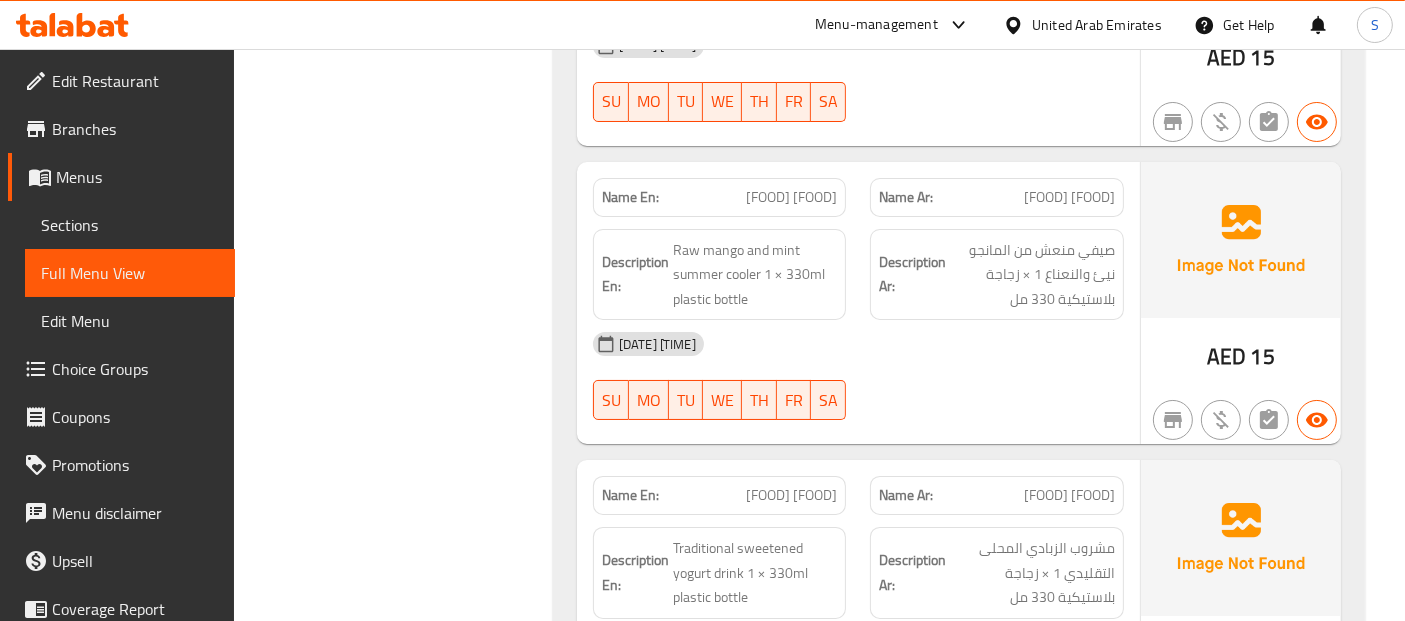 click on "Edit Restaurant" at bounding box center [135, 81] 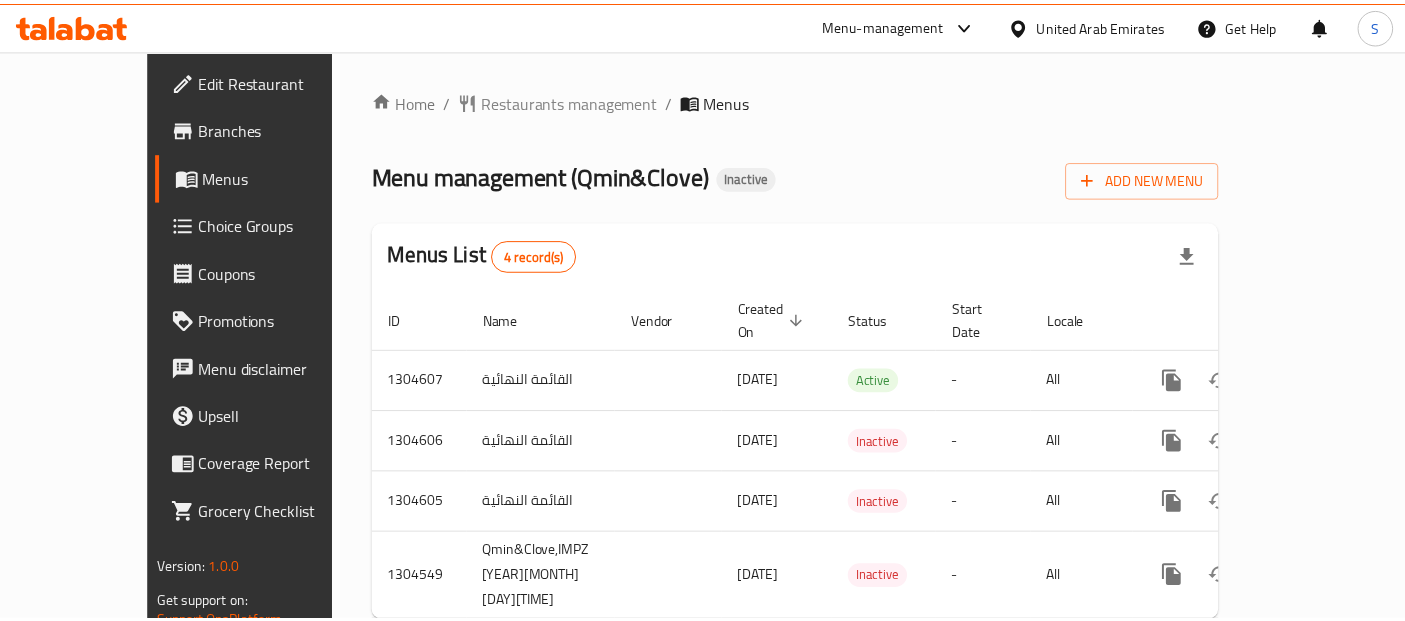 scroll, scrollTop: 0, scrollLeft: 0, axis: both 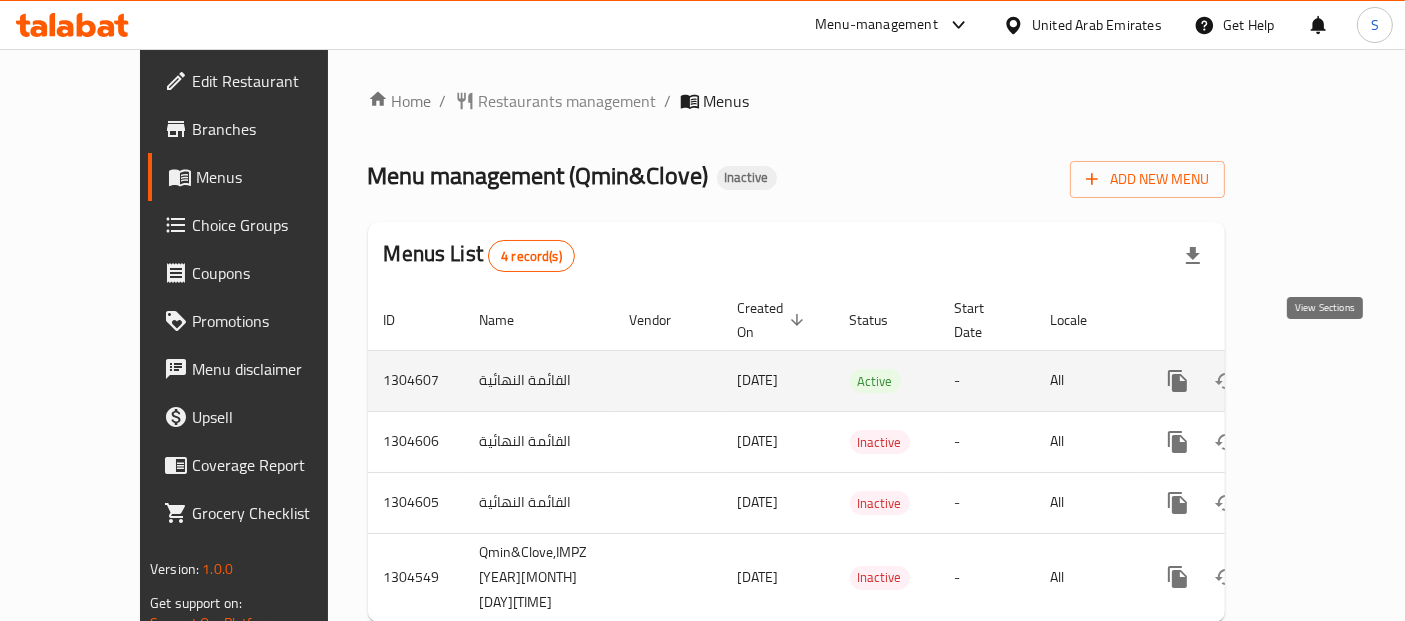 click 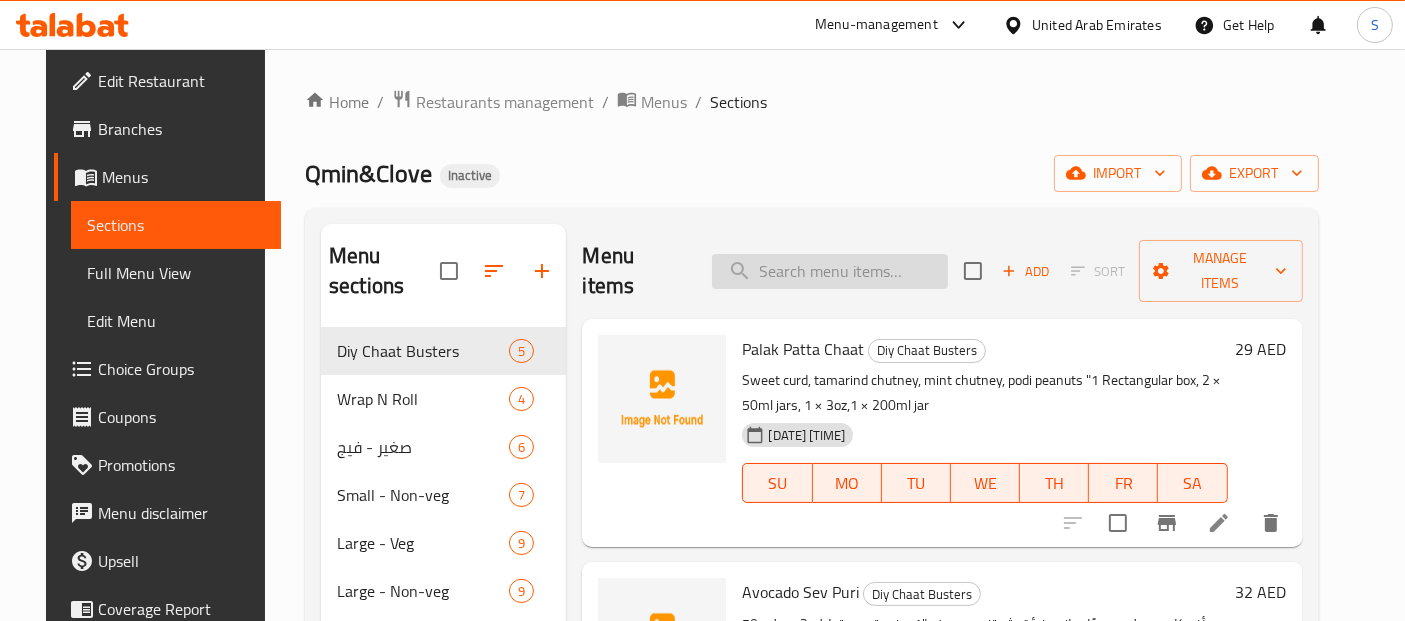 click at bounding box center [830, 271] 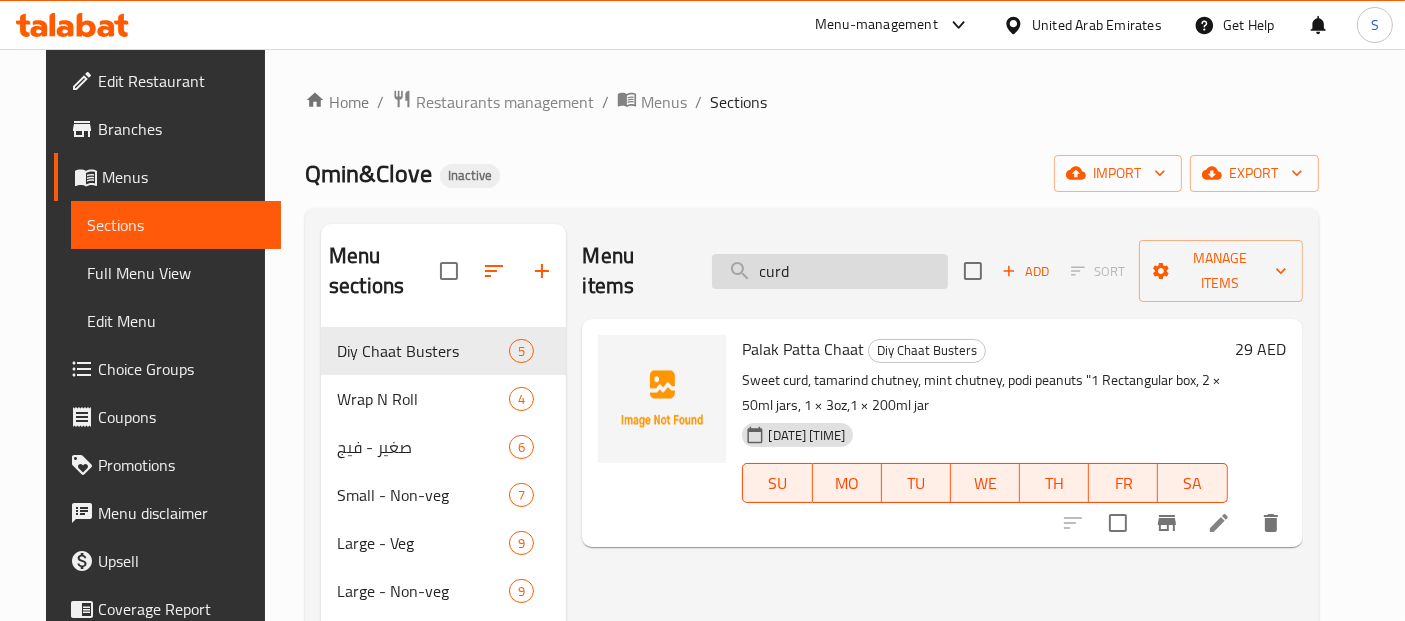 click on "curd" at bounding box center (830, 271) 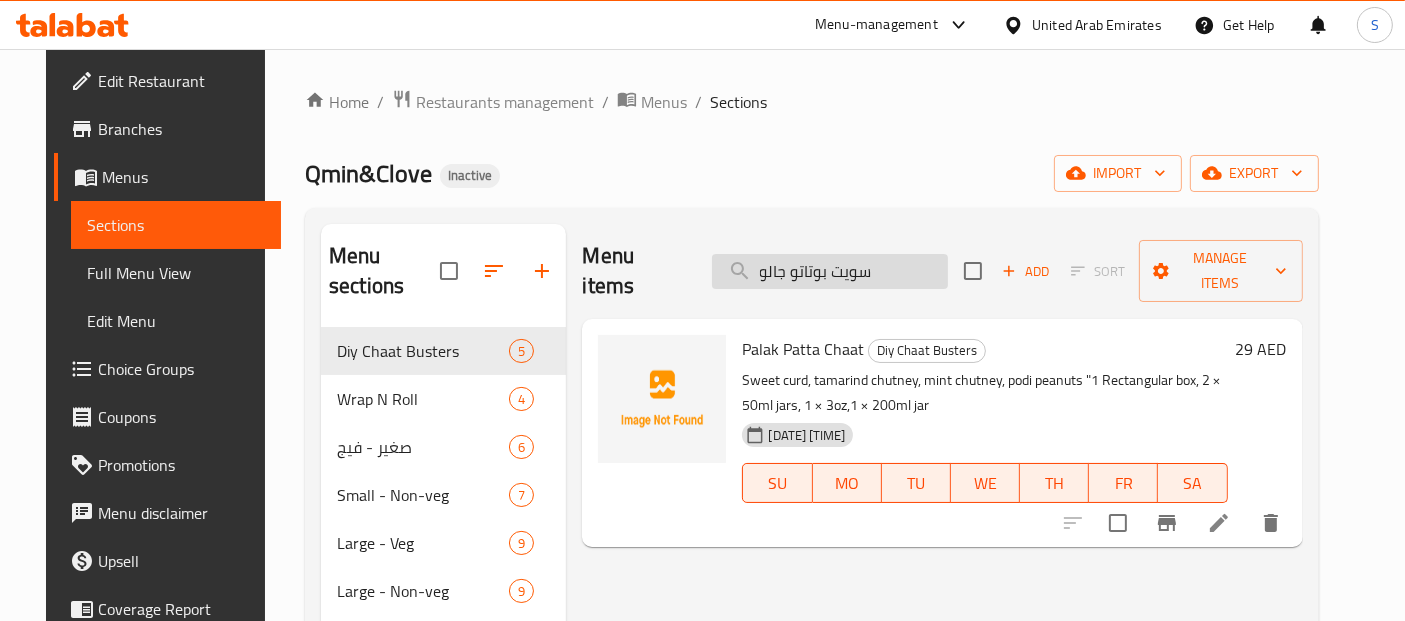 click on "سويت بوتاتو جالو" at bounding box center [830, 271] 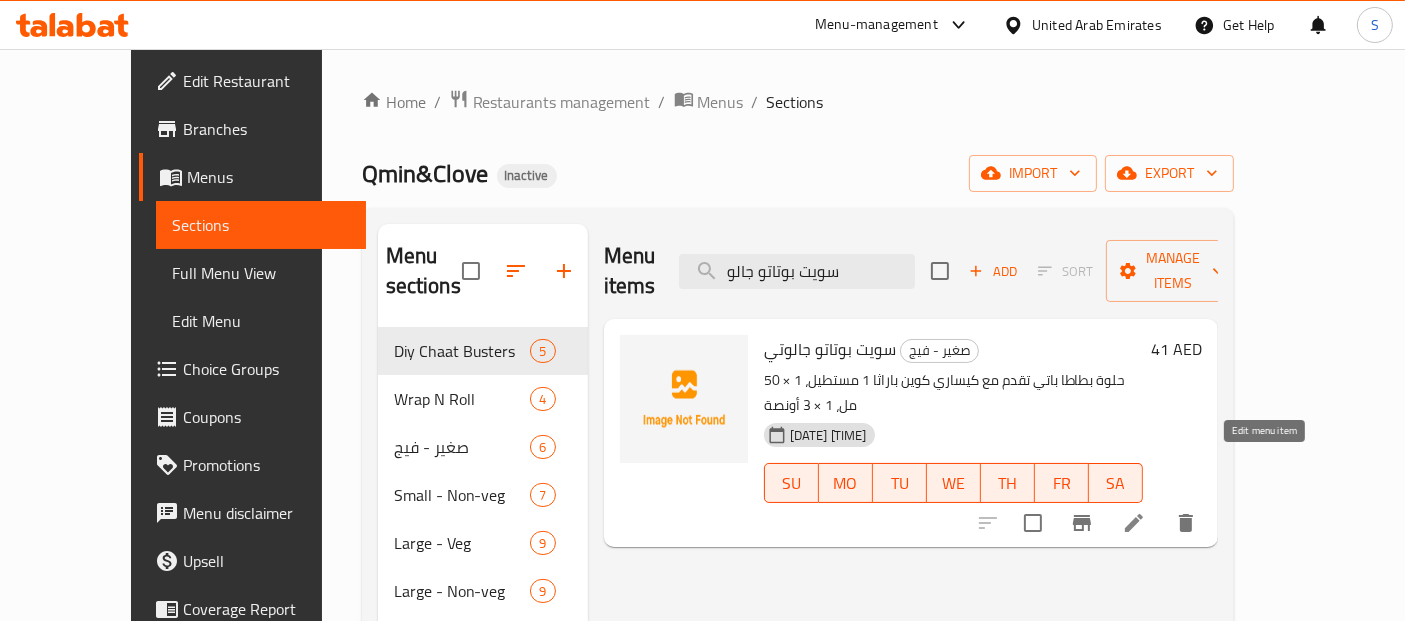 type on "سويت بوتاتو جالو" 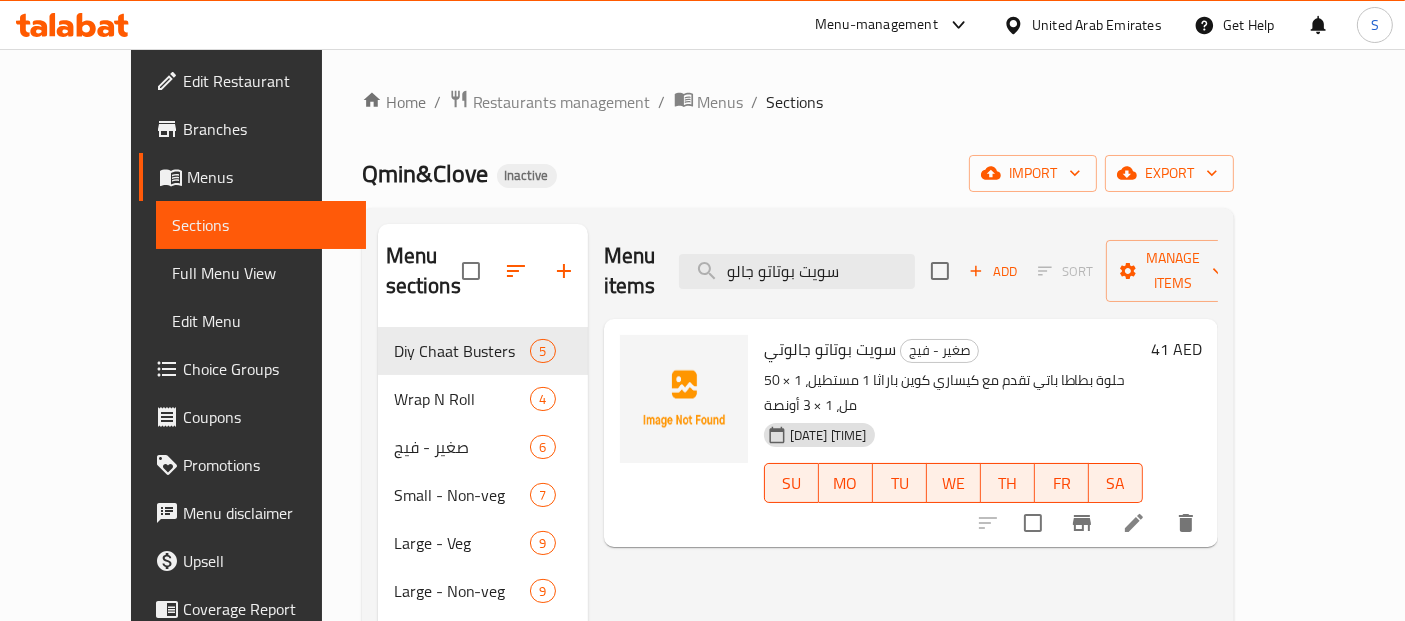 click on "Menus" at bounding box center [268, 177] 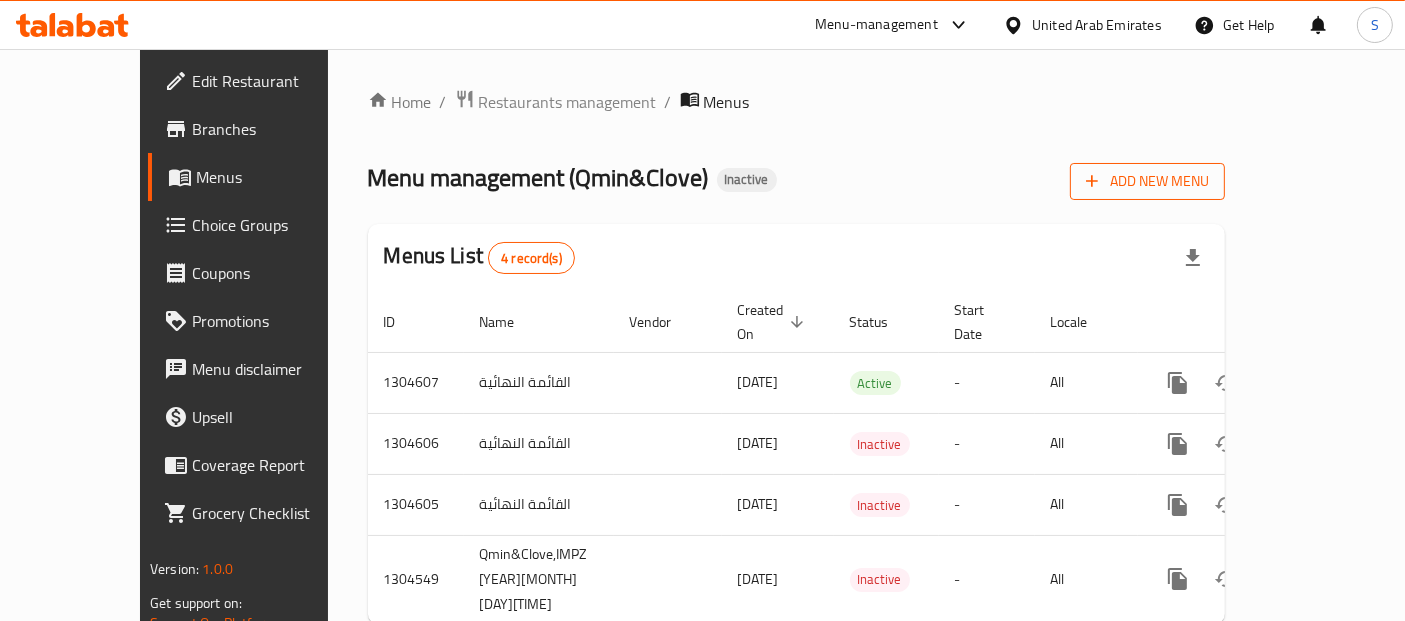 click on "Add New Menu" at bounding box center [1147, 181] 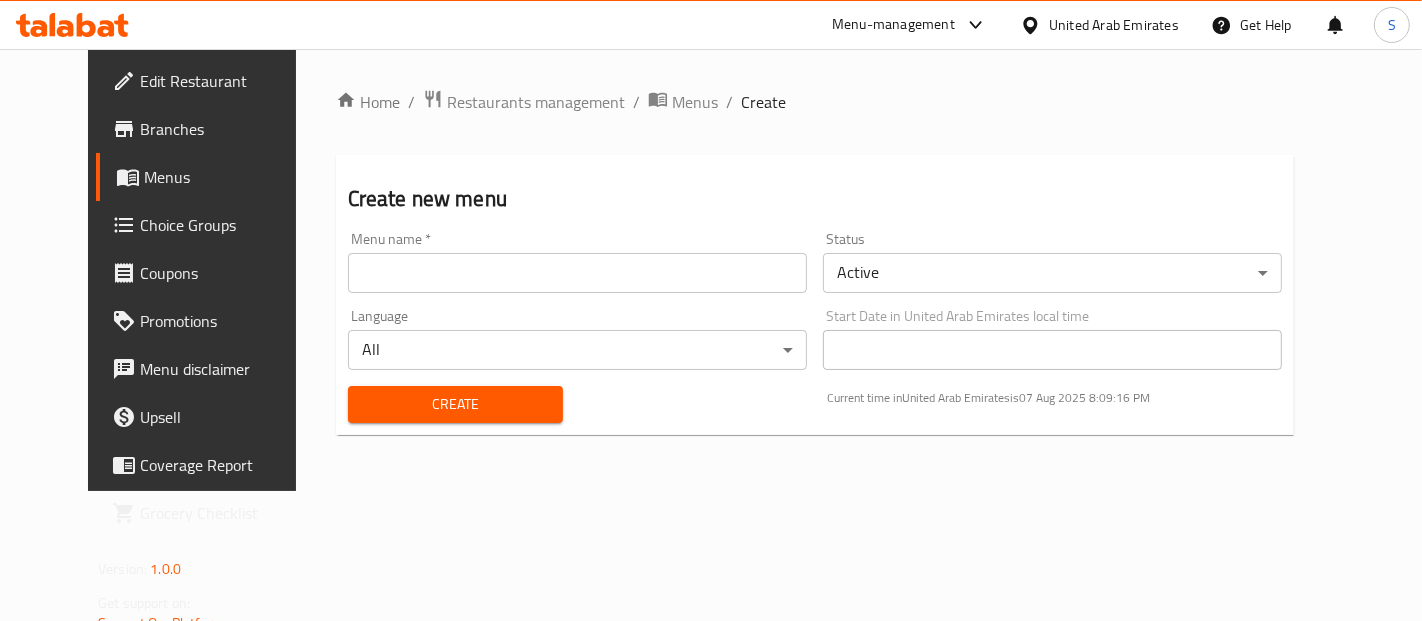 click at bounding box center [577, 273] 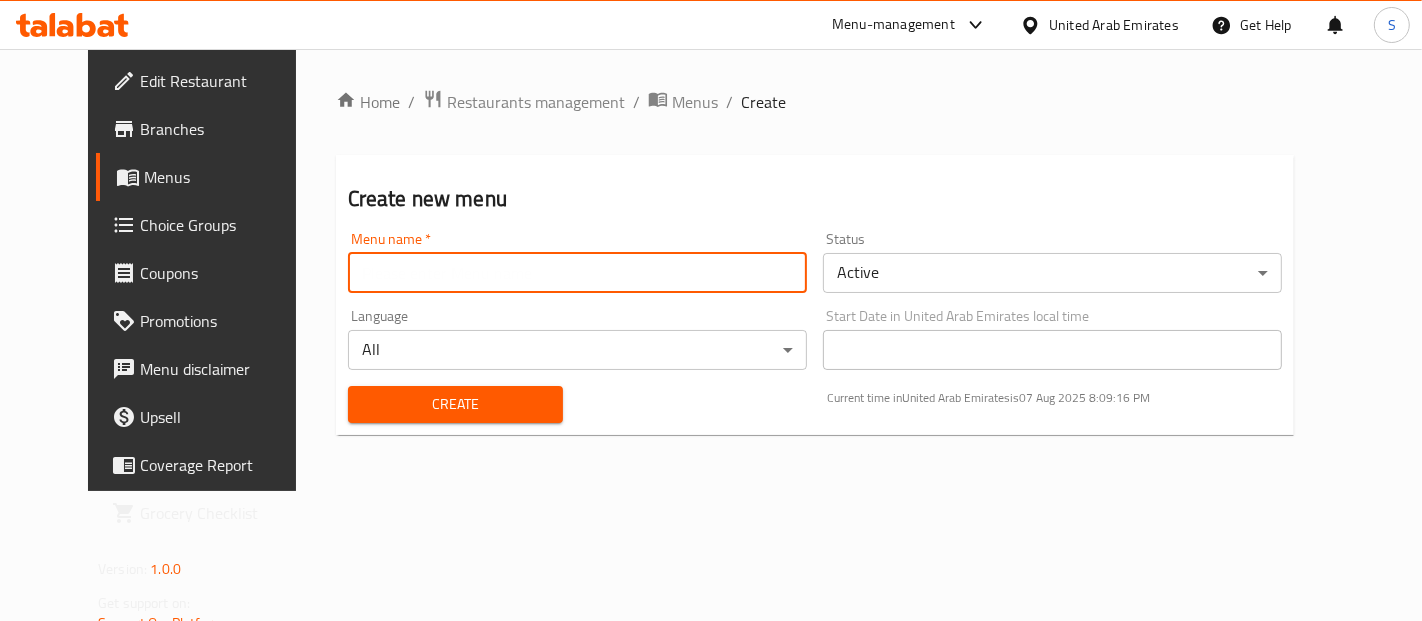 type on "ى" 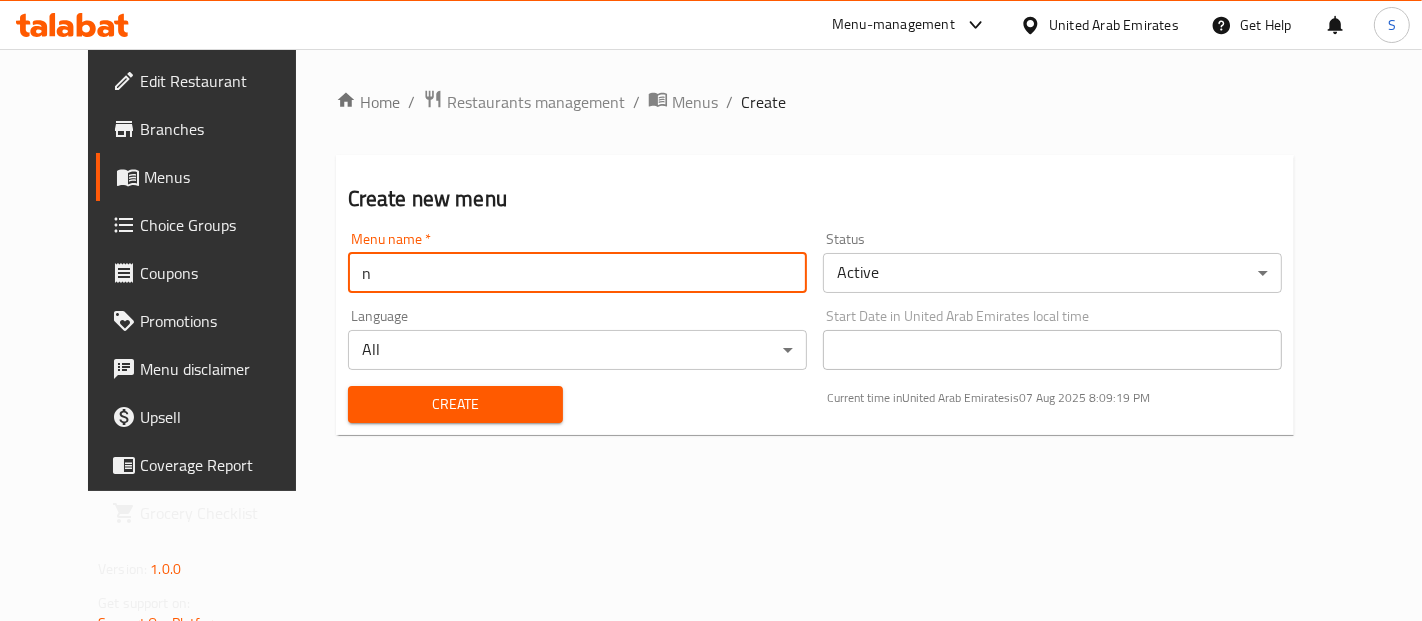 type on "n" 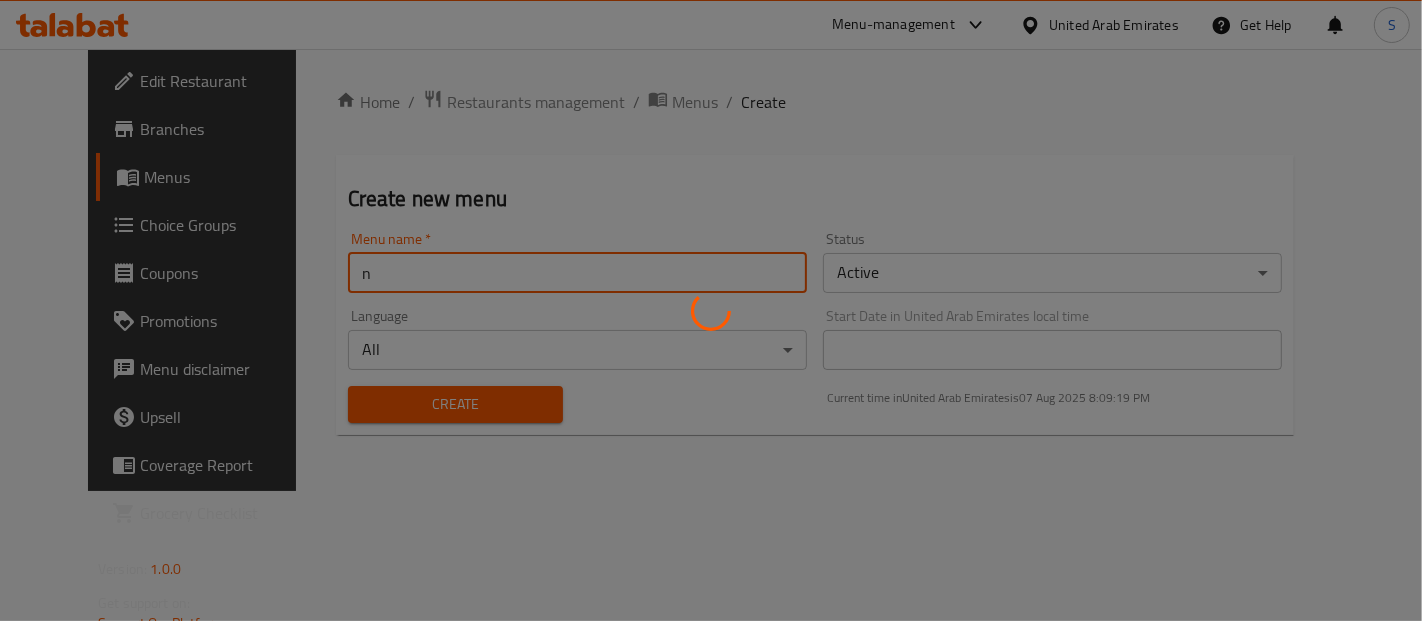 type 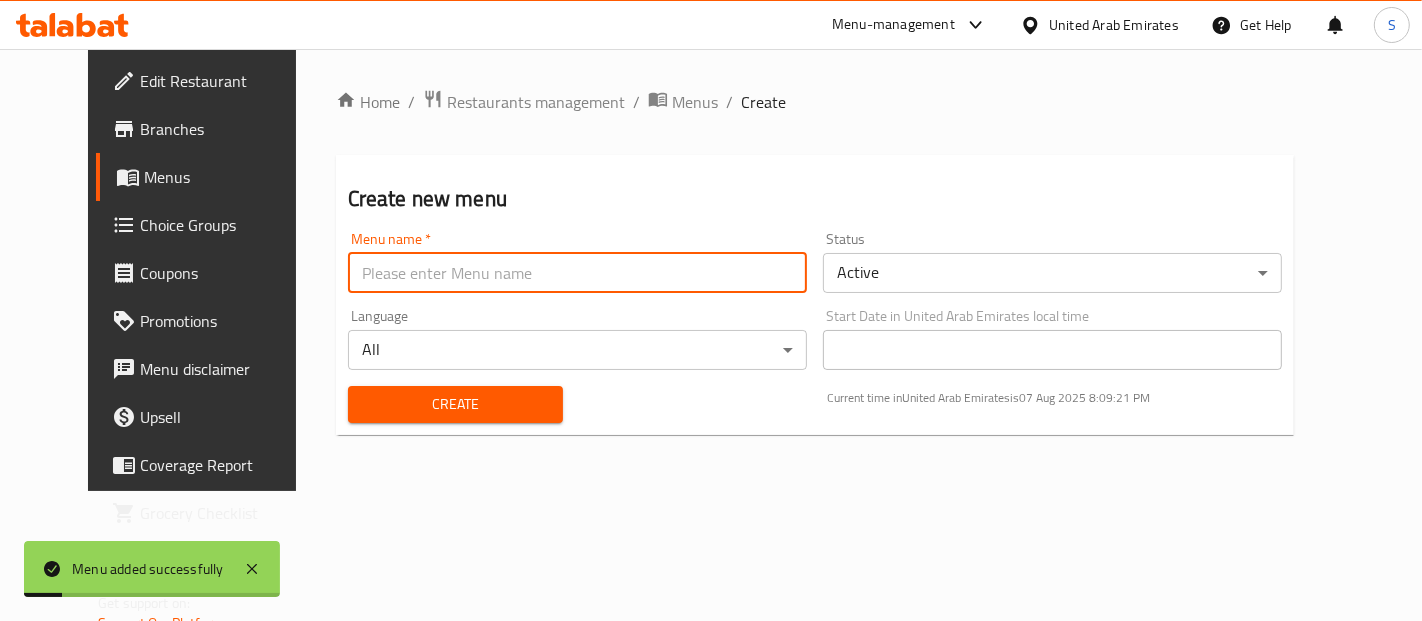 click on "Menus" at bounding box center (210, 177) 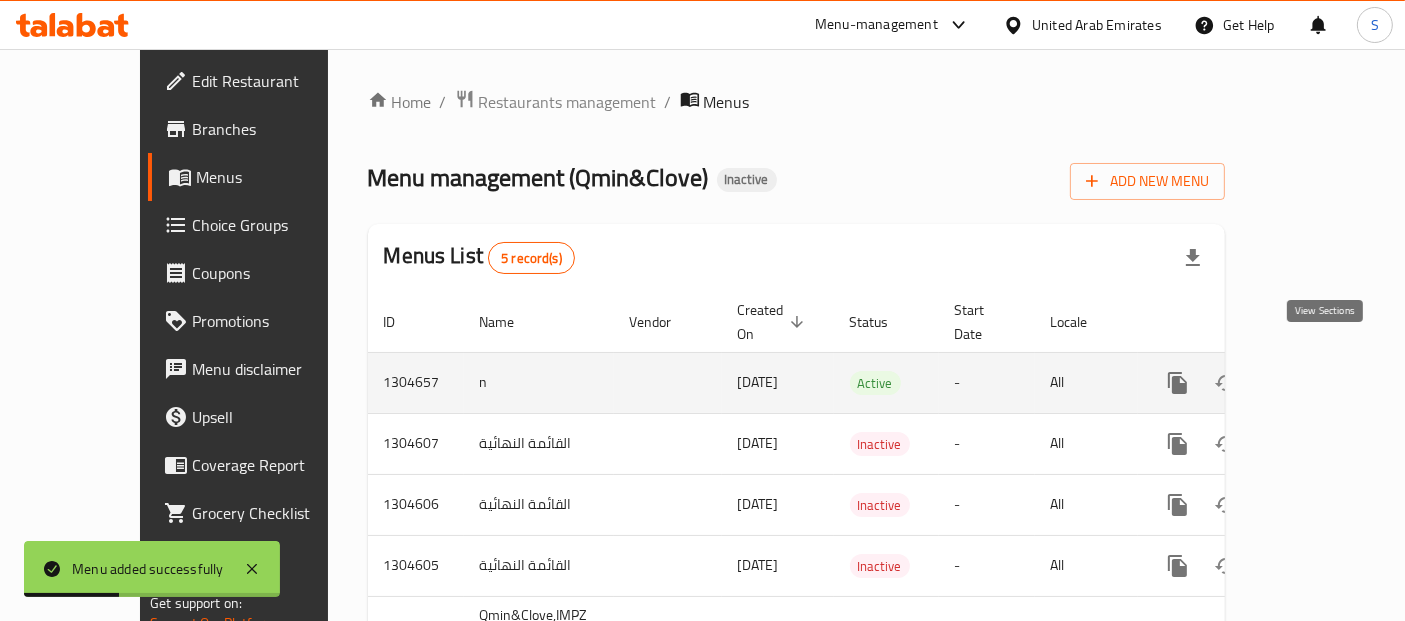 click 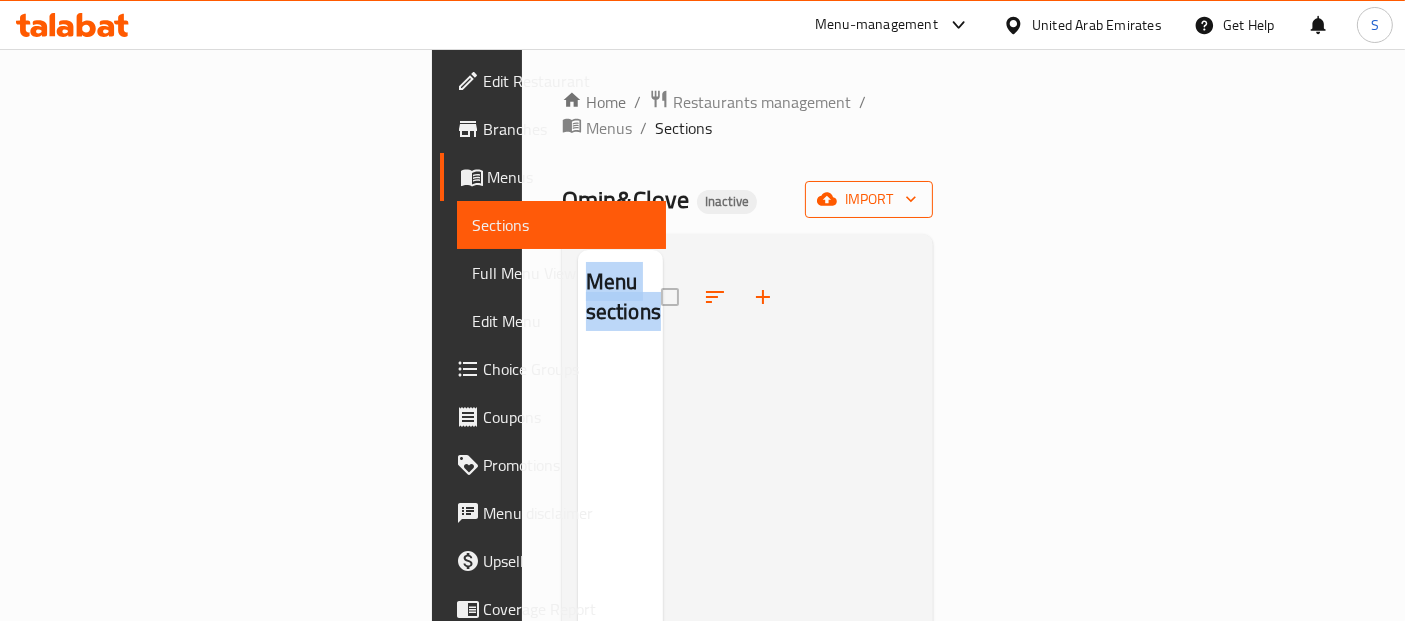 drag, startPoint x: 1288, startPoint y: 195, endPoint x: 1303, endPoint y: 176, distance: 24.207438 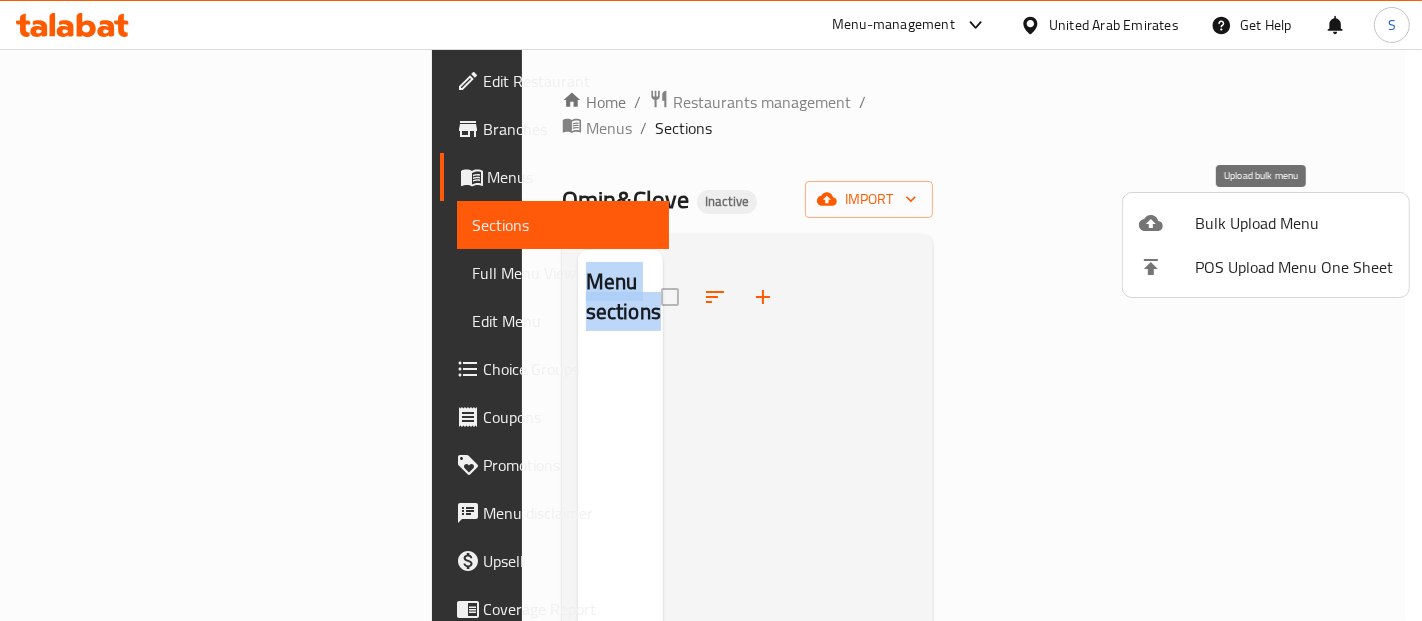 click on "Bulk Upload Menu" at bounding box center [1294, 223] 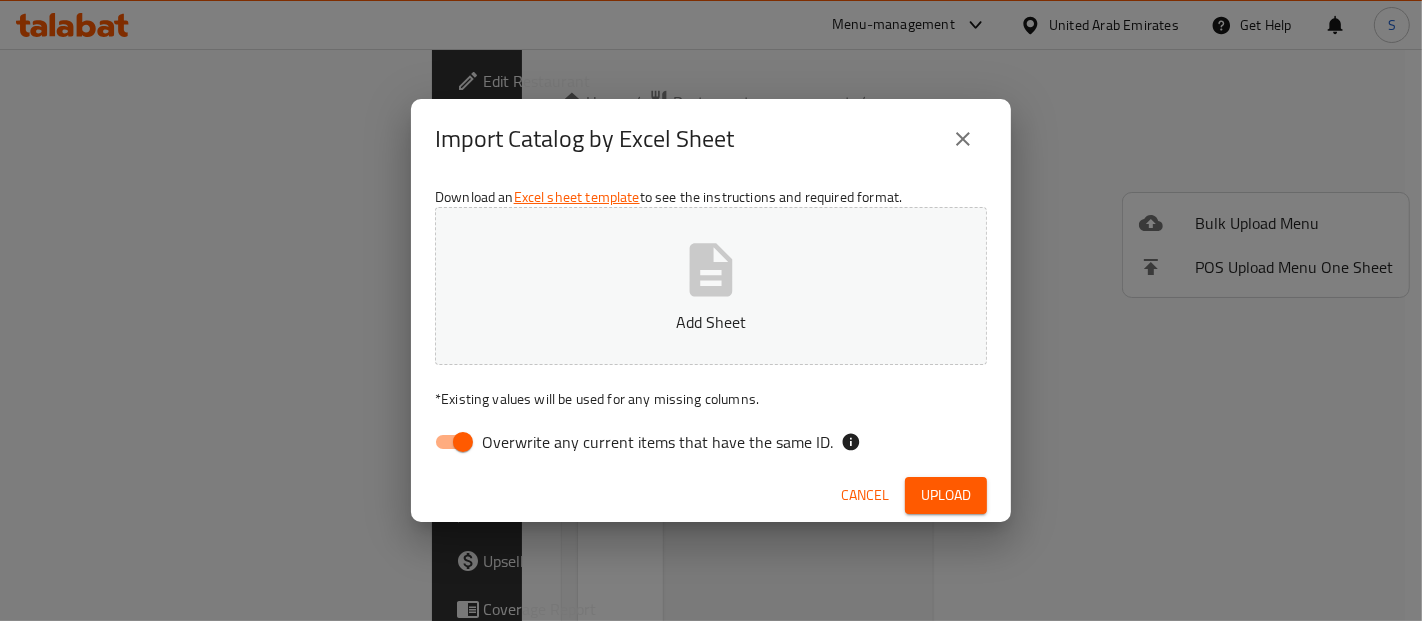 click on "Add Sheet" at bounding box center [711, 322] 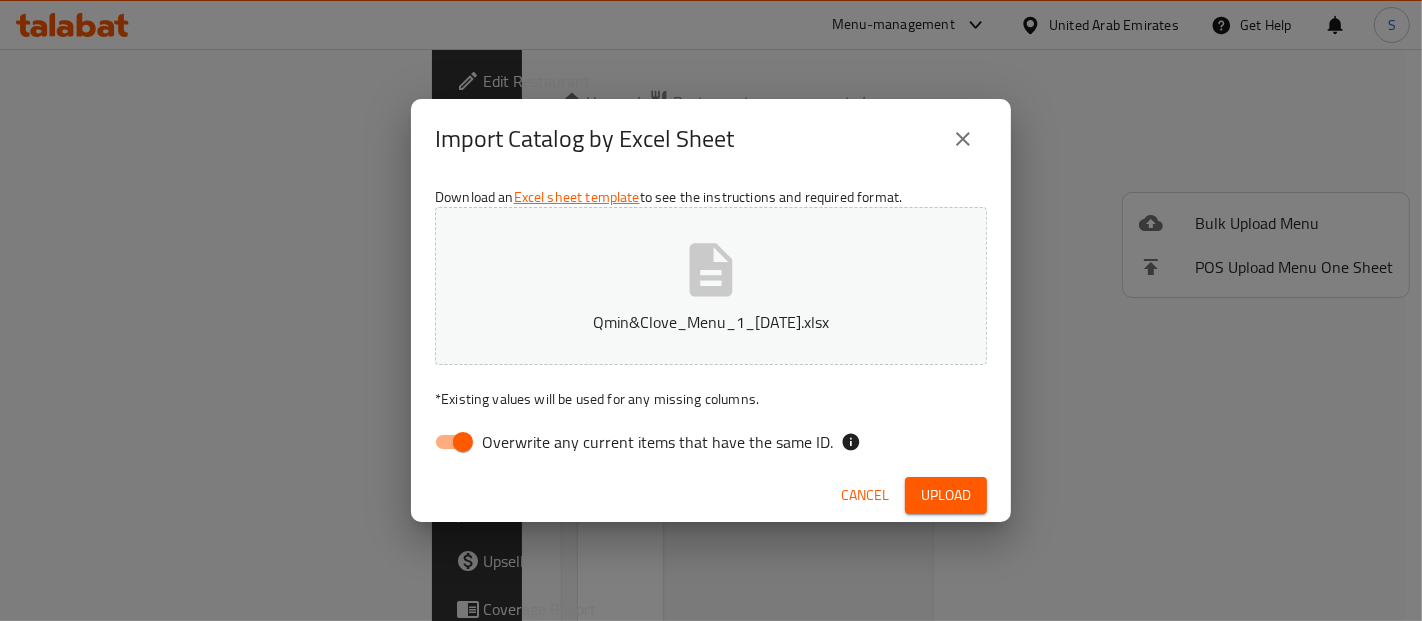 click on "Overwrite any current items that have the same ID." at bounding box center [657, 442] 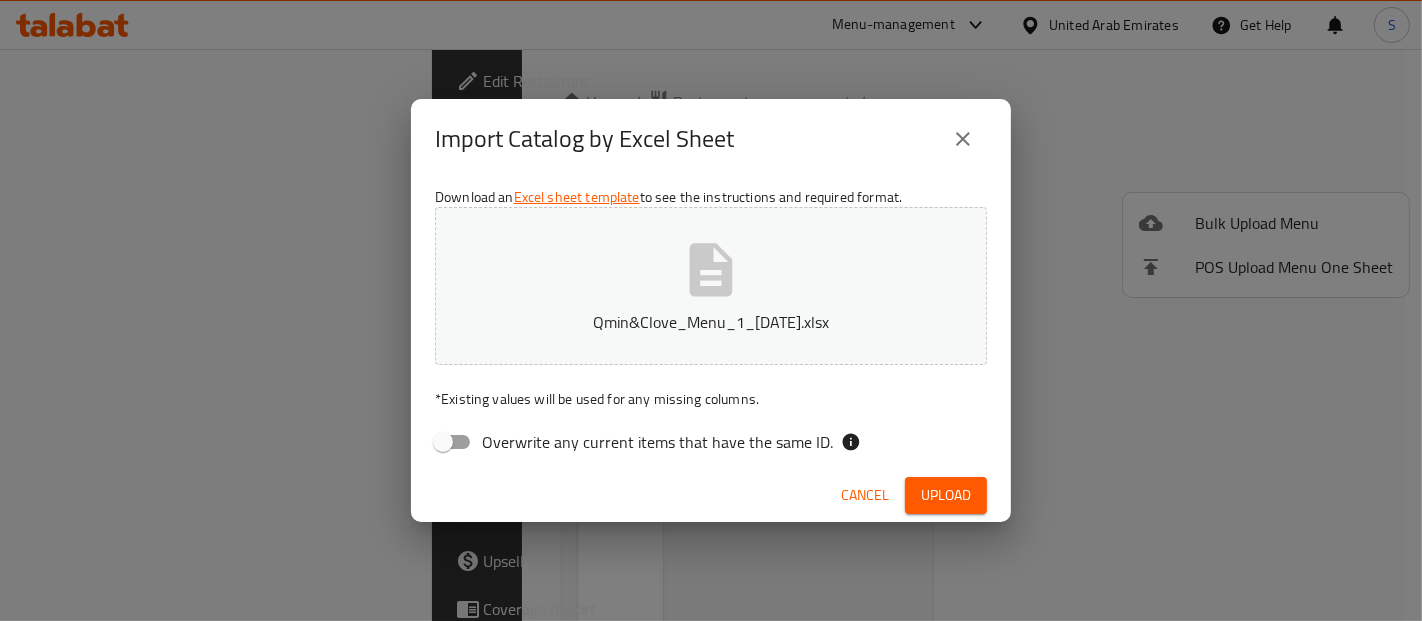 click on "Upload" at bounding box center (946, 495) 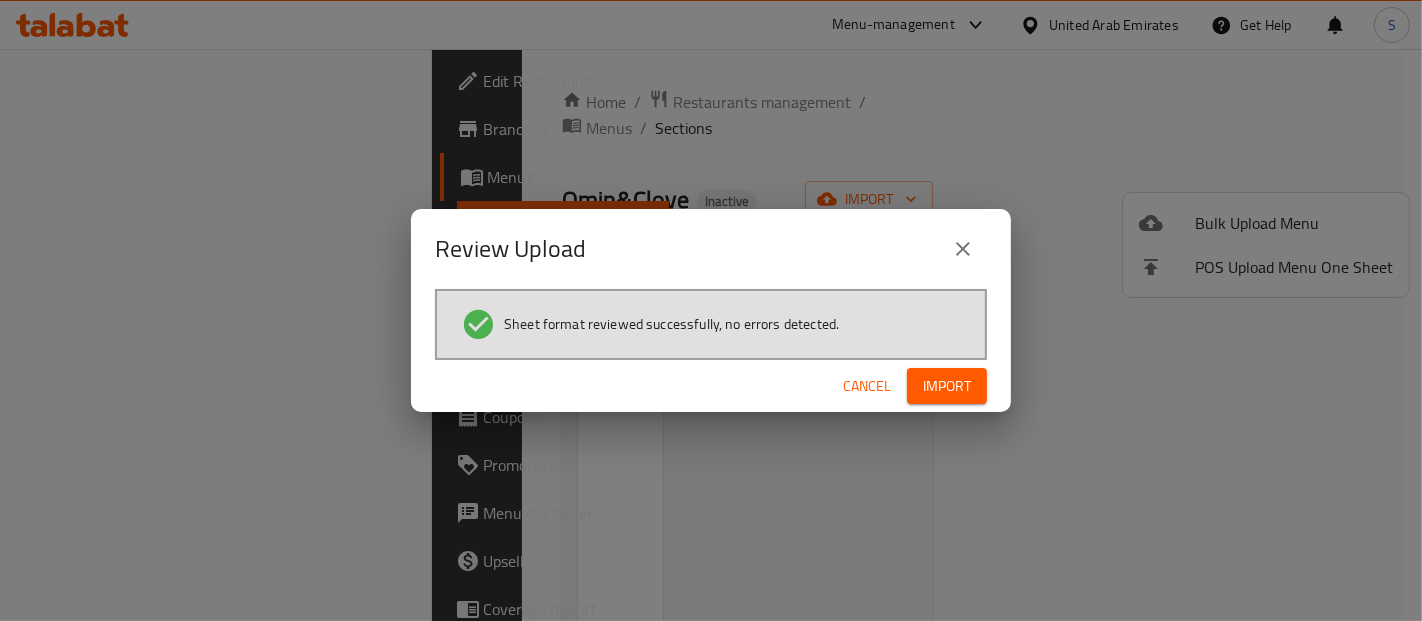 click on "Import" at bounding box center [947, 386] 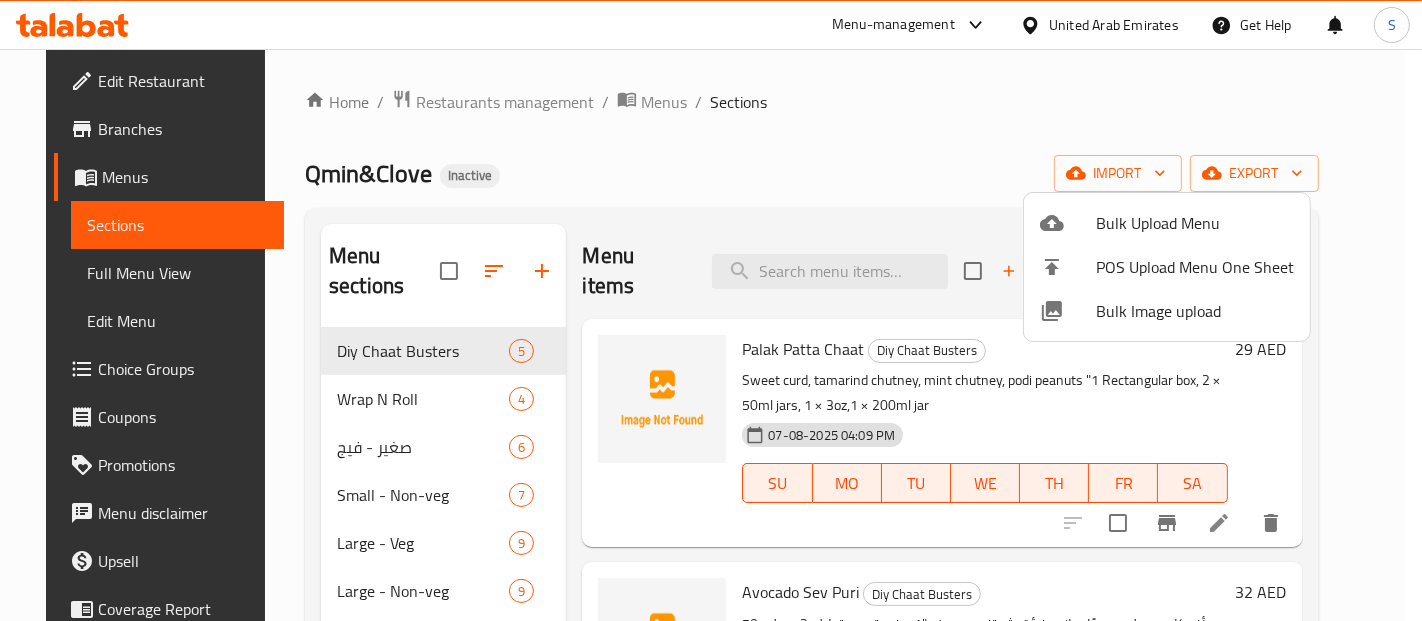 click at bounding box center (711, 310) 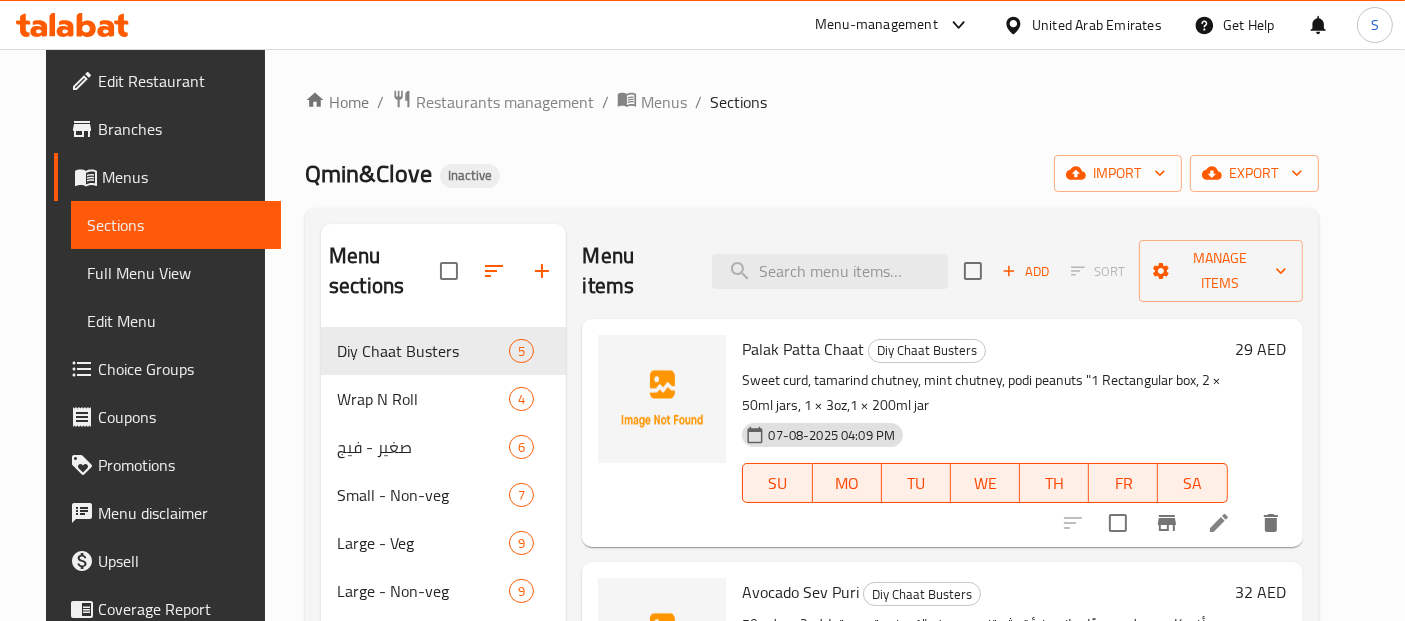 click on "Full Menu View" at bounding box center [176, 273] 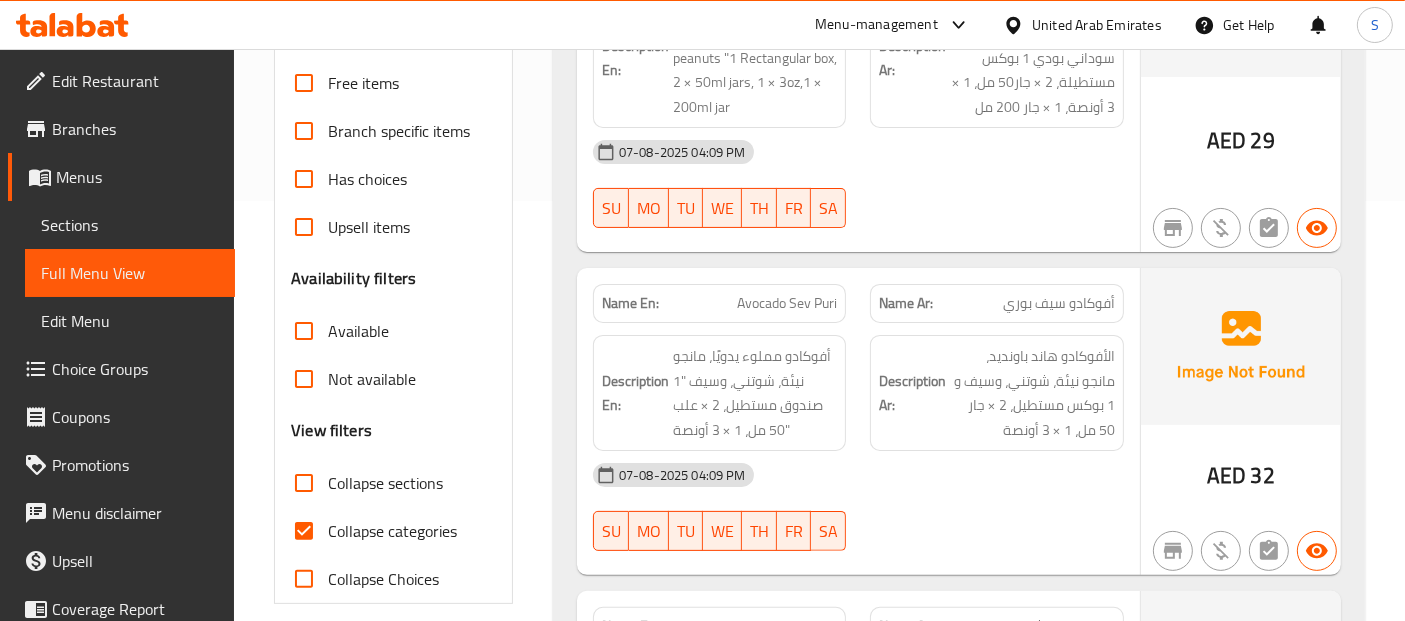 scroll, scrollTop: 425, scrollLeft: 0, axis: vertical 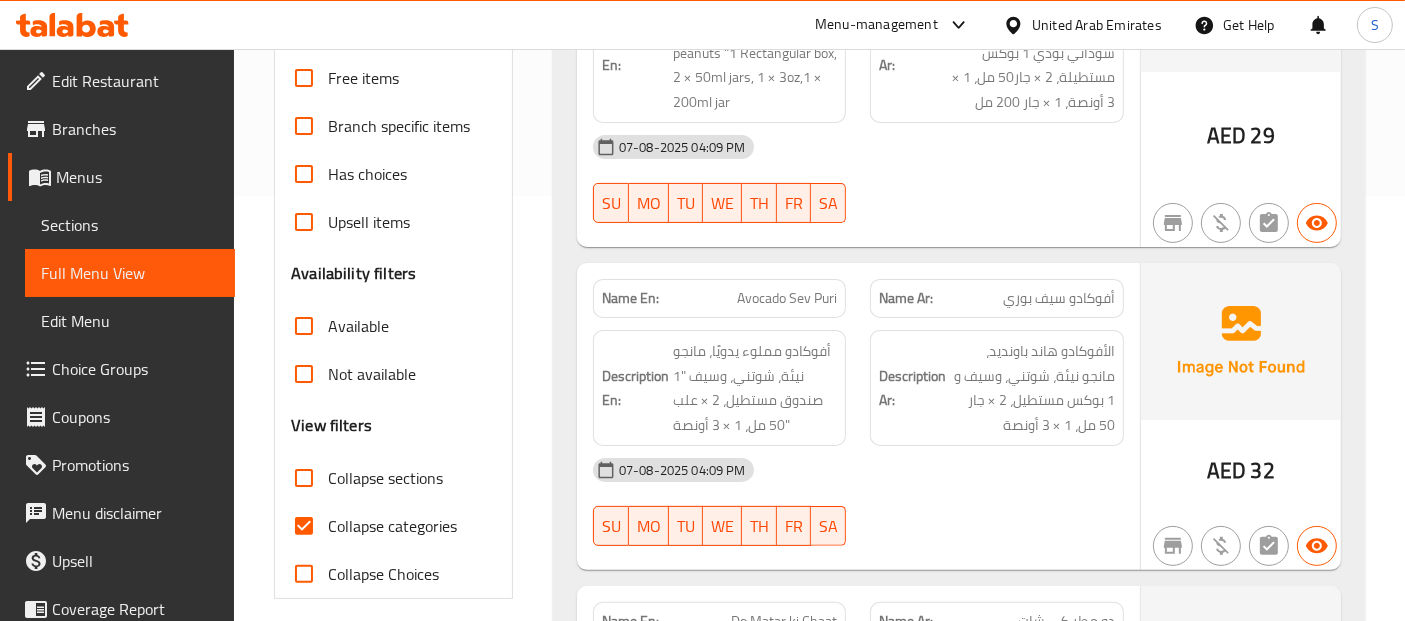 click on "Name En: Palak Patta Chaat Name Ar: بالاك باتا شات Description En: Sweet curd, tamarind chutney, mint chutney, podi peanuts "1 Rectangular box, 2 × 50ml jars, 1 × 3oz,1 × 200ml jar Description Ar: خثارة‎ حلوة، شوتني تمر هندي، شوتني نعناع، فول سوداني بودي 1 بوكس مستطيلة، 2 × جار50 مل، 1 × 3 أونصة، 1 × جار 200 مل 07-08-2025 04:09 PM SU MO TU WE TH FR SA AED 29 Name En: Avocado Sev Puri Name Ar: أفوكادو سيف بوري Description En: Hand-pounded avocado, raw mango, chutneys, and sev "1 Rectangular box, 2 × 50ml jars, 1 × 3oz" Description Ar: الأفوكادو هاند باونديد، مانجو نيئة، شوتني، وسيف و 1 بوكس مستطيل، 2 × جار 50 مل، 1 × 3 أونصة 07-08-2025 04:09 PM SU MO TU WE TH FR SA AED 32 Name En: Do Matar ki Chaat Name Ar: دو مطر كي شات Description En: Description Ar: 07-08-2025 04:09 PM SU MO TU WE TH FR SA AED 29 Name En: Name Ar: SU MO TU" at bounding box center (959, 768) 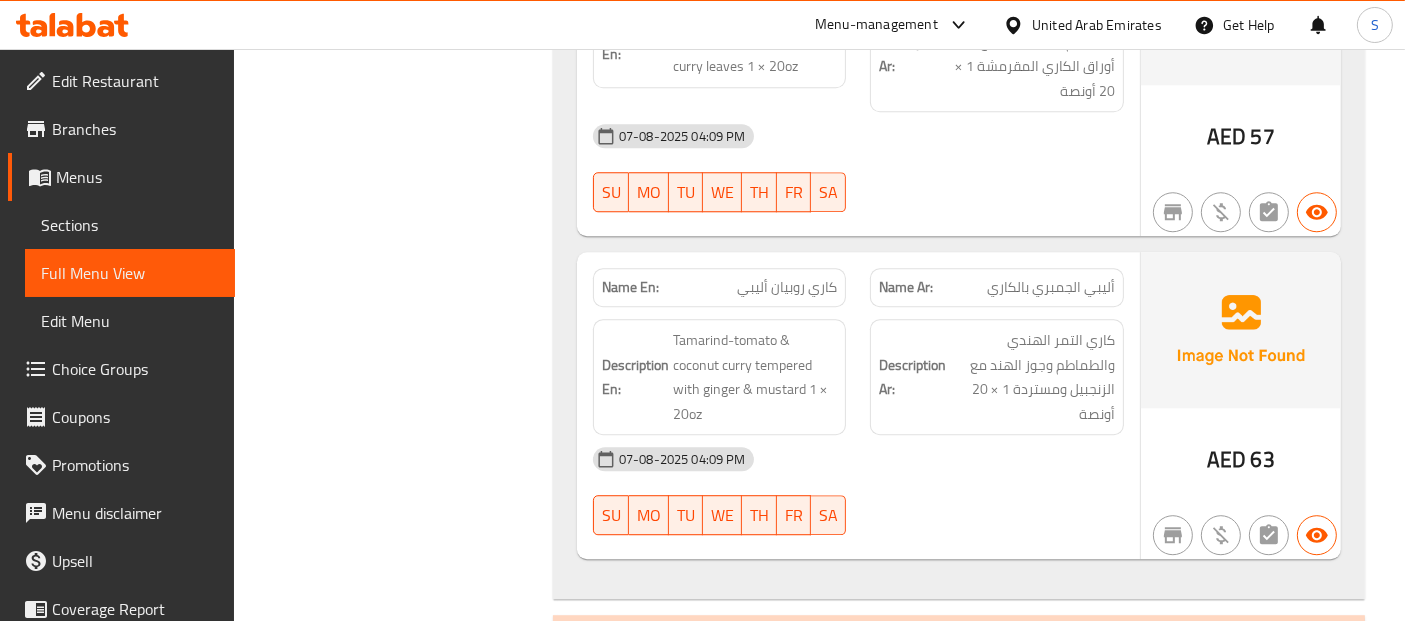 scroll, scrollTop: 13012, scrollLeft: 0, axis: vertical 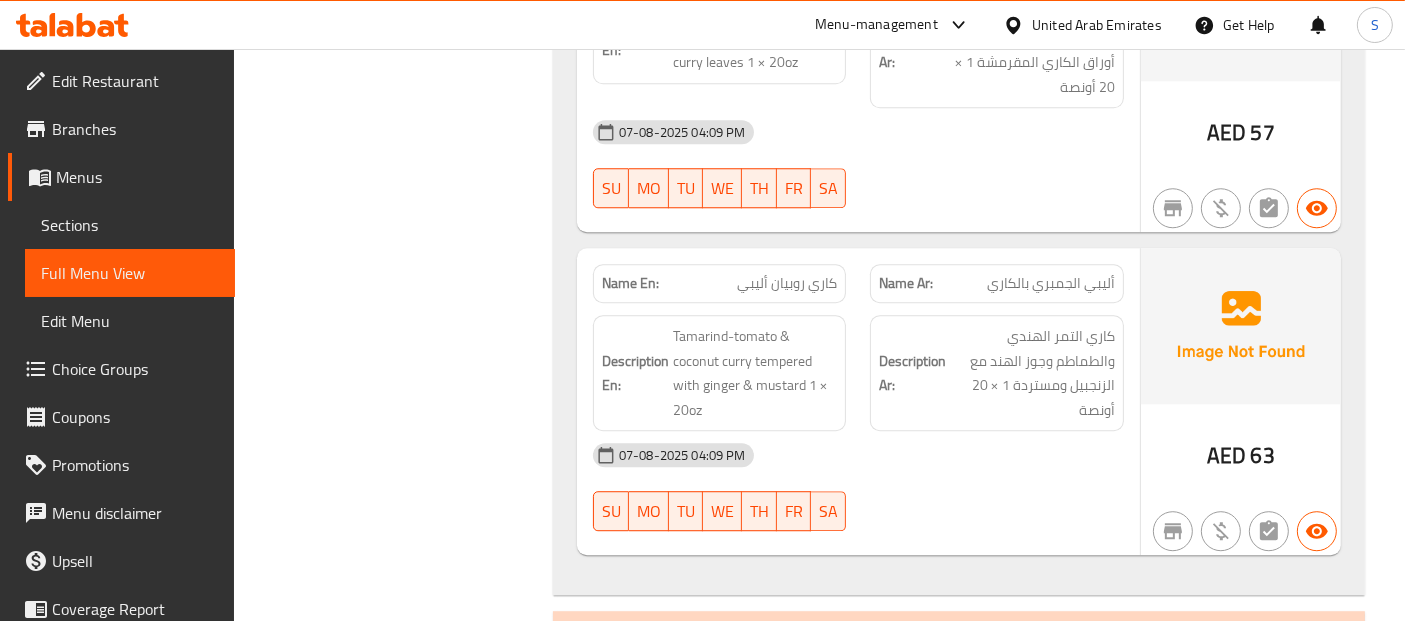 click on "07-08-2025 04:09 PM" at bounding box center (858, -2441) 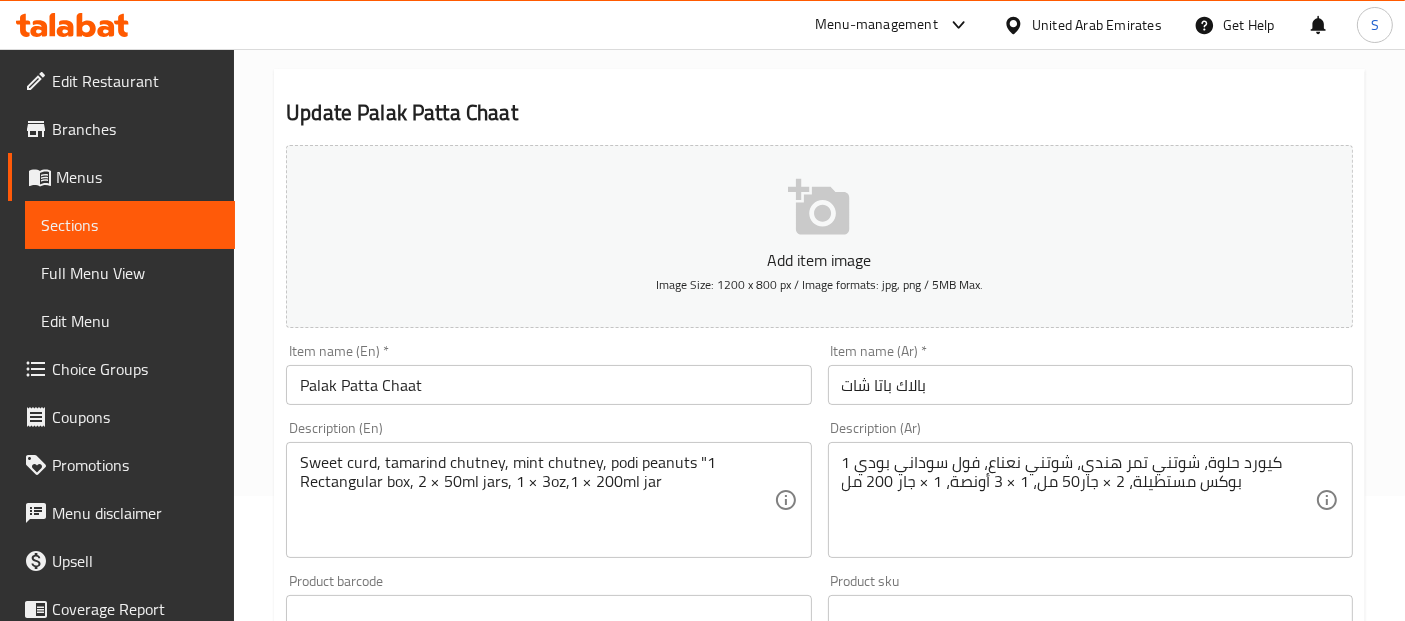 scroll, scrollTop: 129, scrollLeft: 0, axis: vertical 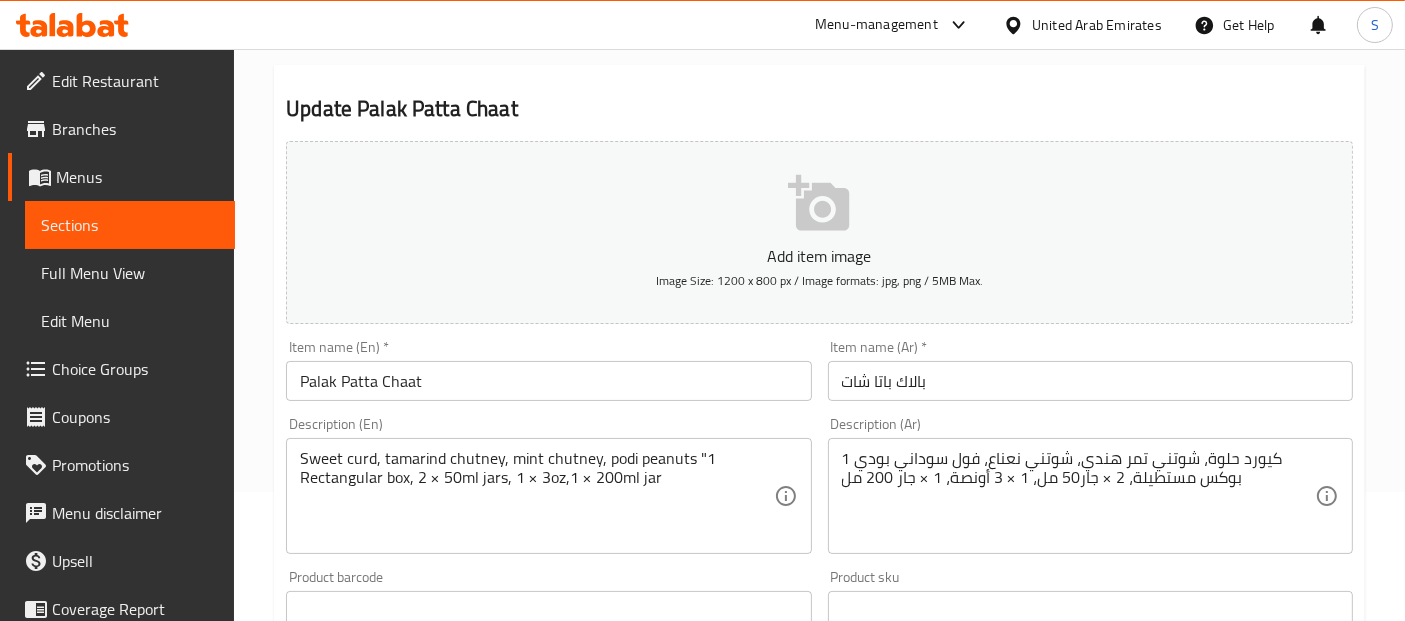click on "كيورد حلوة، شوتني تمر هندي، شوتني نعناع، فول سوداني بودي 1 بوكس مستطيلة، 2 × جار50 مل، 1 × 3 أونصة، 1 × جار 200 مل" at bounding box center [1078, 496] 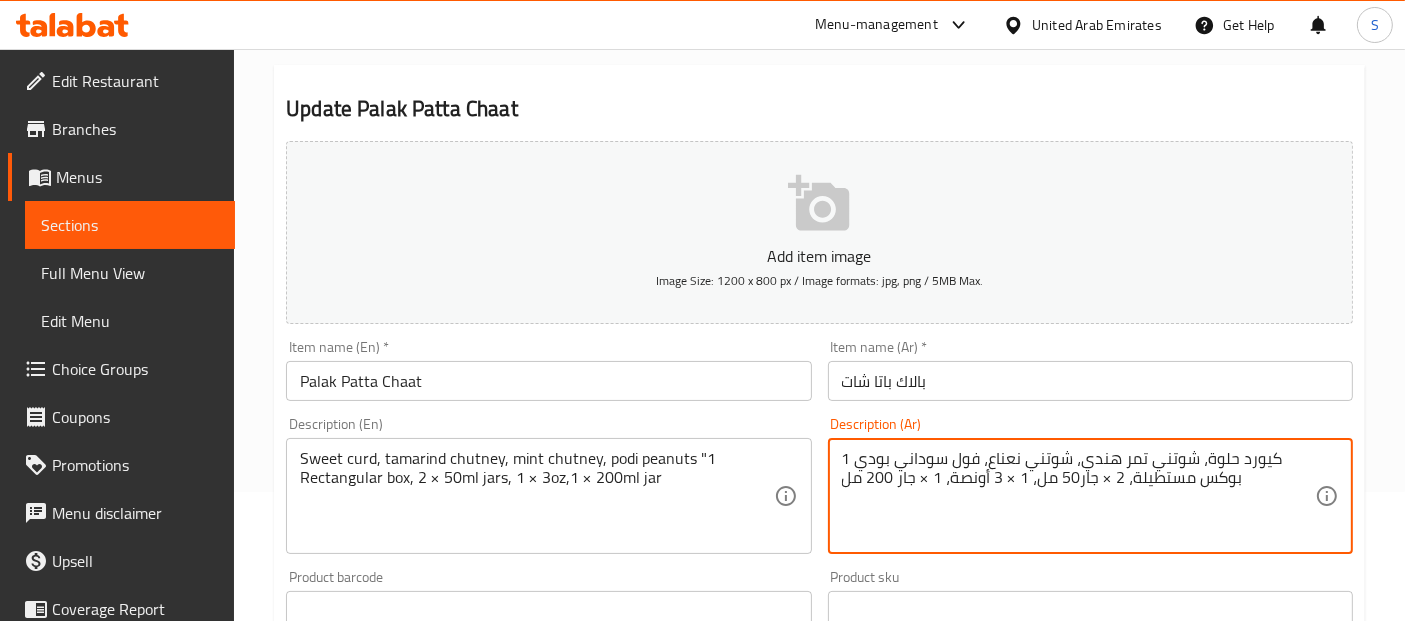 paste on "خثارة‎" 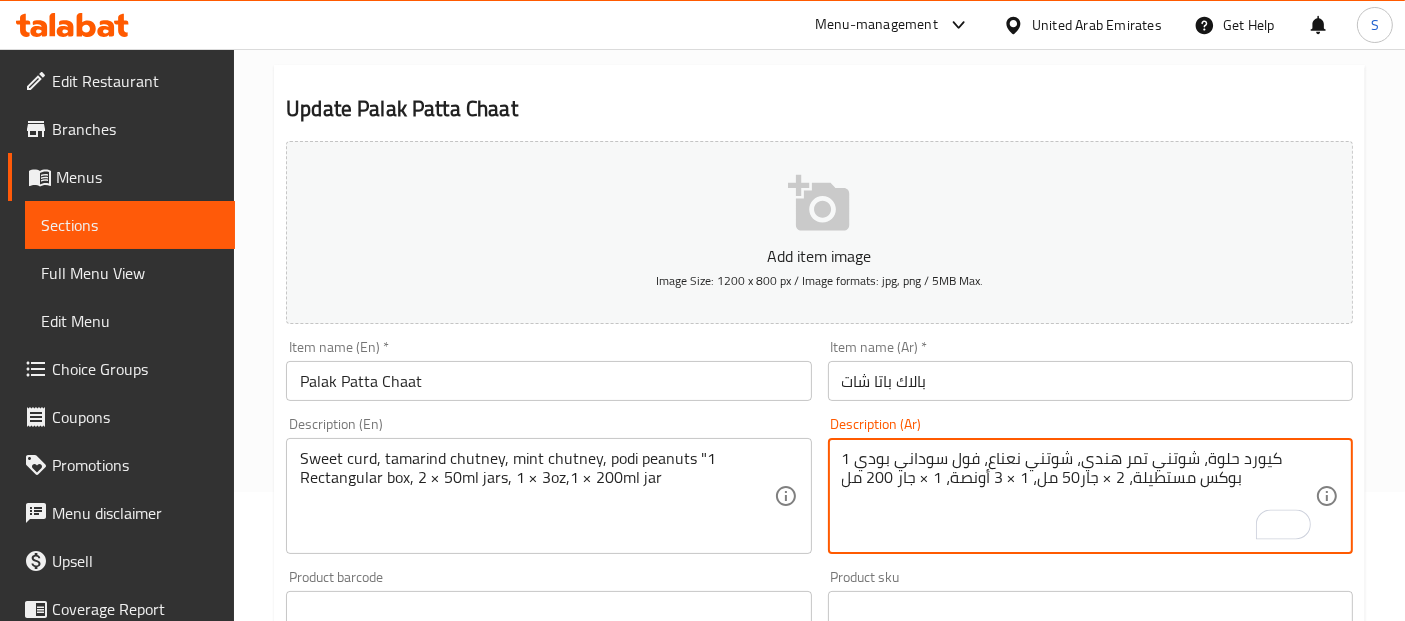 click on "كيورد حلوة، شوتني تمر هندي، شوتني نعناع، فول سوداني بودي 1 بوكس مستطيلة، 2 × جار50 مل، 1 × 3 أونصة، 1 × جار 200 مل" at bounding box center [1078, 496] 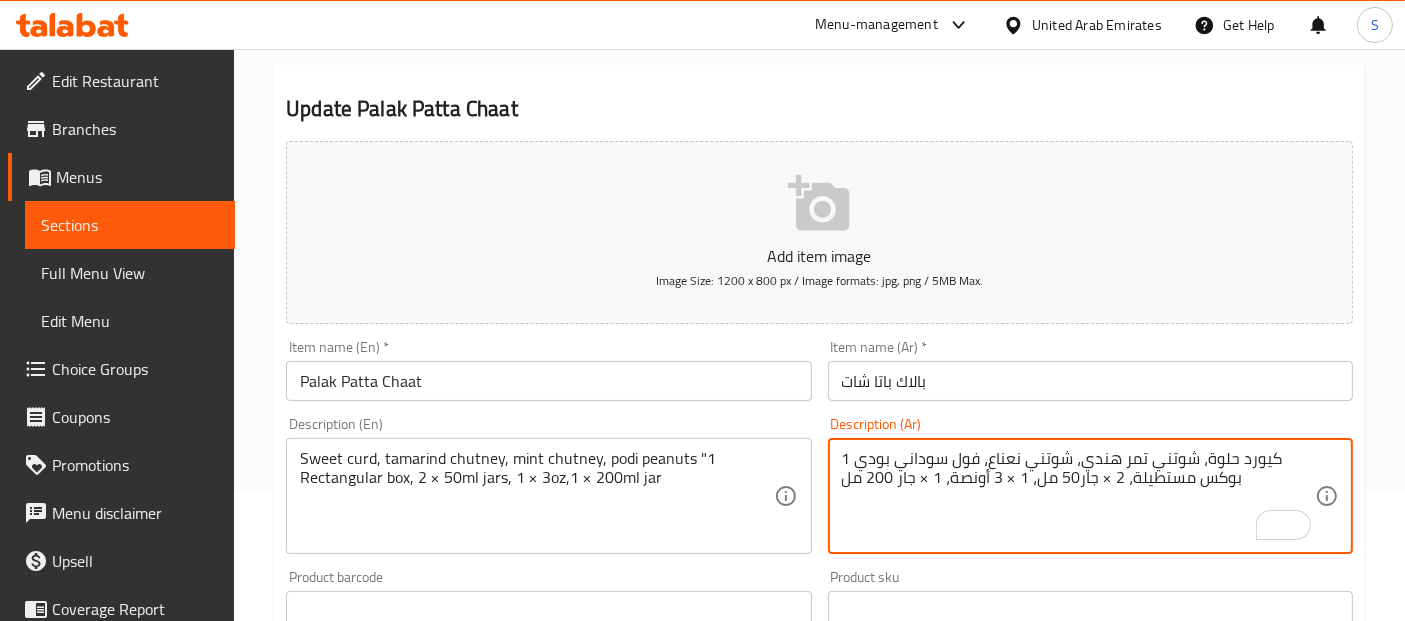 drag, startPoint x: 1271, startPoint y: 456, endPoint x: 1240, endPoint y: 457, distance: 31.016125 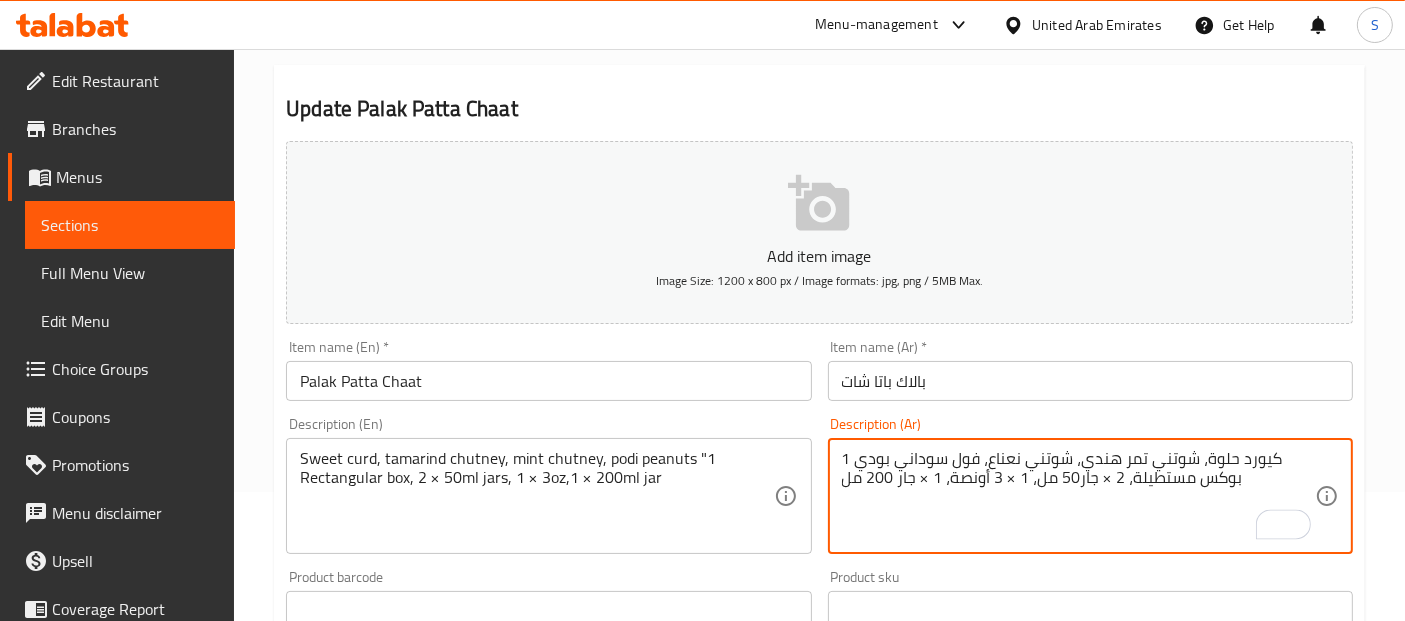 click on "كيورد حلوة، شوتني تمر هندي، شوتني نعناع، فول سوداني بودي 1 بوكس مستطيلة، 2 × جار50 مل، 1 × 3 أونصة، 1 × جار 200 مل" at bounding box center (1078, 496) 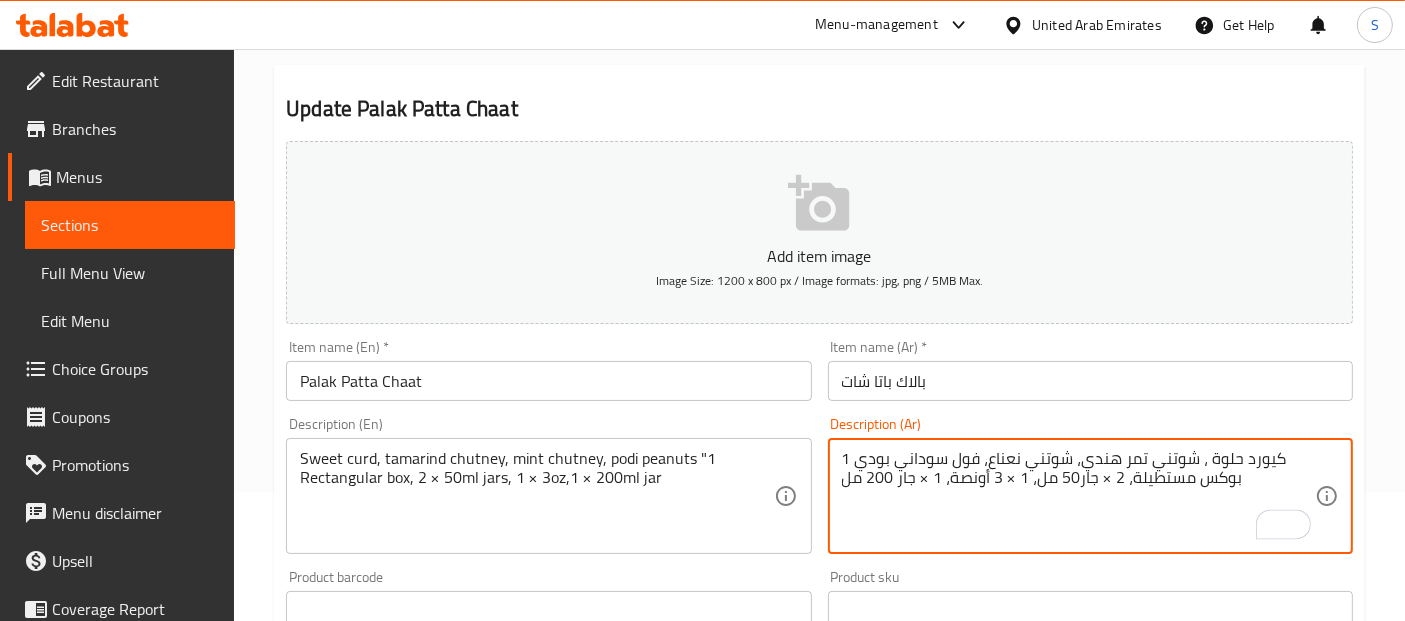 paste on "ثارة‎" 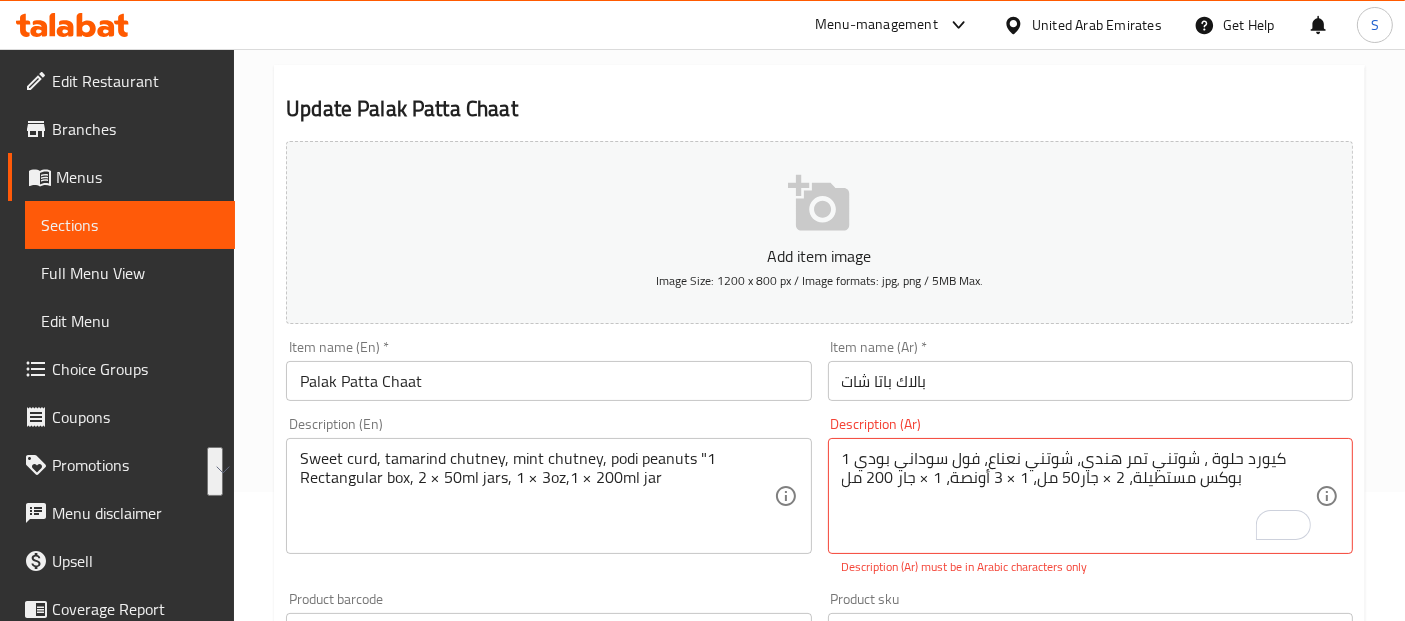 click on "كيورد حلوة ، شوتني تمر هندي، شوتني نعناع، فول سوداني بودي 1 بوكس مستطيلة، 2 × جار50 مل، 1 × 3 أونصة، 1 × جار 200 مل" at bounding box center [1078, 496] 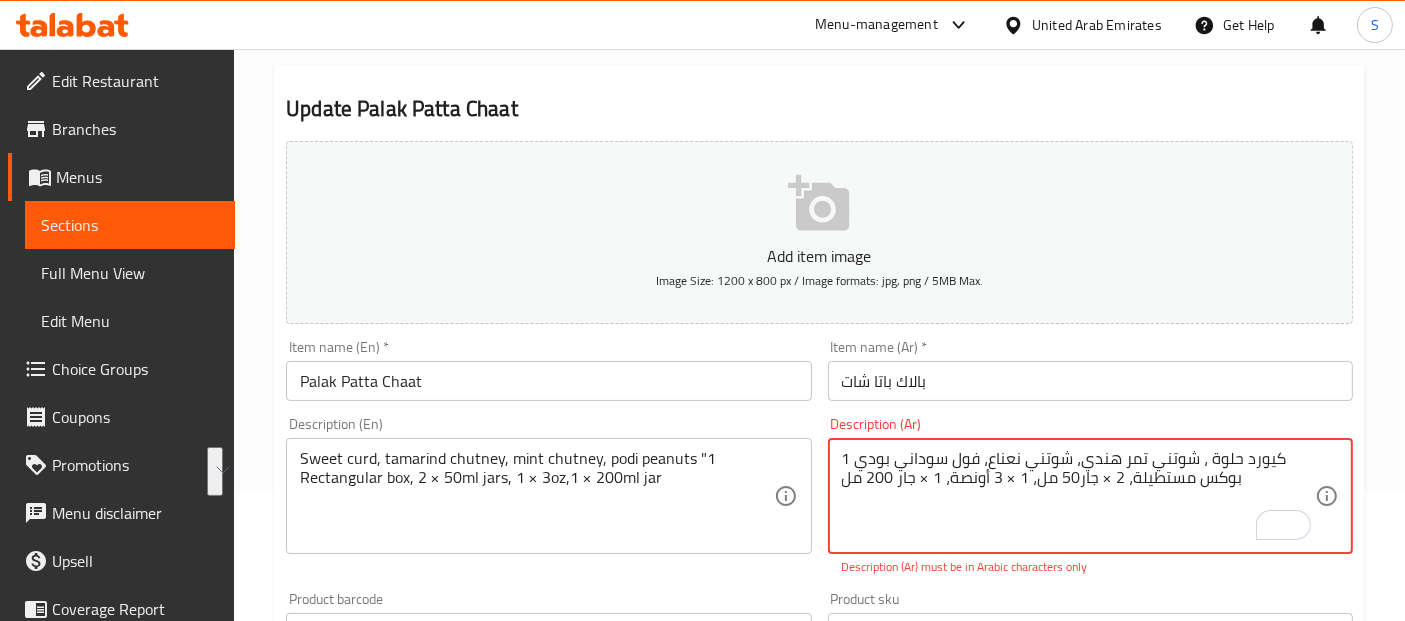 click on "كيورد حلوة ، شوتني تمر هندي، شوتني نعناع، فول سوداني بودي 1 بوكس مستطيلة، 2 × جار50 مل، 1 × 3 أونصة، 1 × جار 200 مل" at bounding box center (1078, 496) 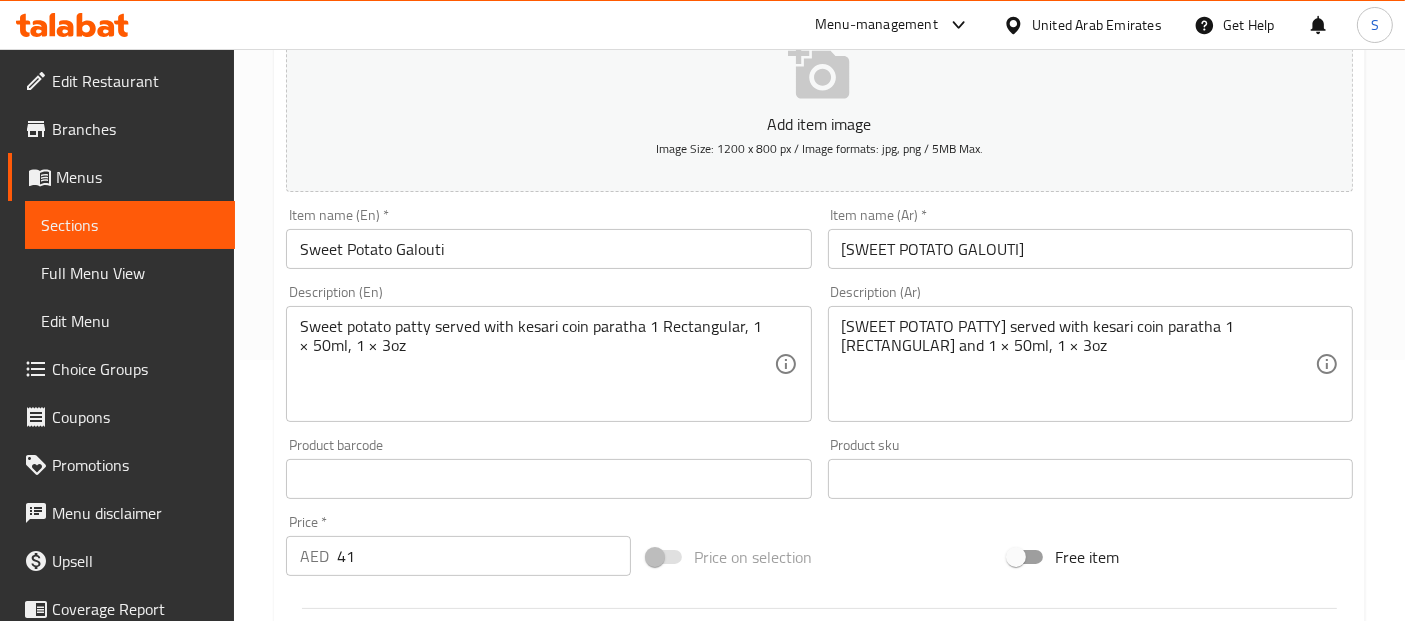 scroll, scrollTop: 296, scrollLeft: 0, axis: vertical 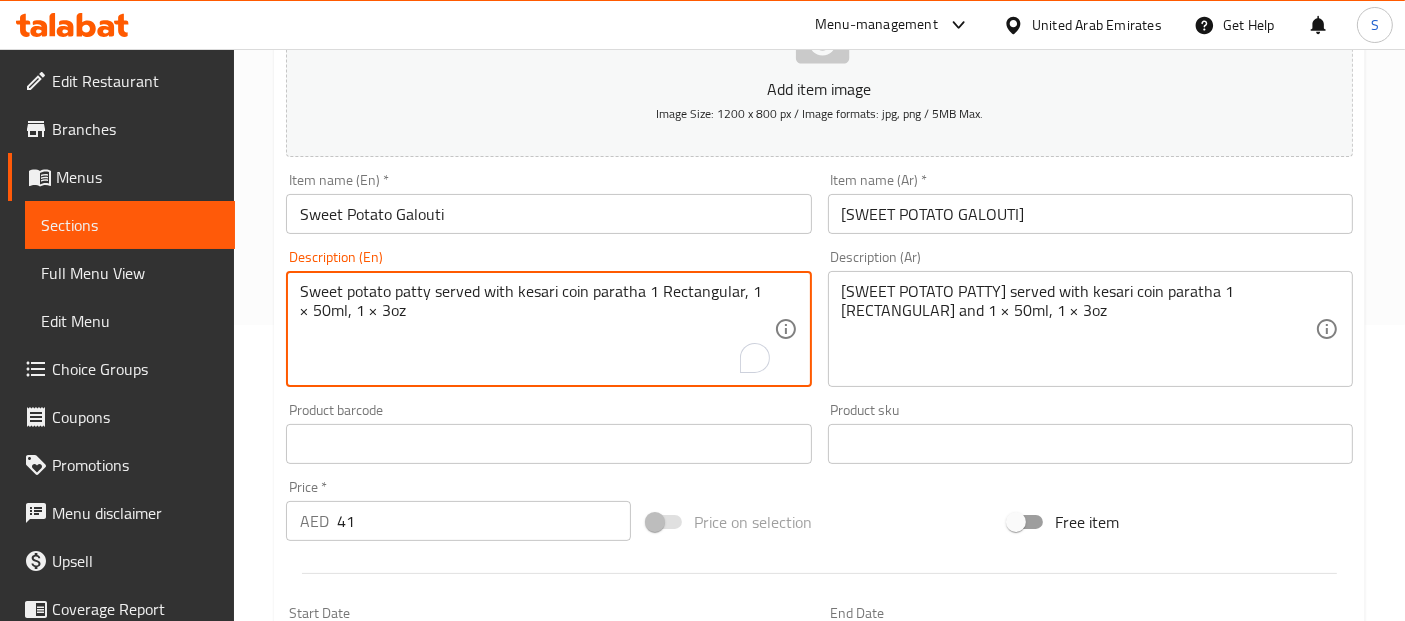 drag, startPoint x: 413, startPoint y: 313, endPoint x: 336, endPoint y: 310, distance: 77.05842 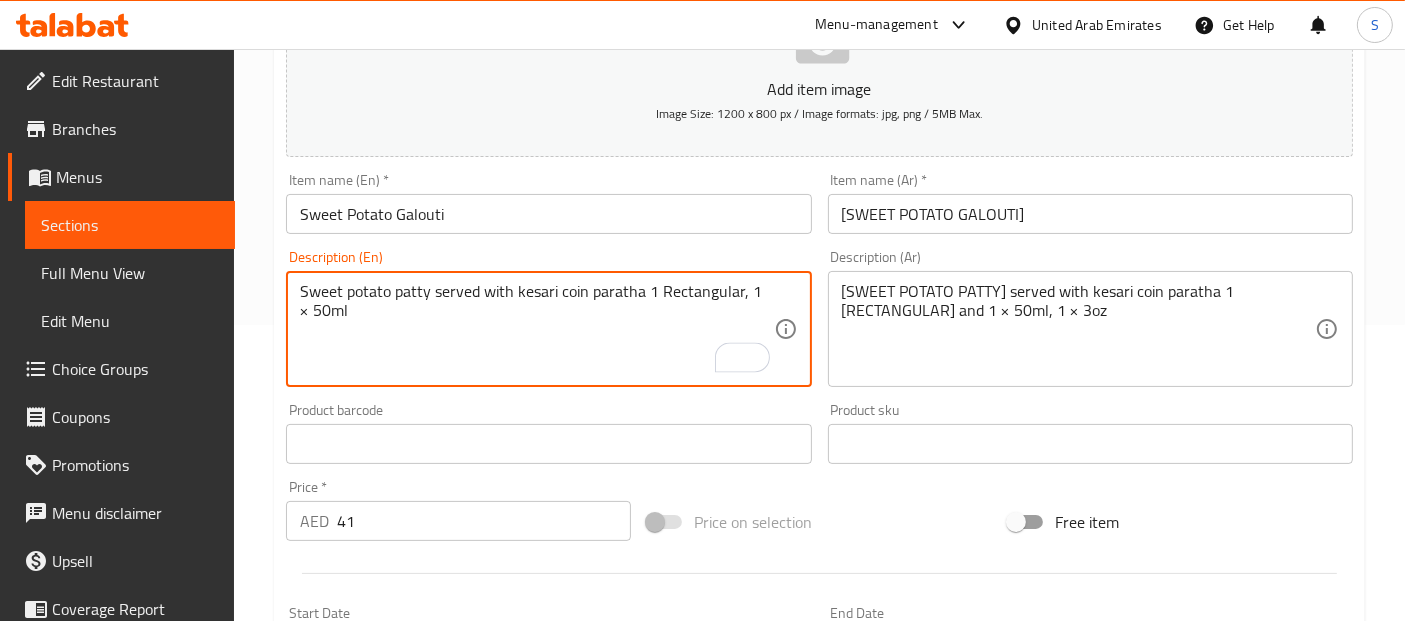 type on "Sweet potato patty served with kesari coin paratha 1 Rectangular, 1 × 50ml" 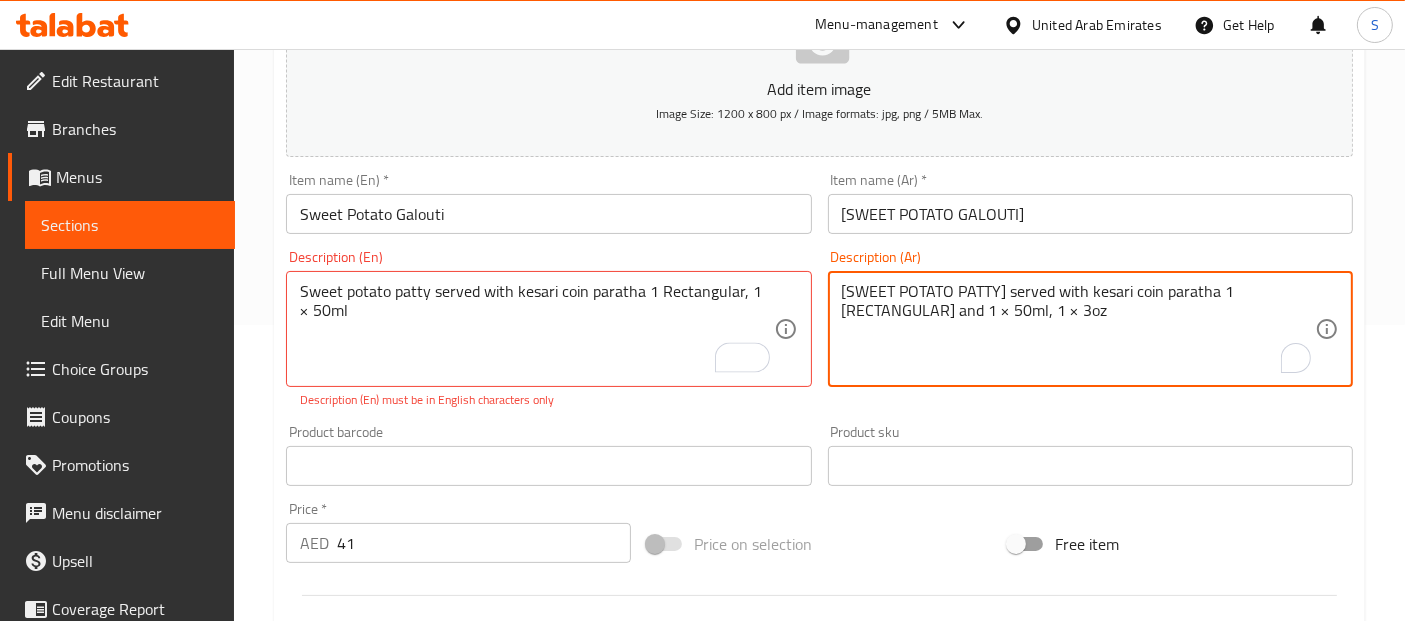 drag, startPoint x: 913, startPoint y: 309, endPoint x: 837, endPoint y: 323, distance: 77.27872 